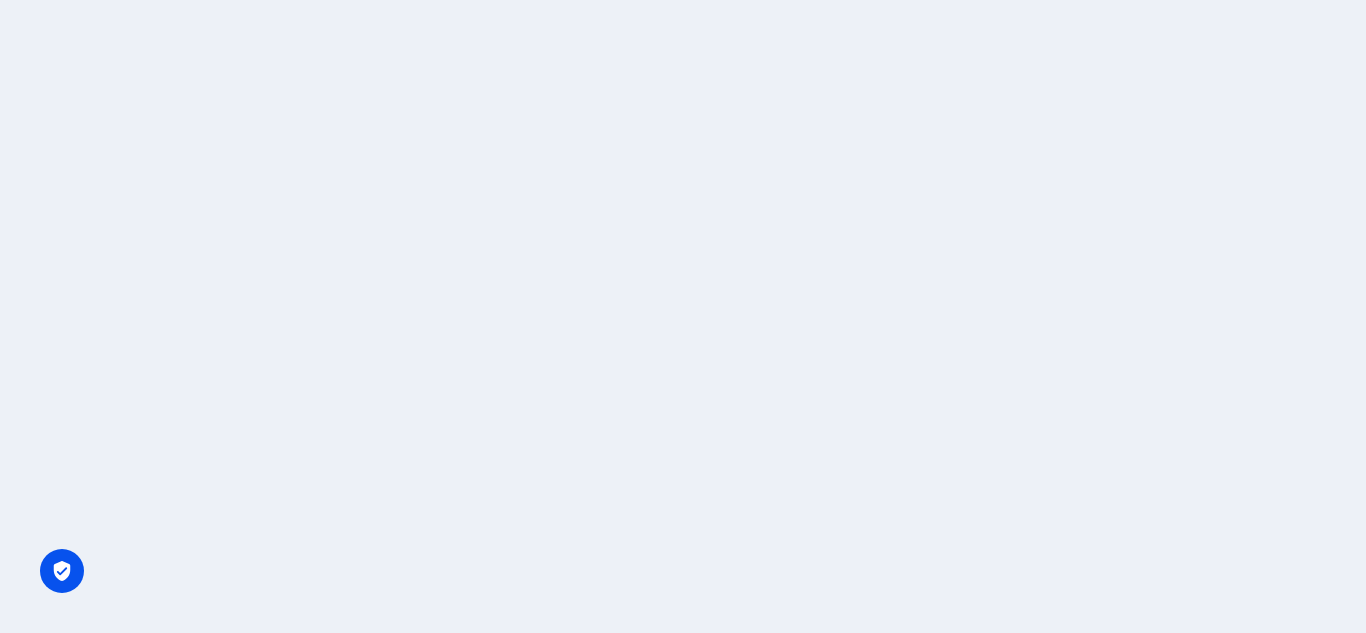 scroll, scrollTop: 0, scrollLeft: 0, axis: both 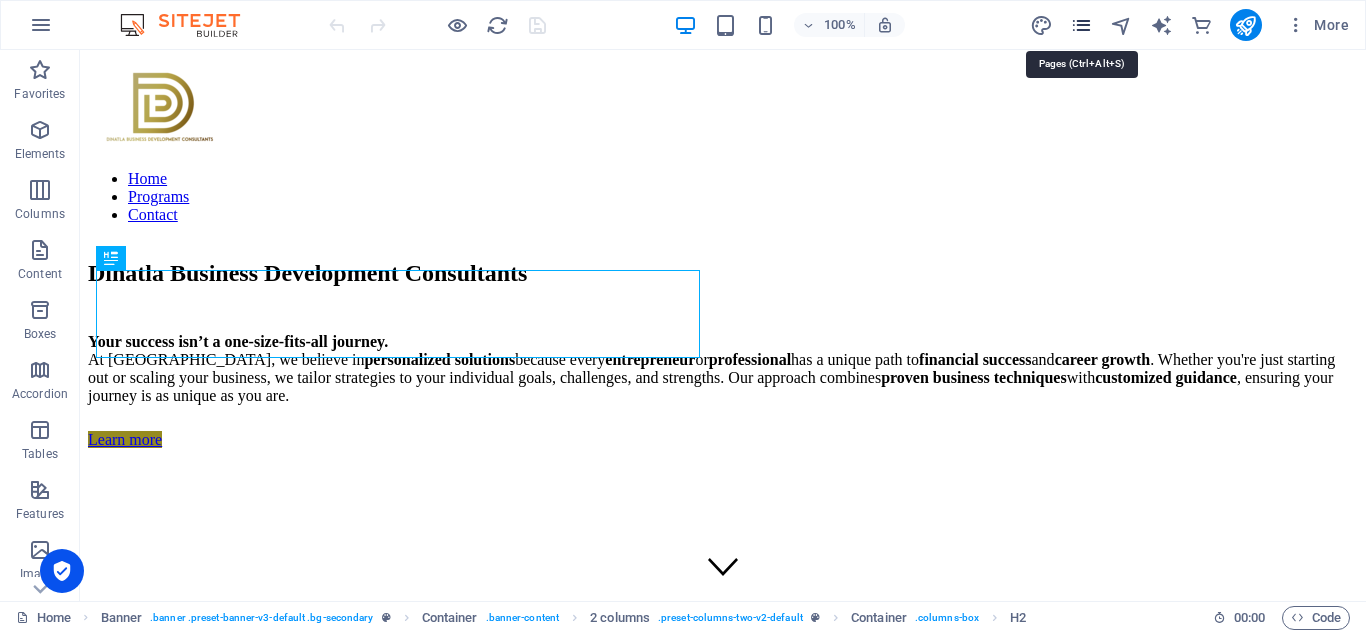 click at bounding box center [1081, 25] 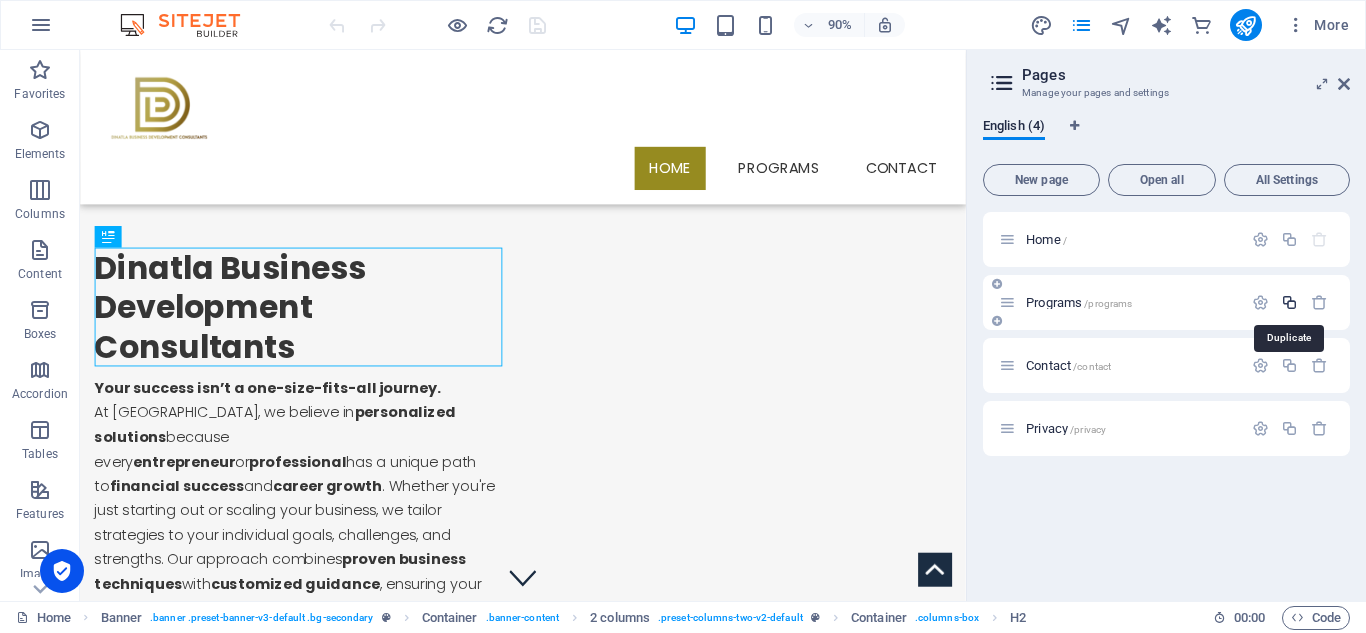 click at bounding box center [1289, 302] 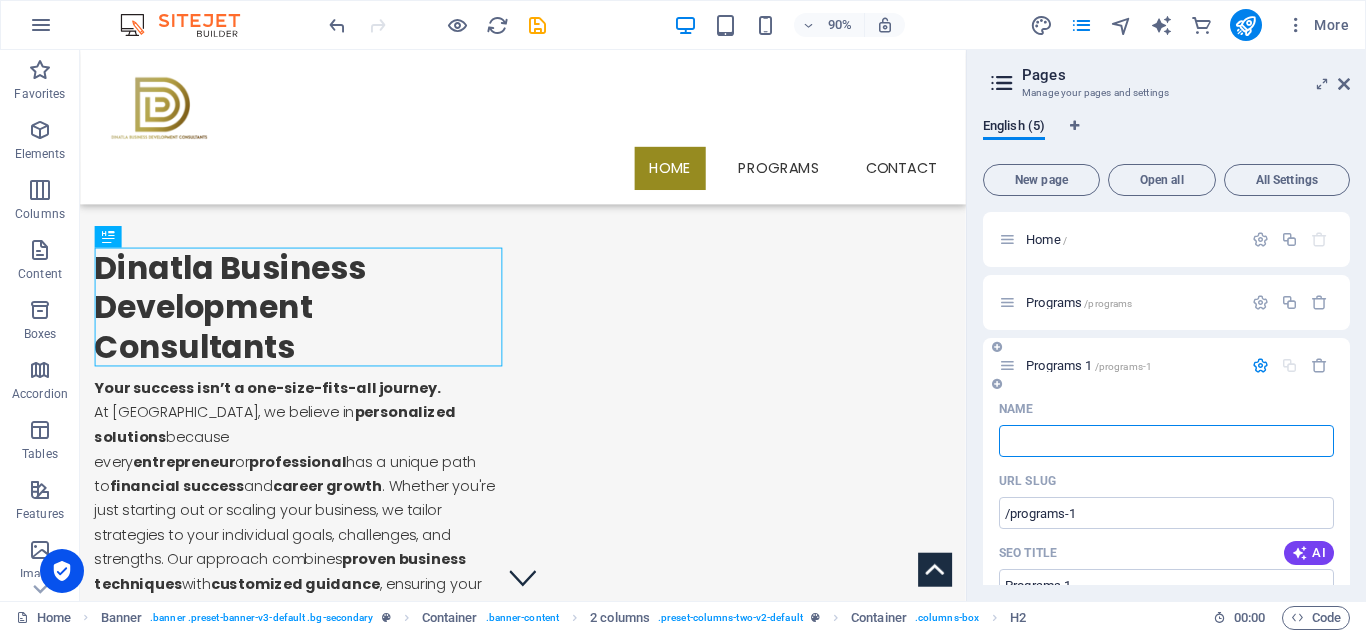 type 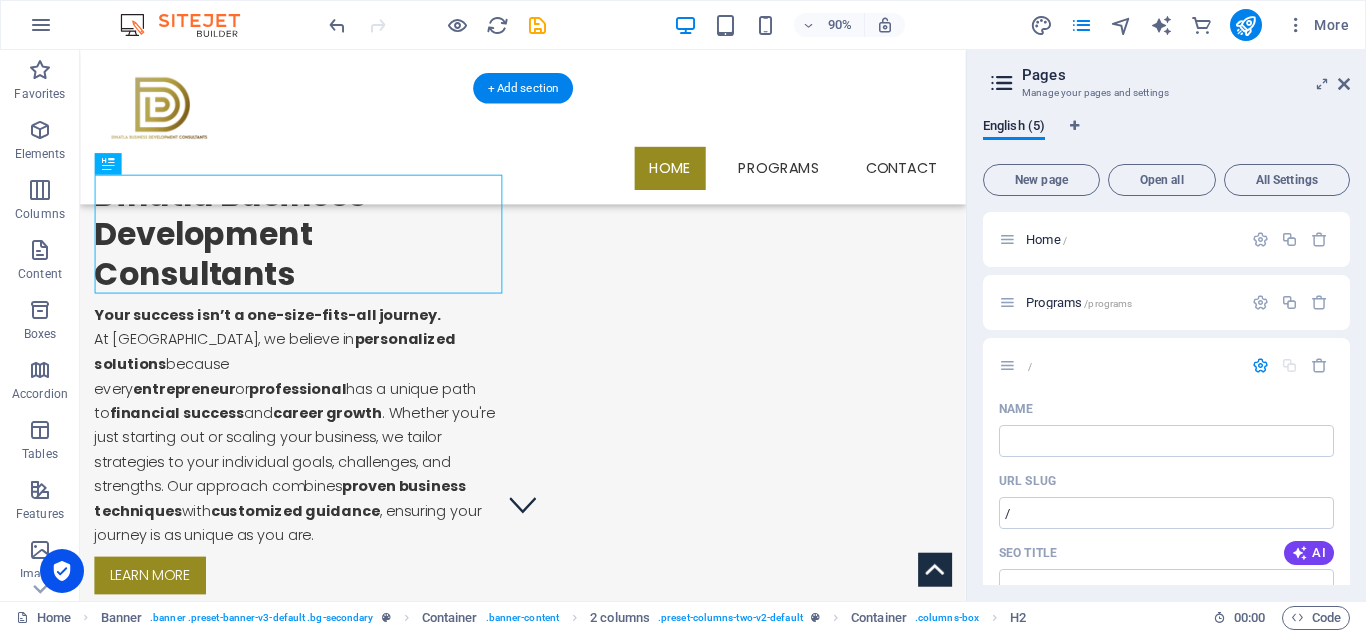 scroll, scrollTop: 200, scrollLeft: 0, axis: vertical 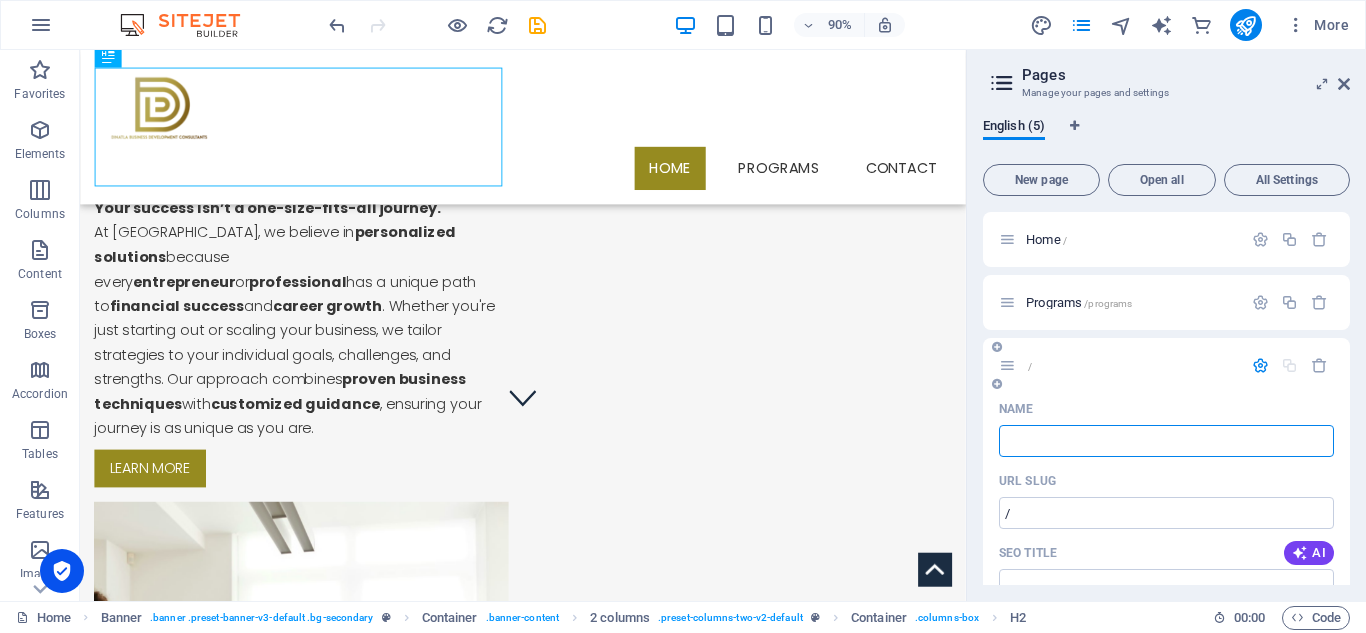 click on "Name" at bounding box center [1166, 441] 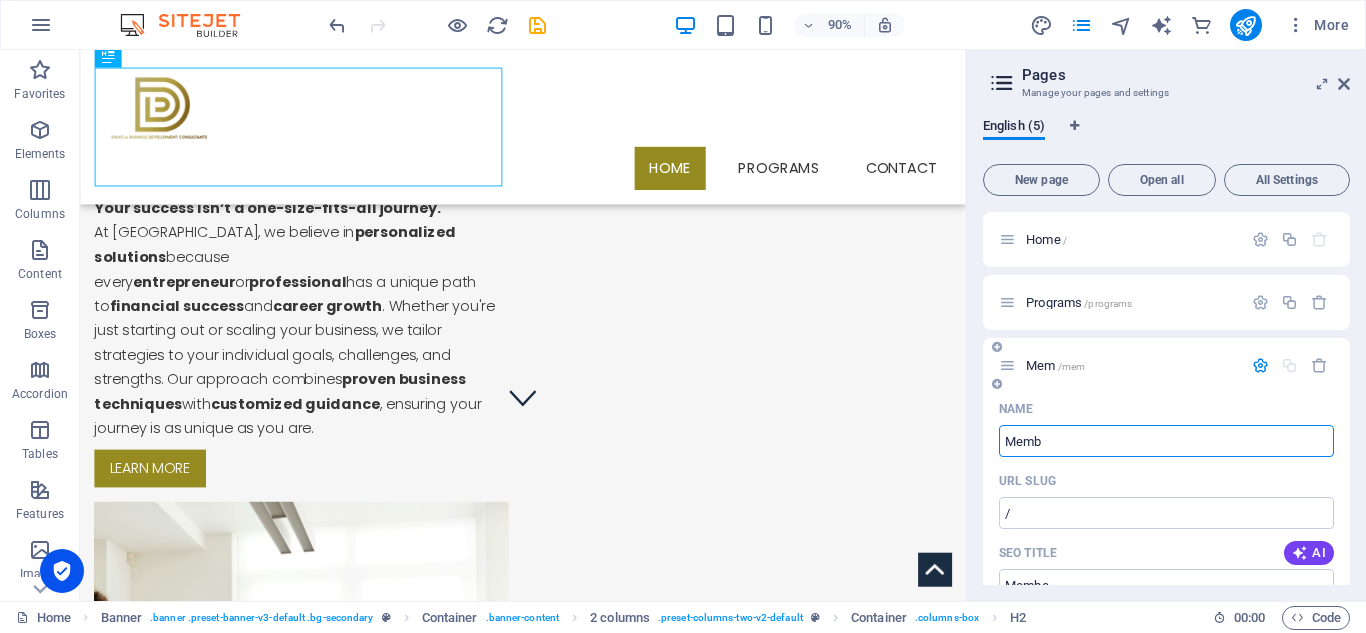 type on "Membe" 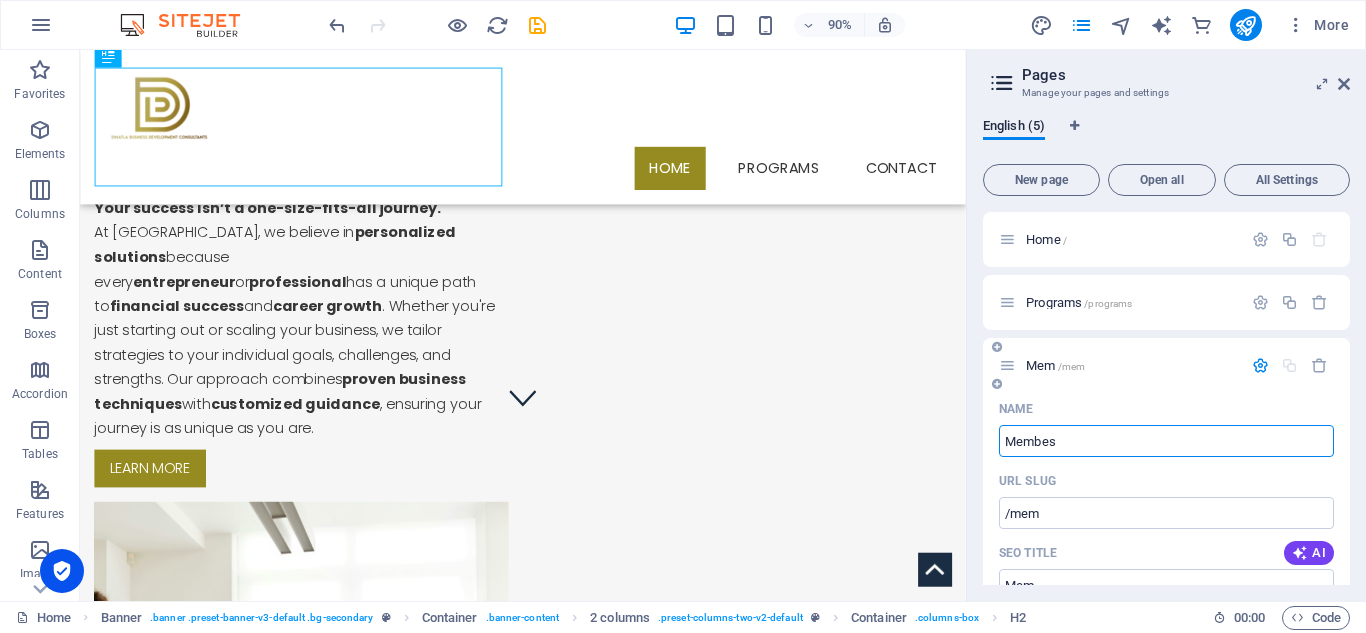 type on "Membes" 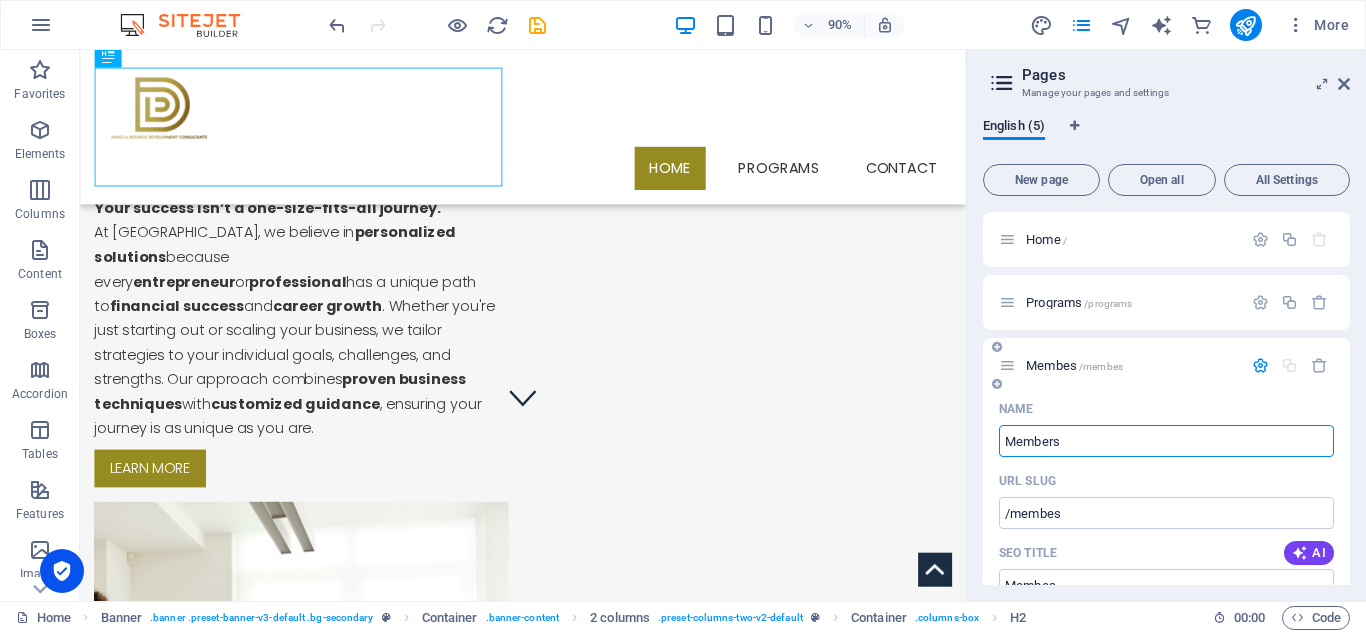type on "Members" 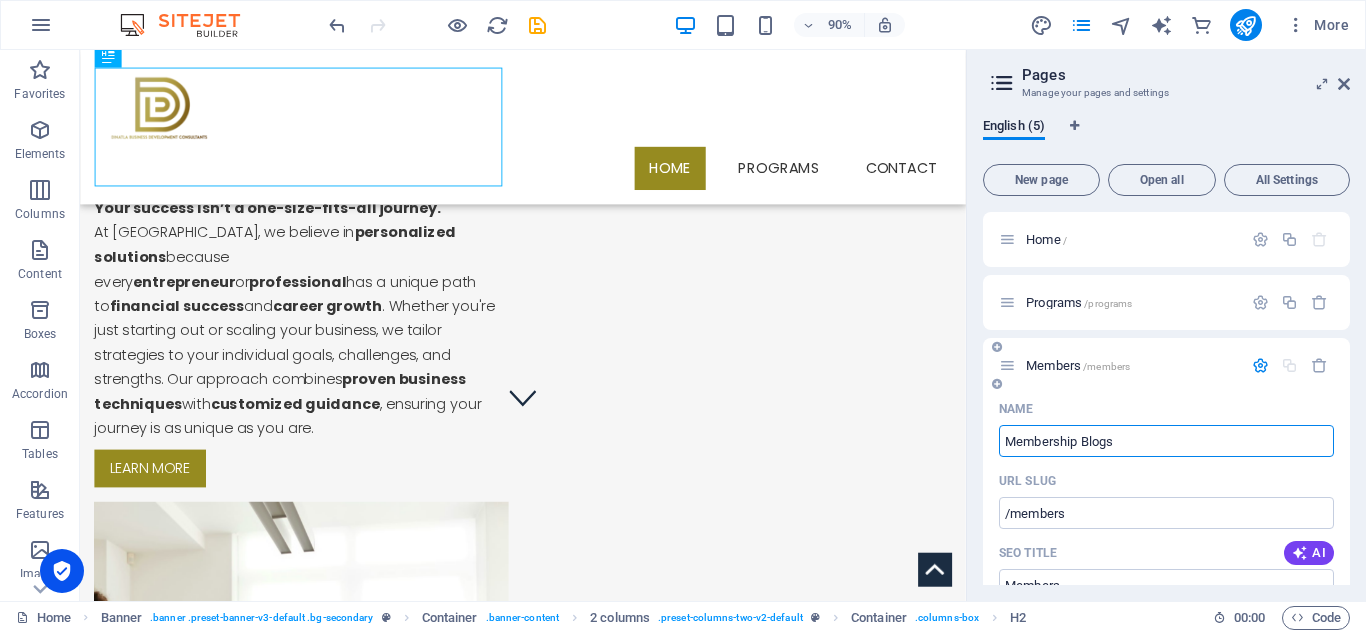 type on "Membership Blogs" 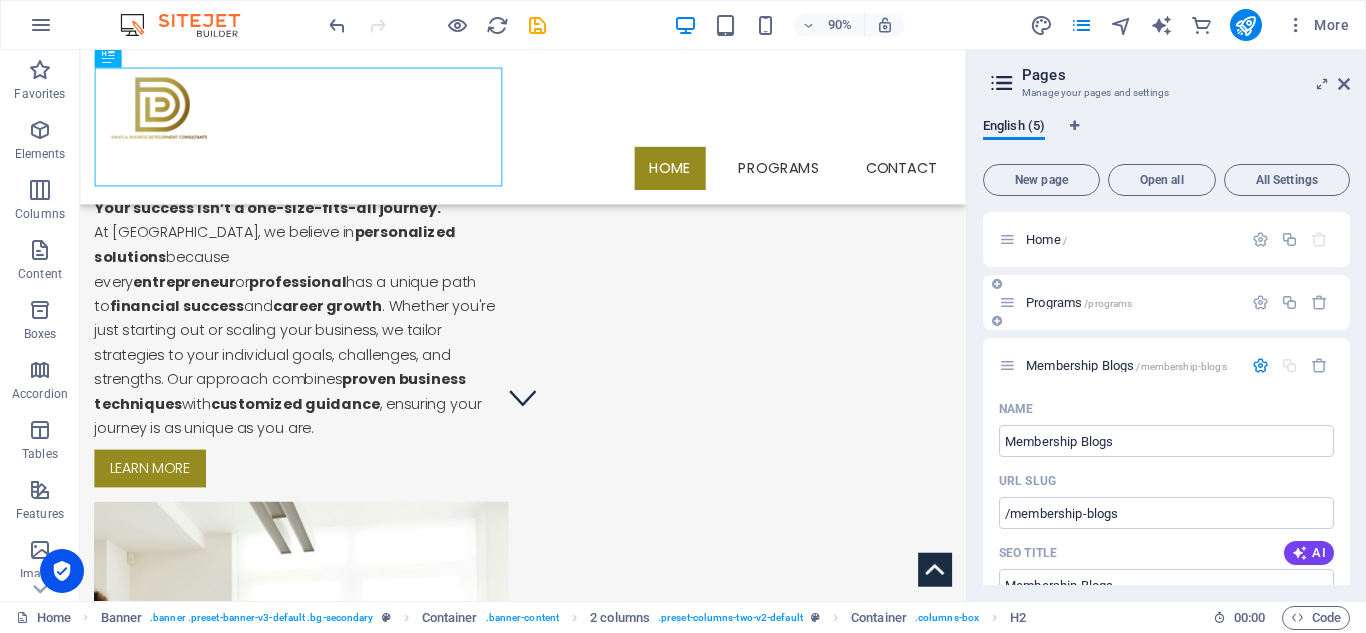 click on "Programs /programs" at bounding box center (1079, 302) 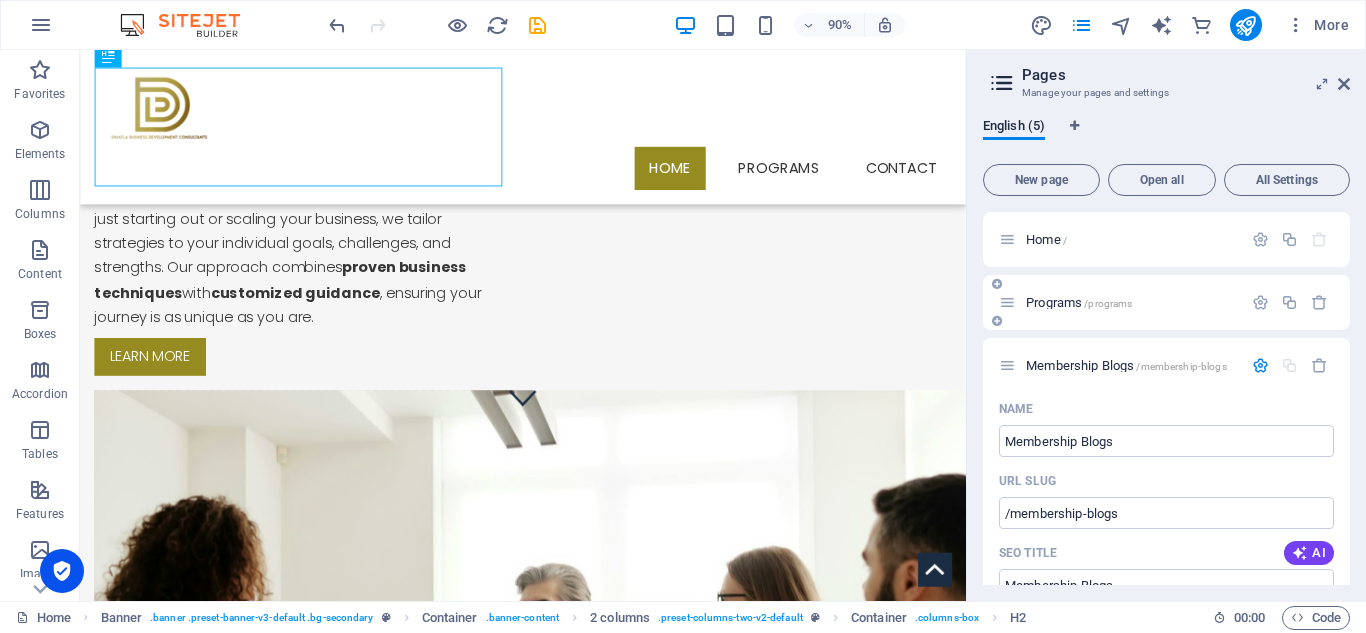 scroll, scrollTop: 0, scrollLeft: 0, axis: both 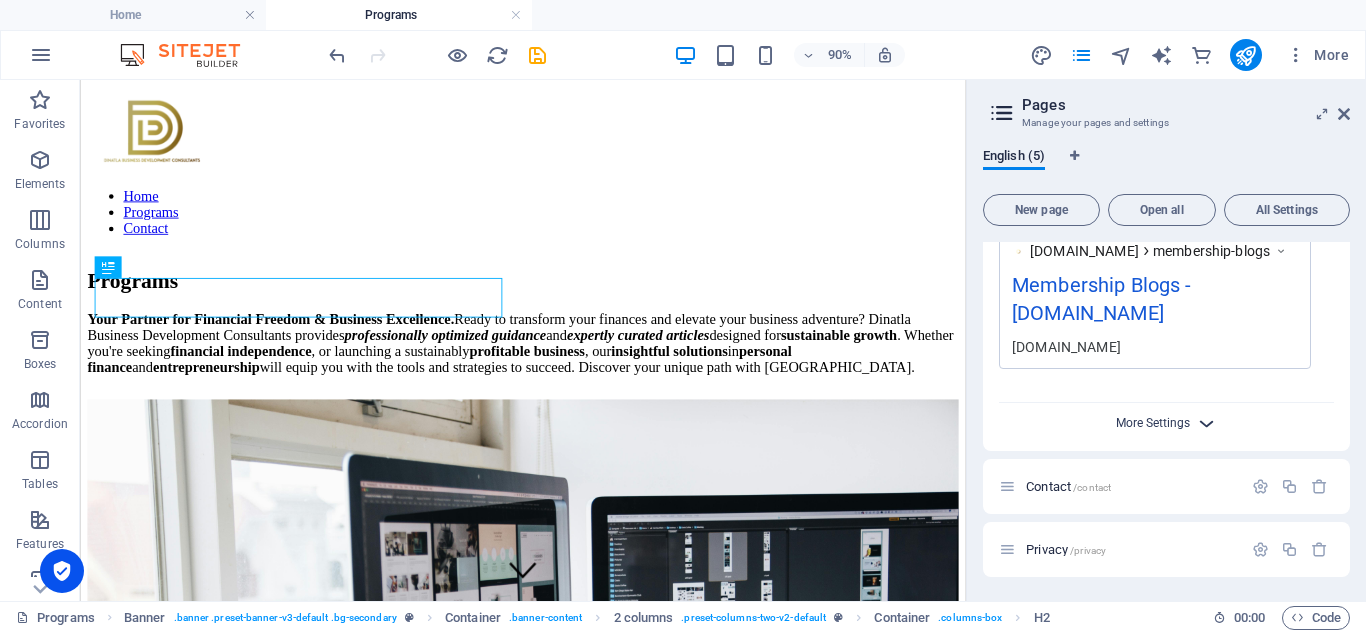 click on "More Settings" at bounding box center [1153, 423] 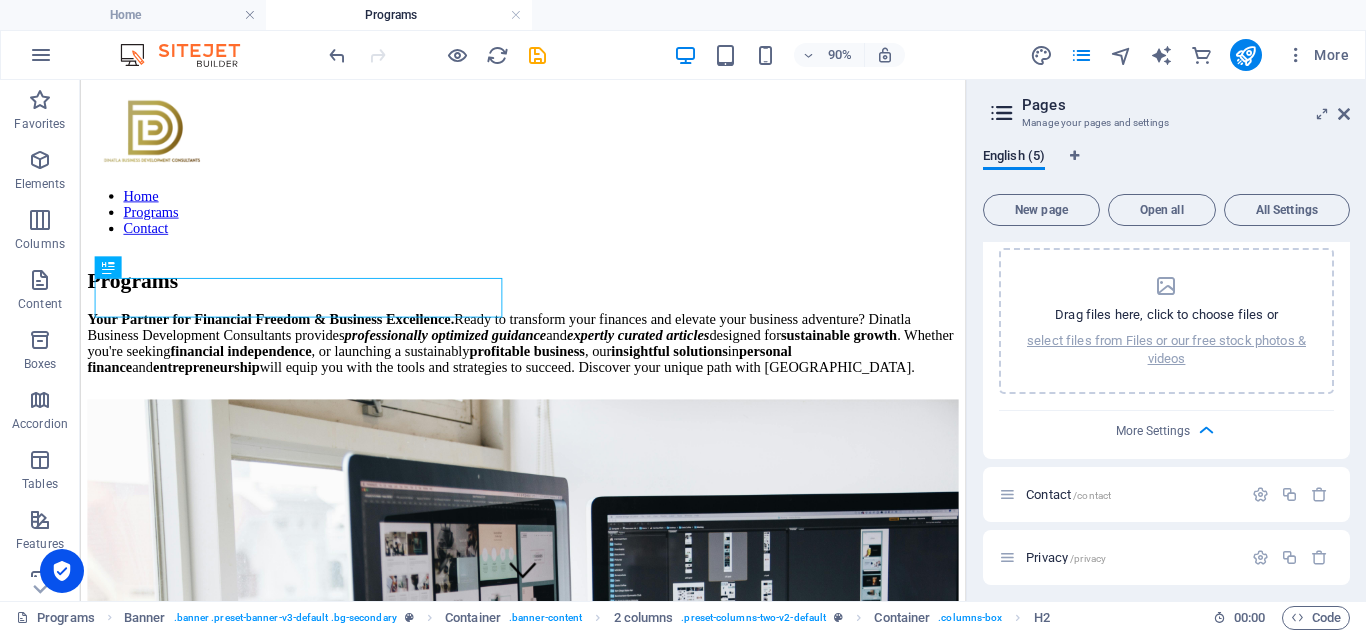 scroll, scrollTop: 1051, scrollLeft: 0, axis: vertical 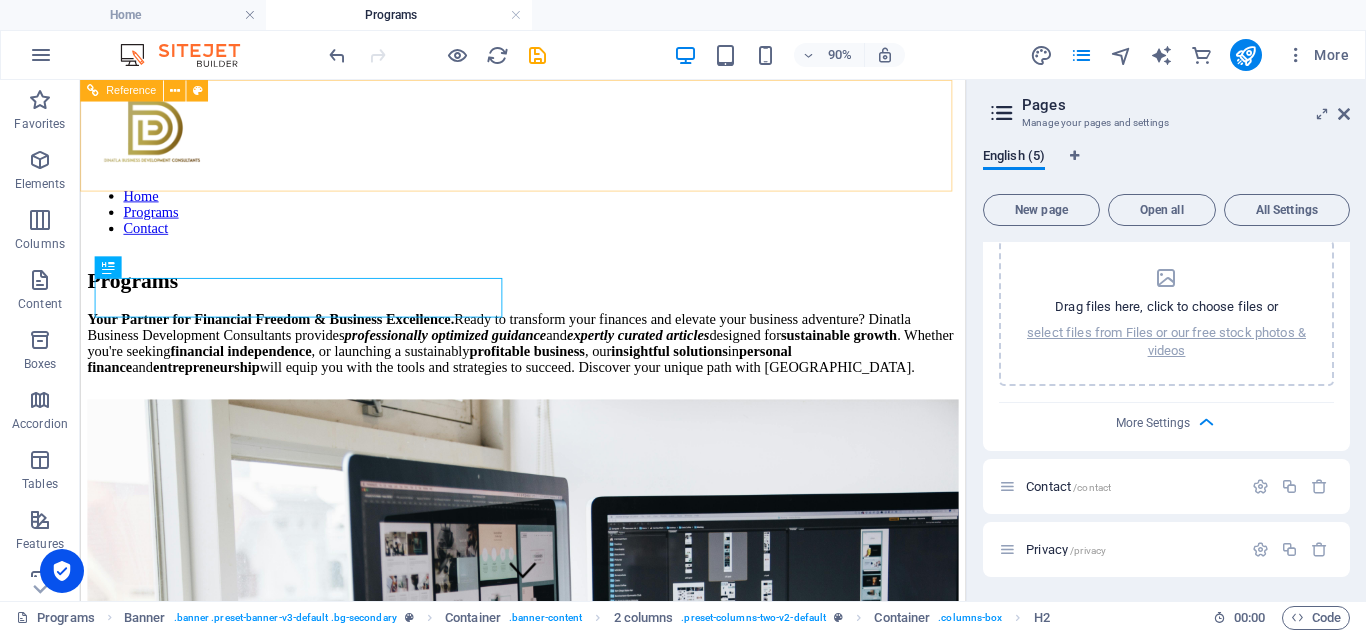 click on "Home Programs Contact" at bounding box center [572, 227] 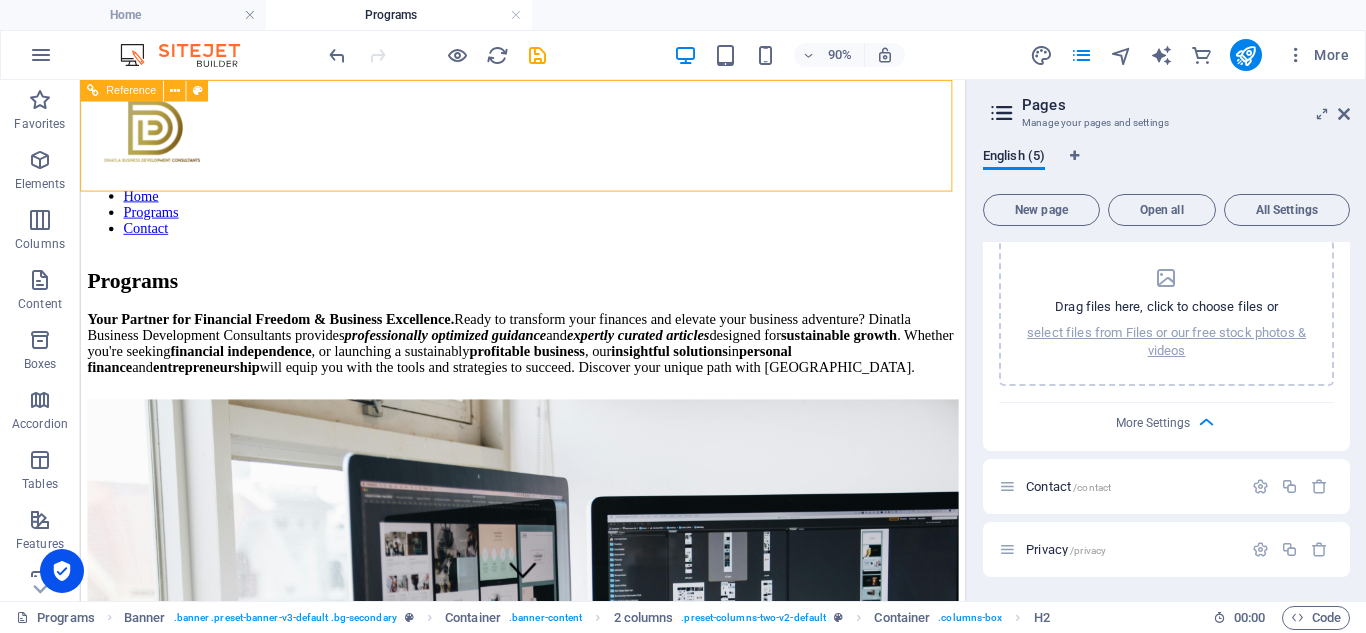 drag, startPoint x: 874, startPoint y: 137, endPoint x: 274, endPoint y: 342, distance: 634.05444 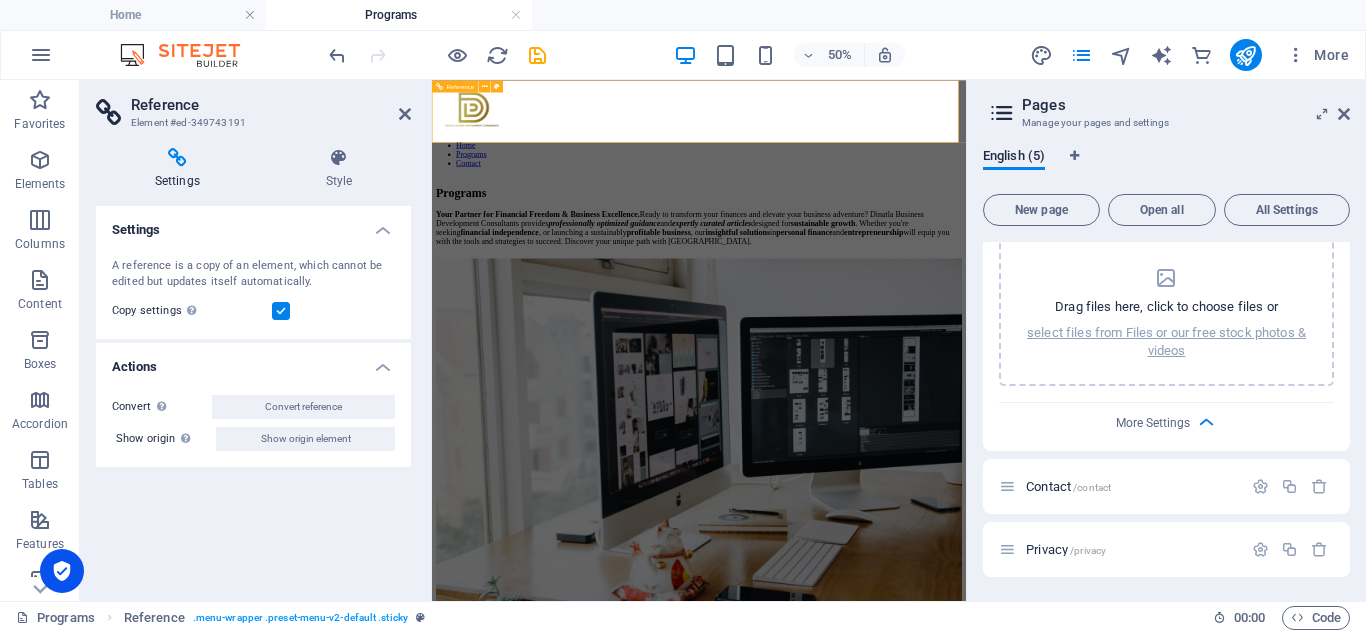 click on "Home Programs Contact" at bounding box center [966, 227] 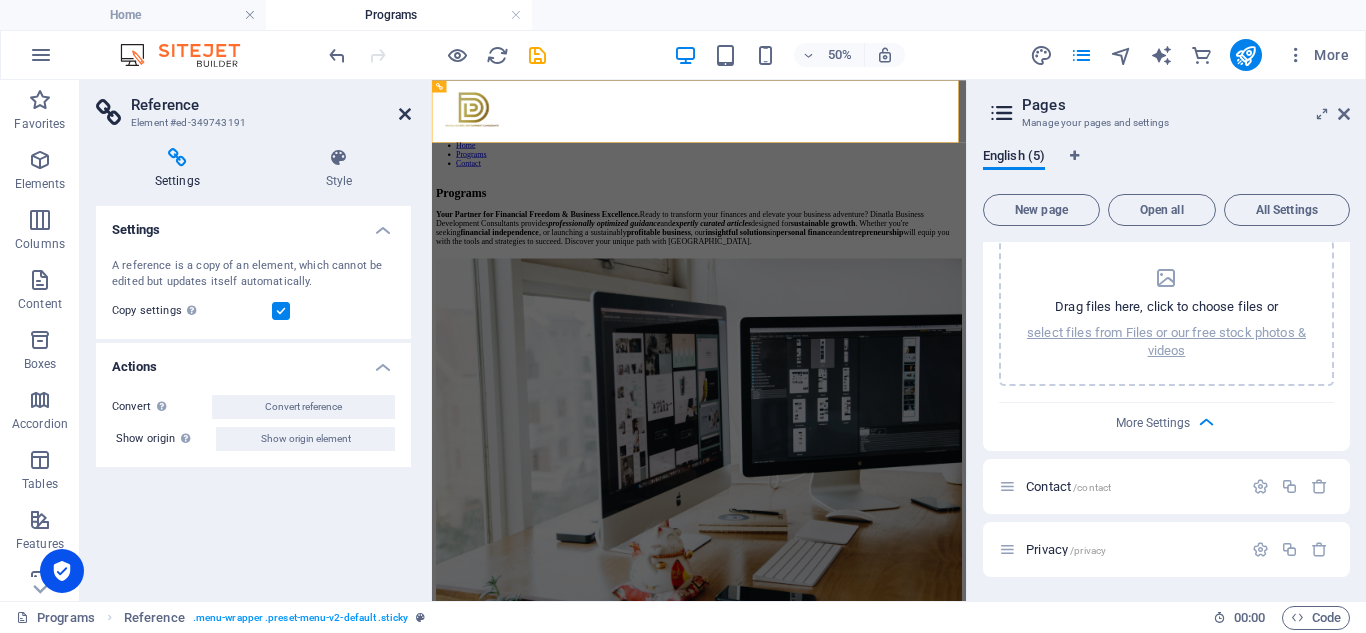 click at bounding box center (405, 114) 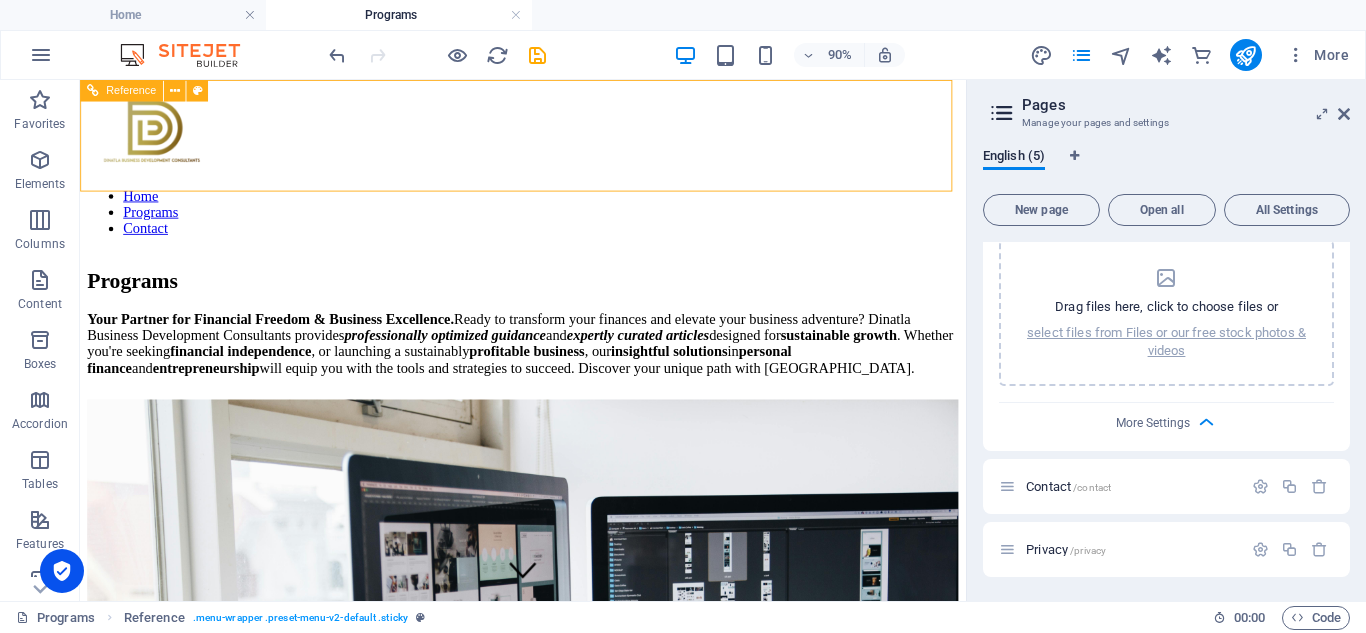 click on "Home Programs Contact" at bounding box center (572, 227) 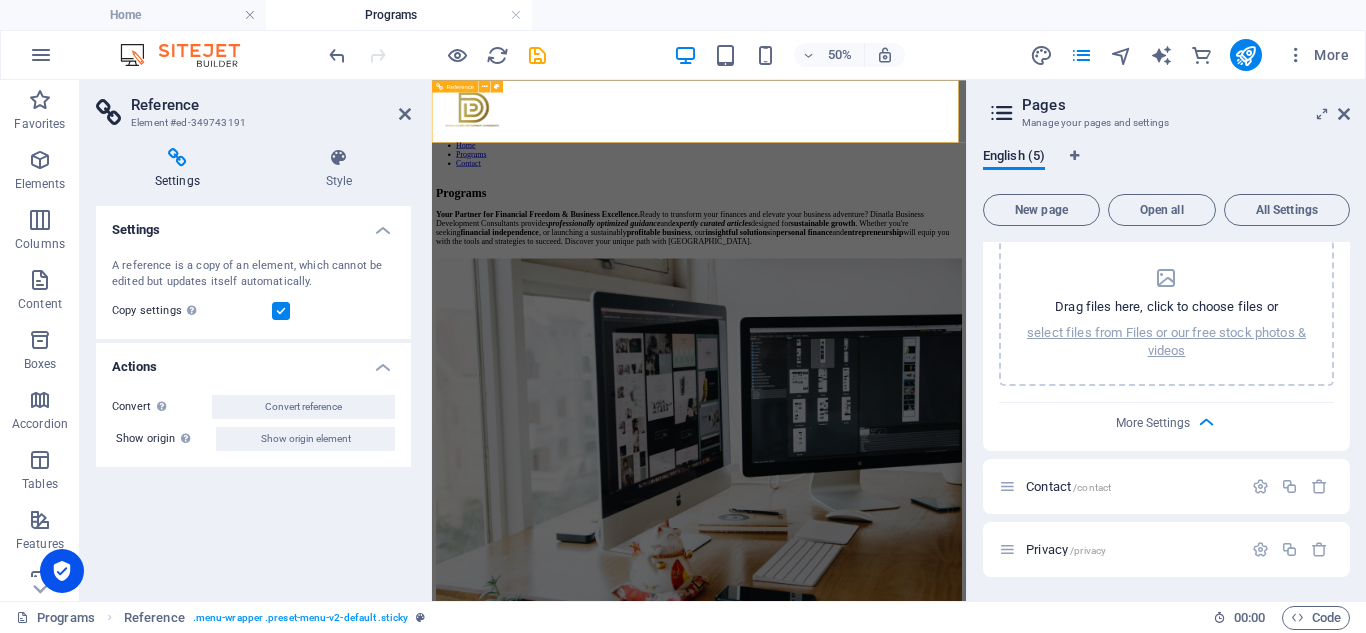 click on "Home Programs Contact" at bounding box center (966, 227) 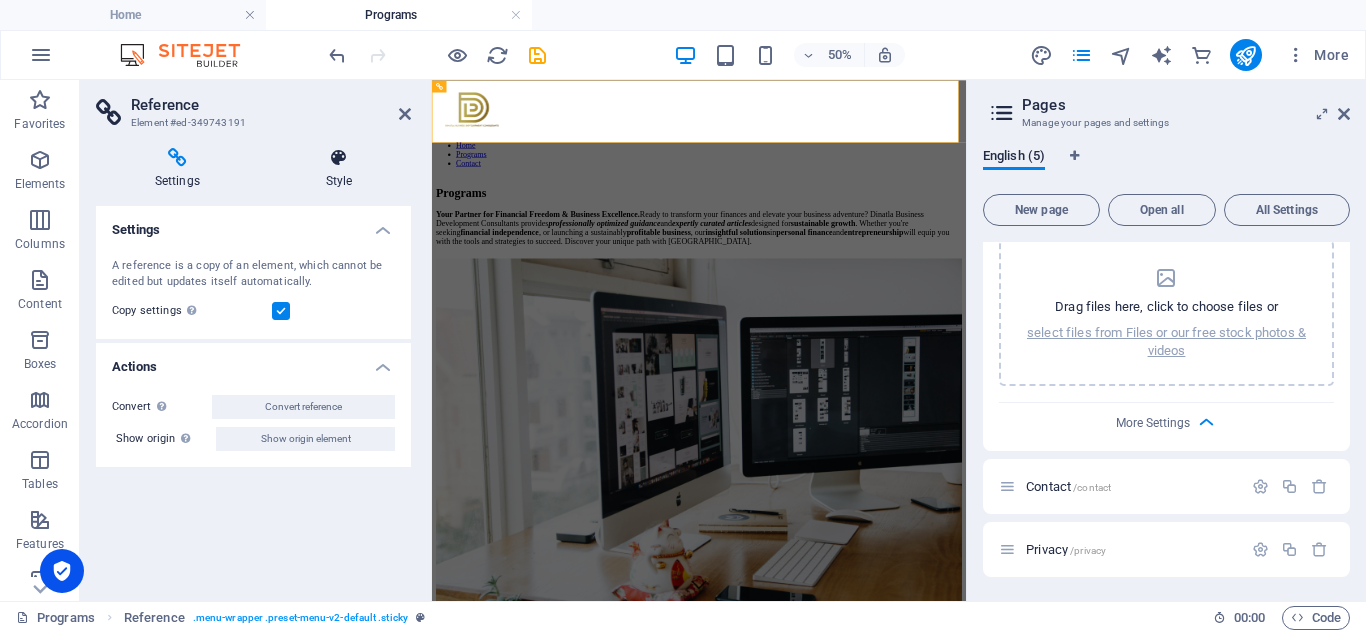 click on "Style" at bounding box center (339, 169) 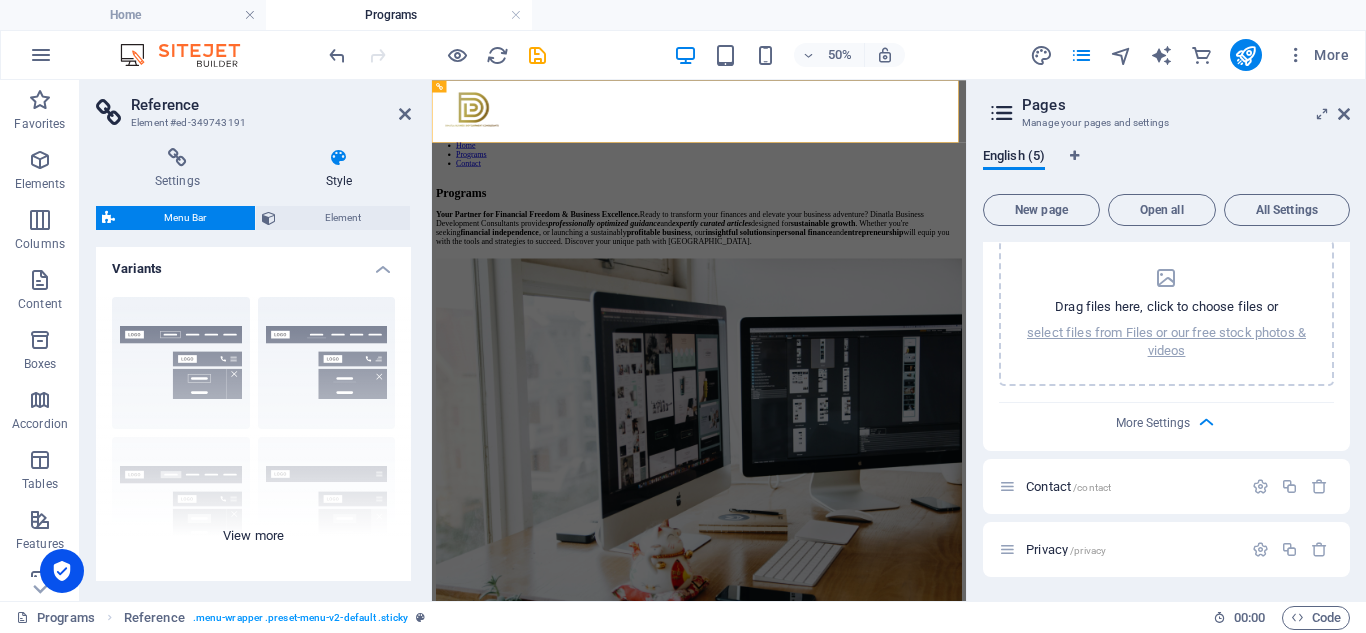 scroll, scrollTop: 0, scrollLeft: 0, axis: both 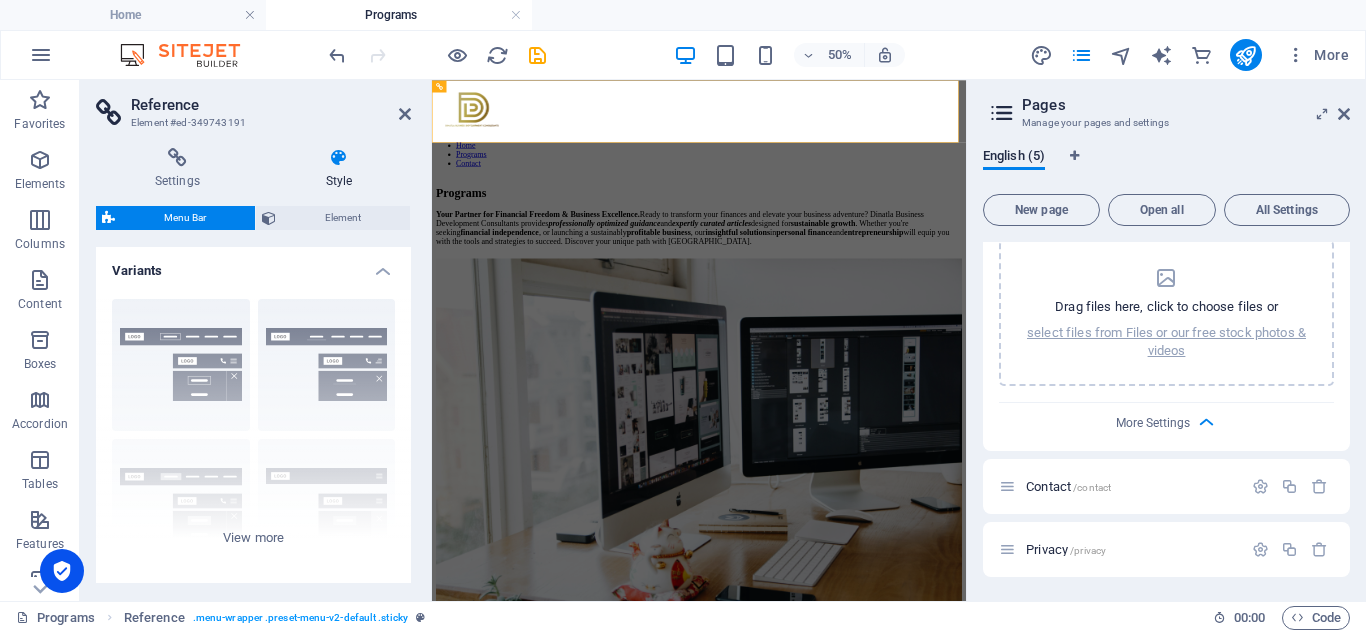 click on "Reference Element #ed-349743191" at bounding box center (253, 106) 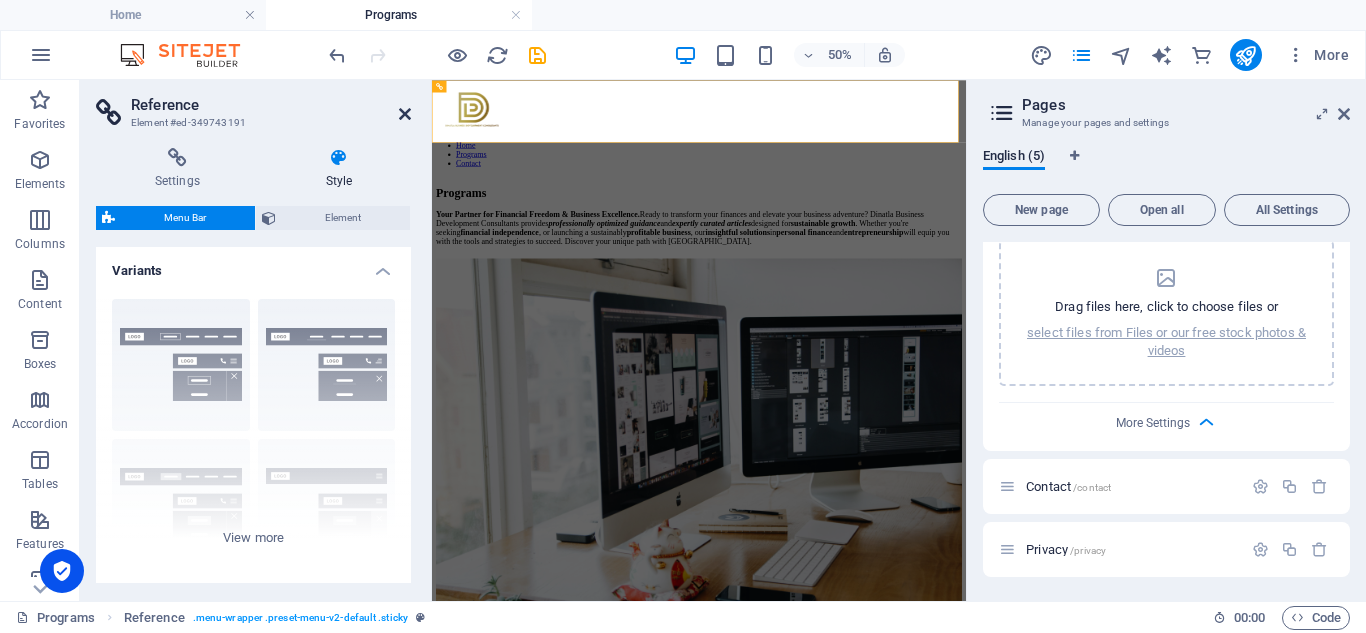 click at bounding box center [405, 114] 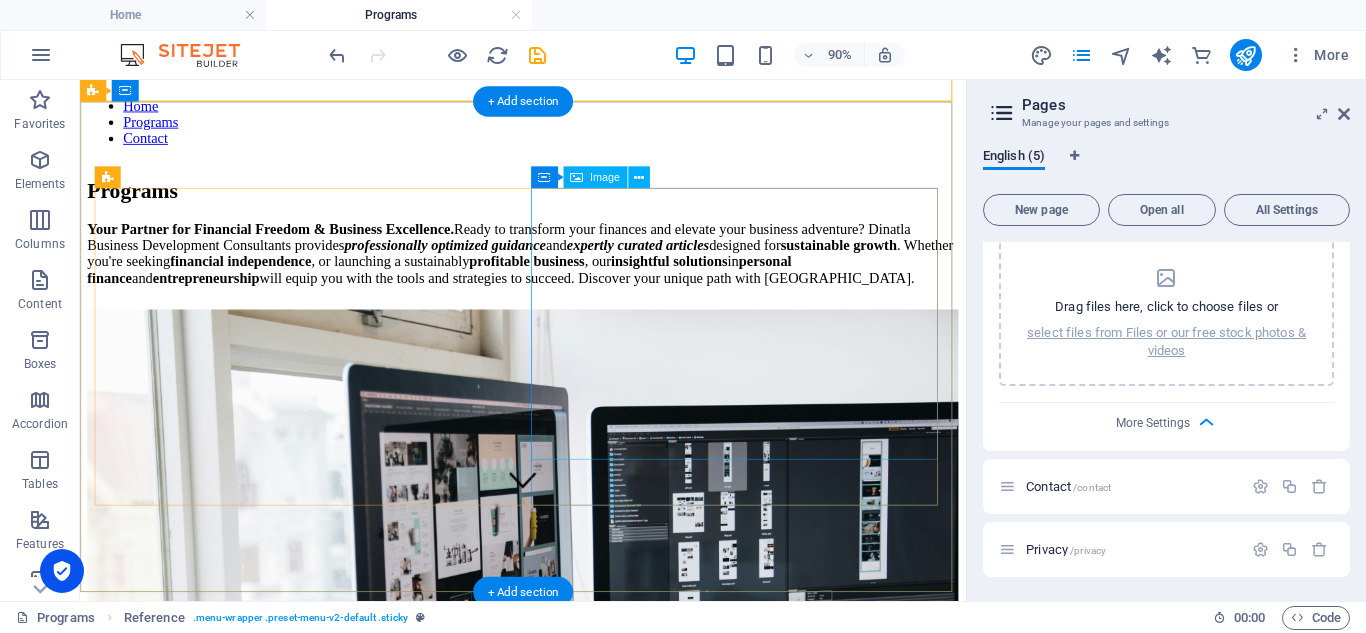 scroll, scrollTop: 0, scrollLeft: 0, axis: both 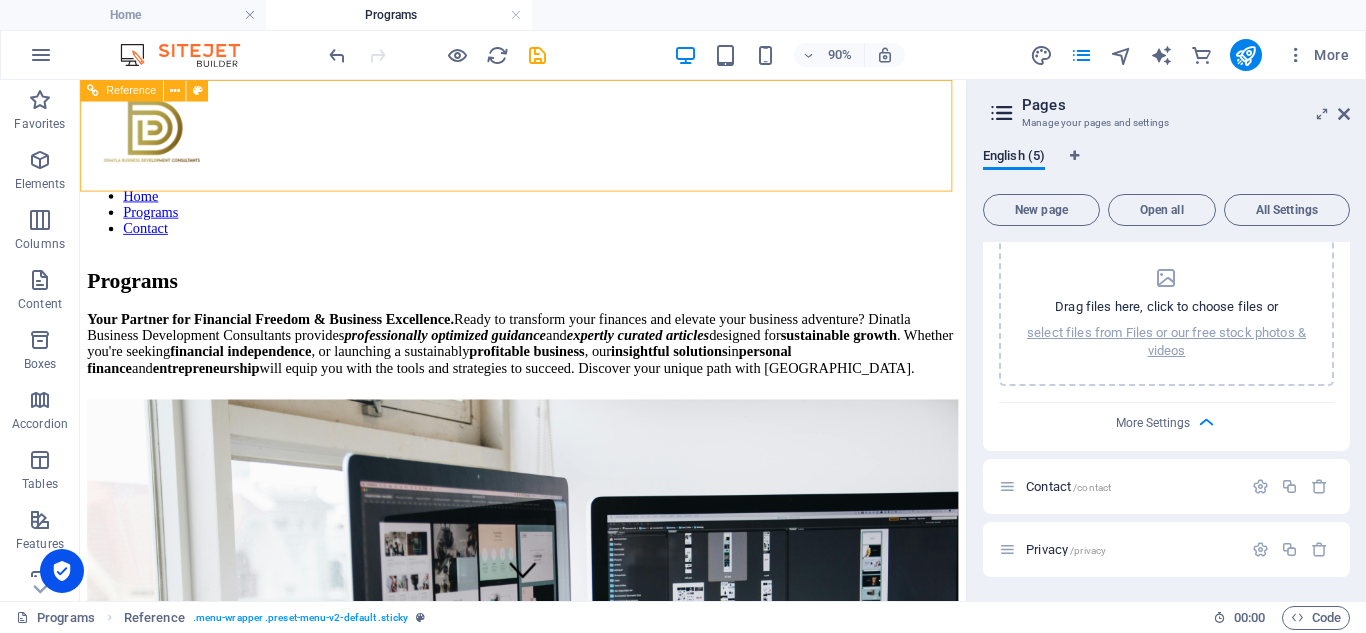 click on "Home Programs Contact" at bounding box center (572, 227) 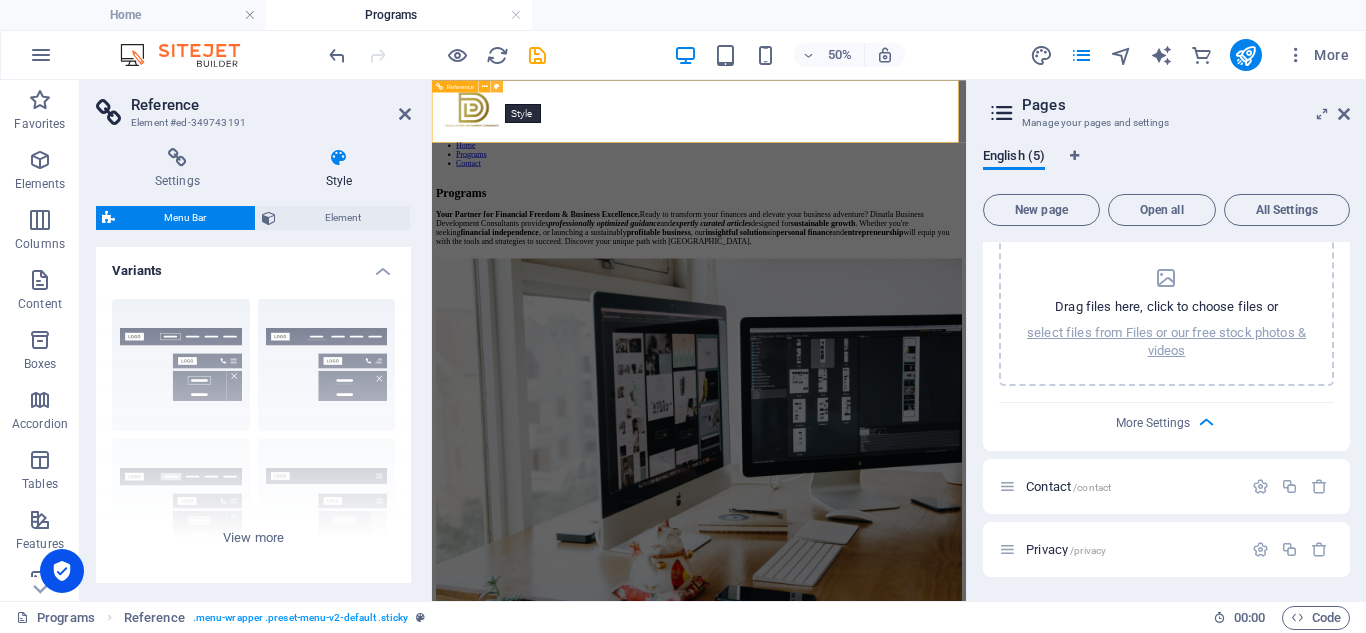 click at bounding box center (497, 86) 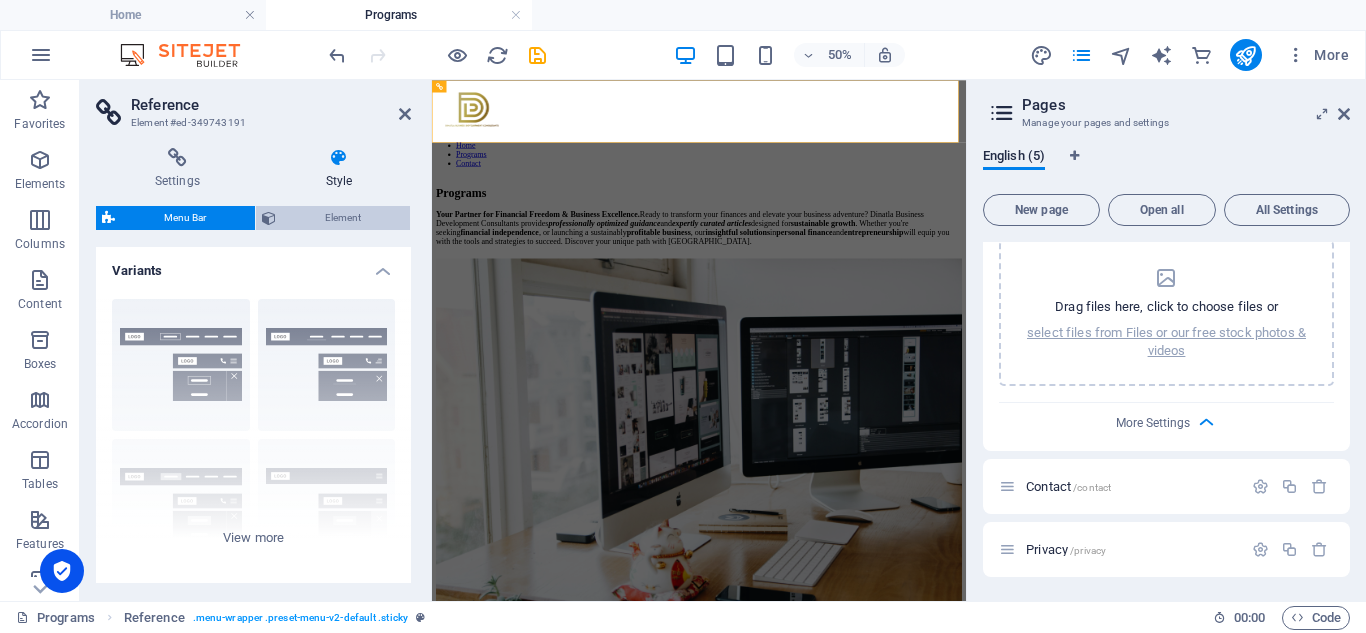 click on "Element" at bounding box center [343, 218] 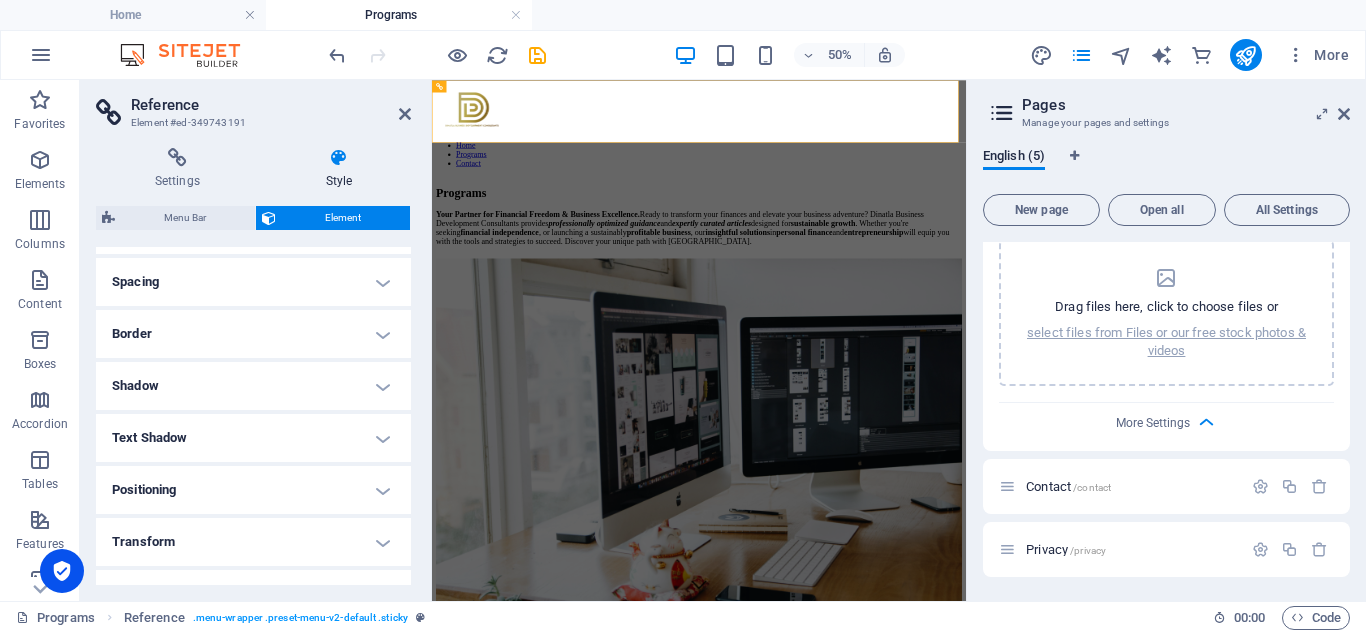 scroll, scrollTop: 0, scrollLeft: 0, axis: both 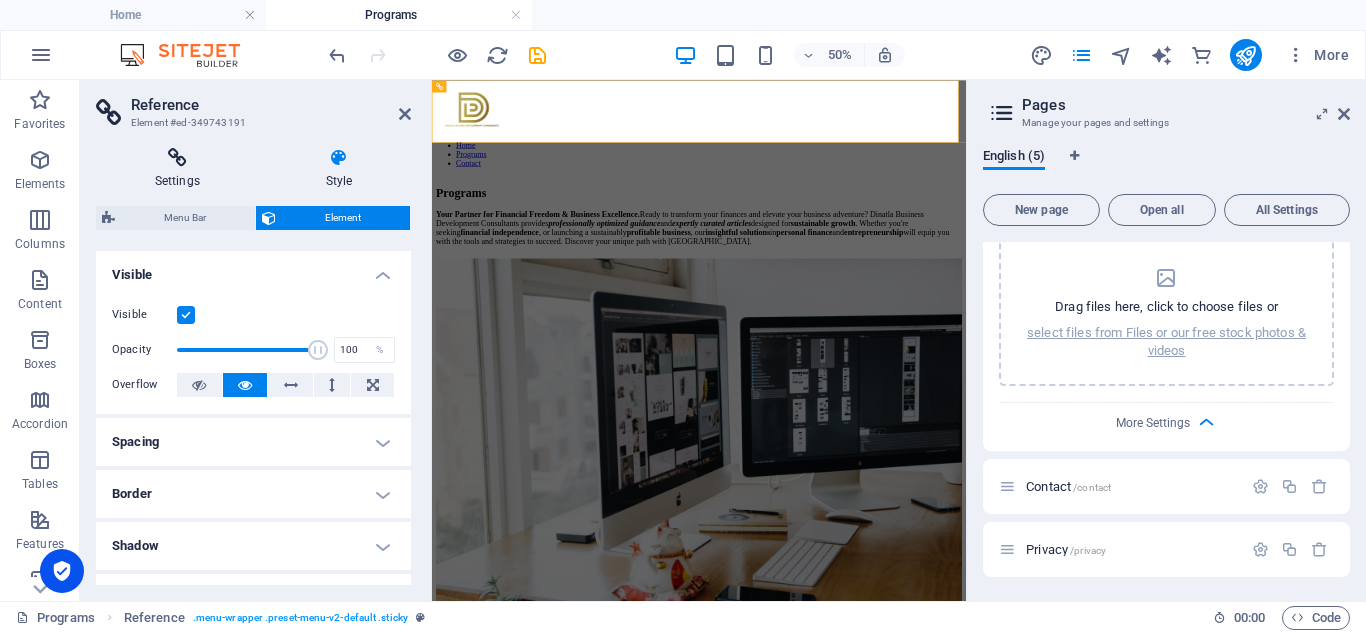 click at bounding box center [177, 158] 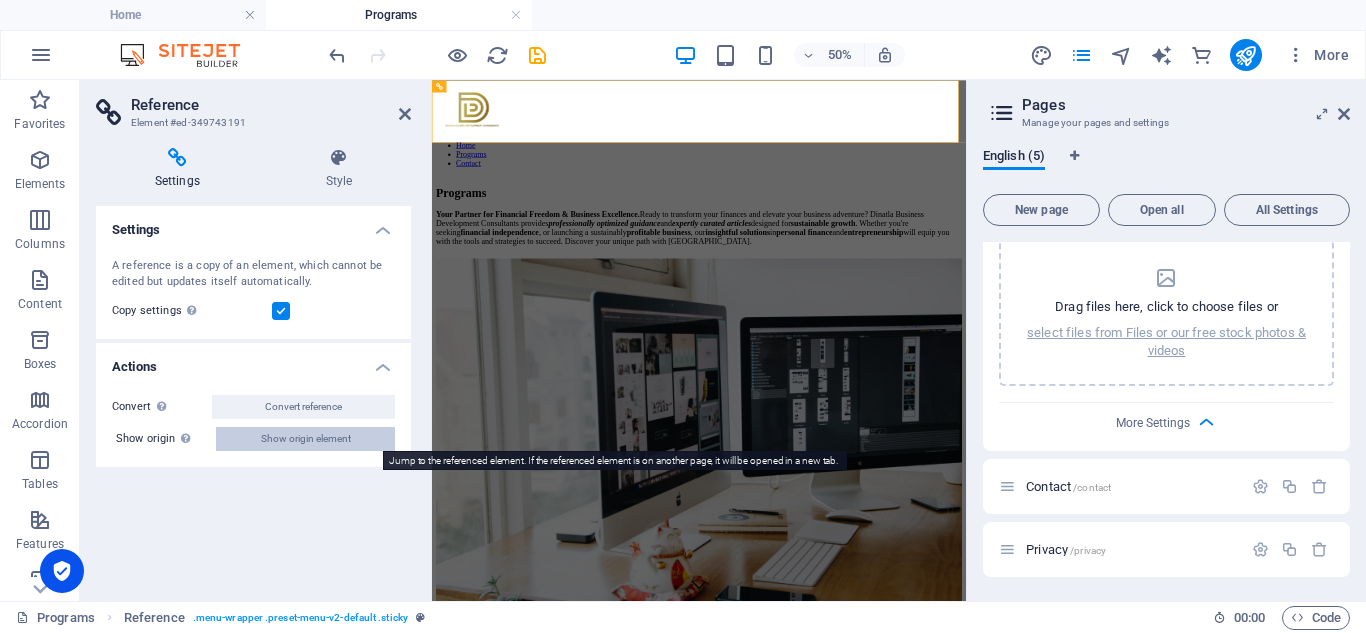 click on "Show origin element" at bounding box center (306, 439) 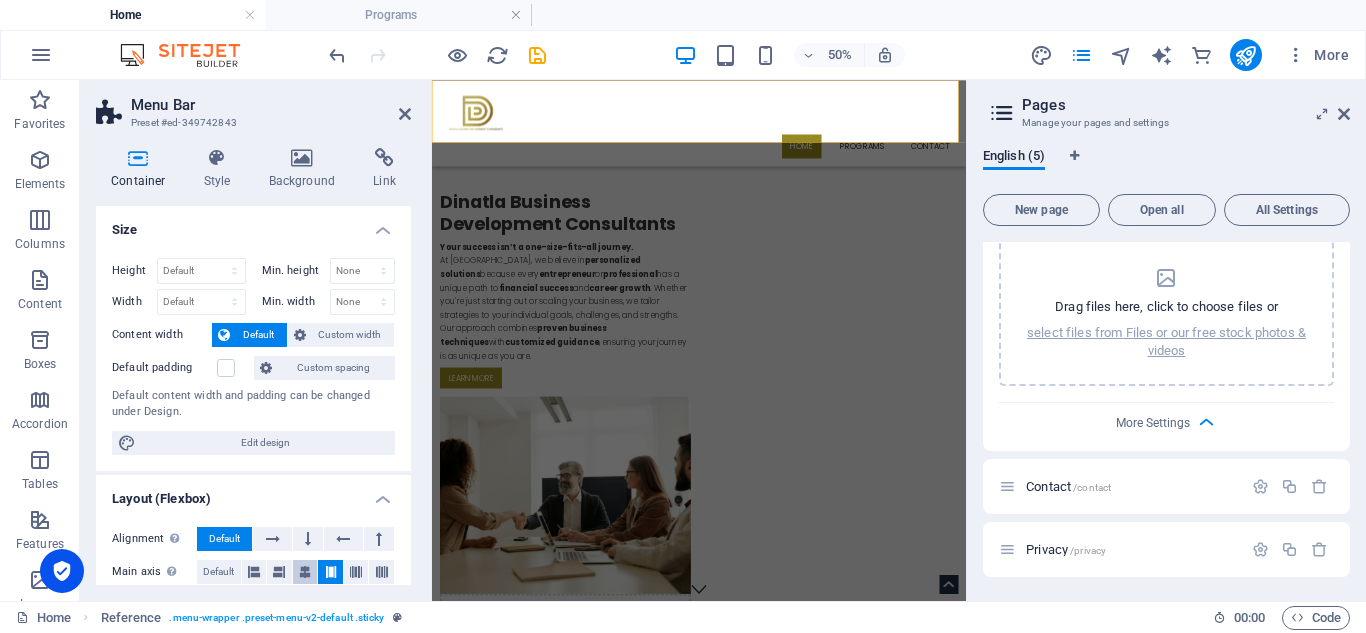 scroll, scrollTop: 200, scrollLeft: 0, axis: vertical 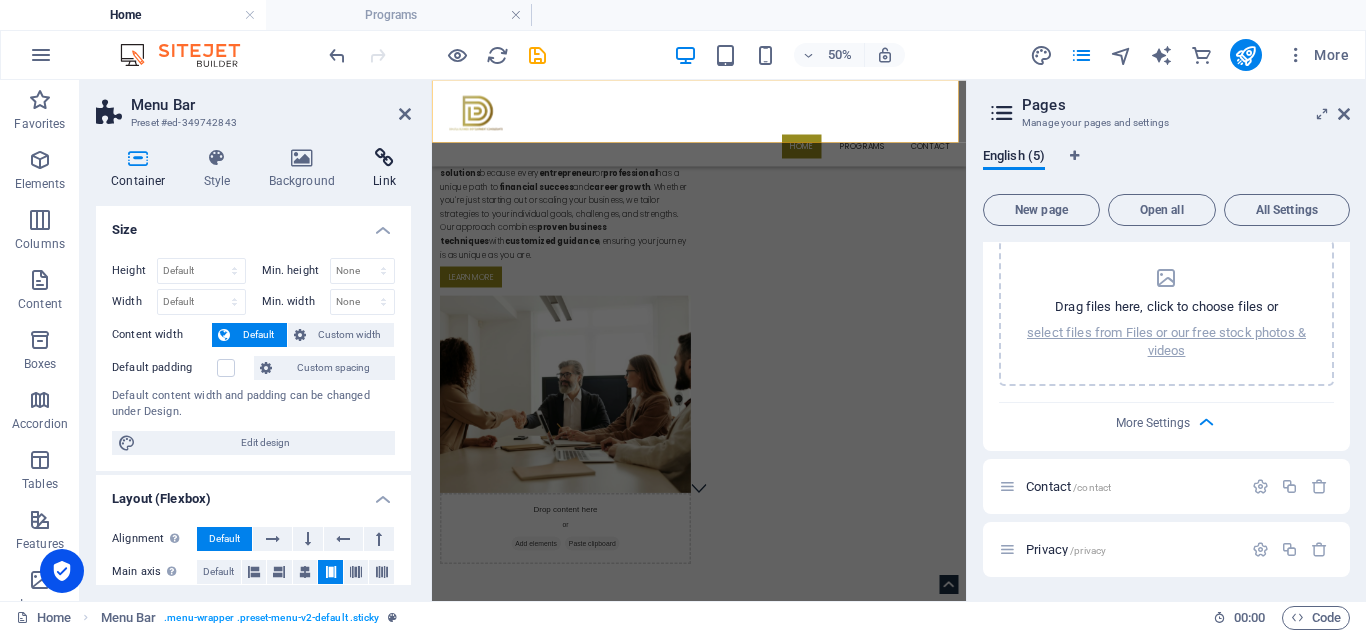 click at bounding box center (384, 158) 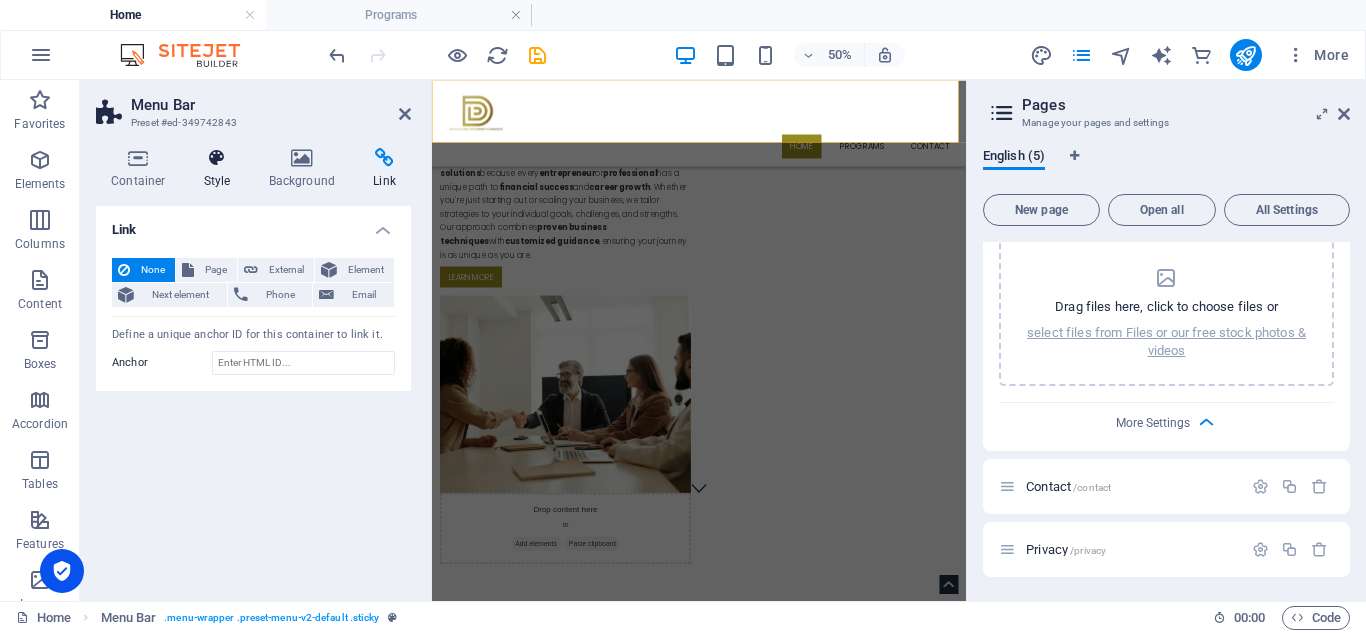 click on "Style" at bounding box center (221, 169) 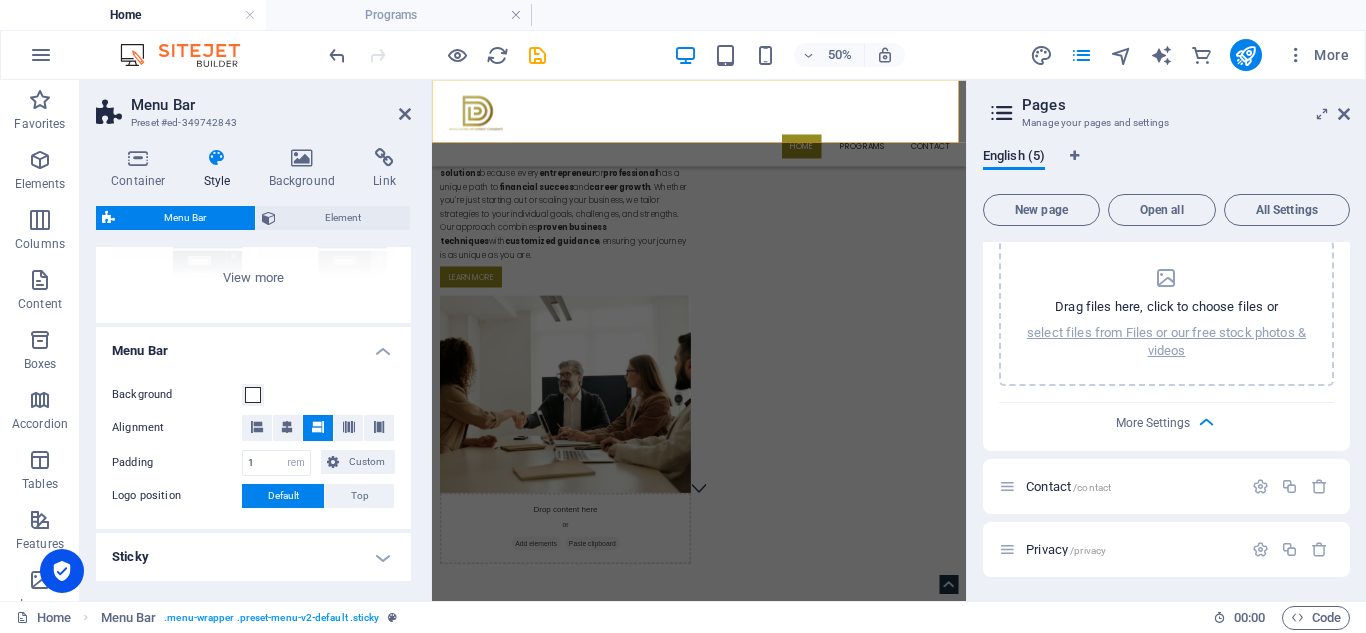 scroll, scrollTop: 300, scrollLeft: 0, axis: vertical 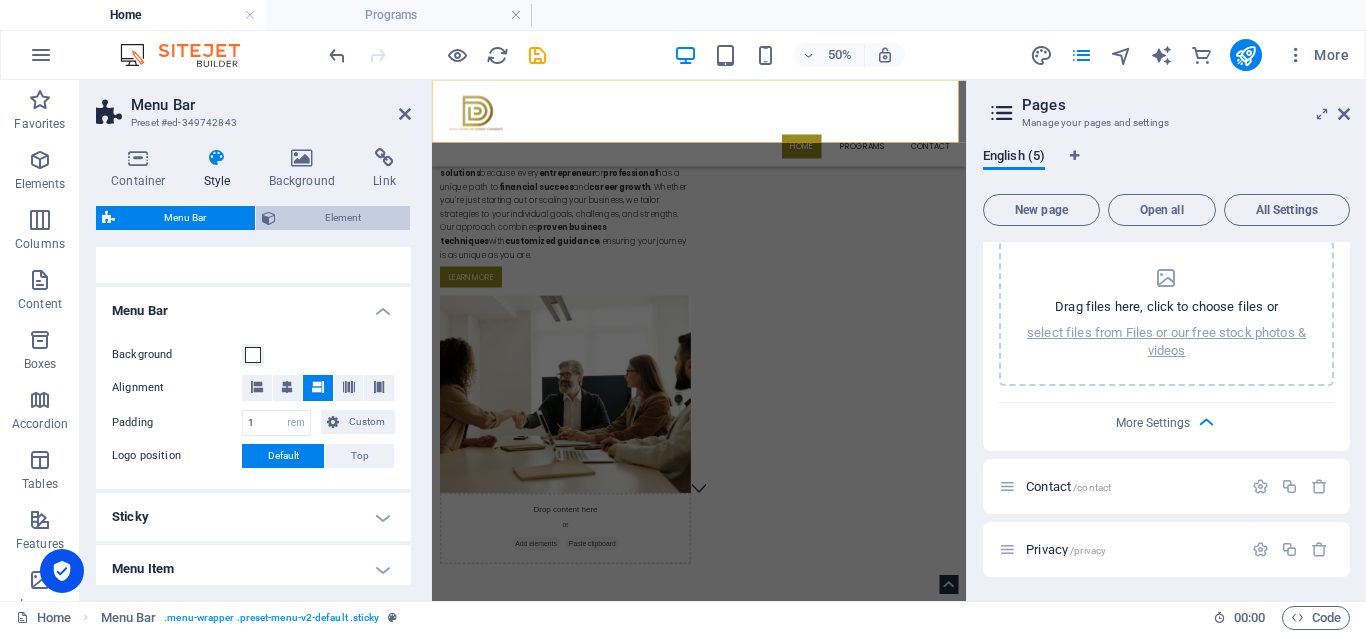 click on "Element" at bounding box center [343, 218] 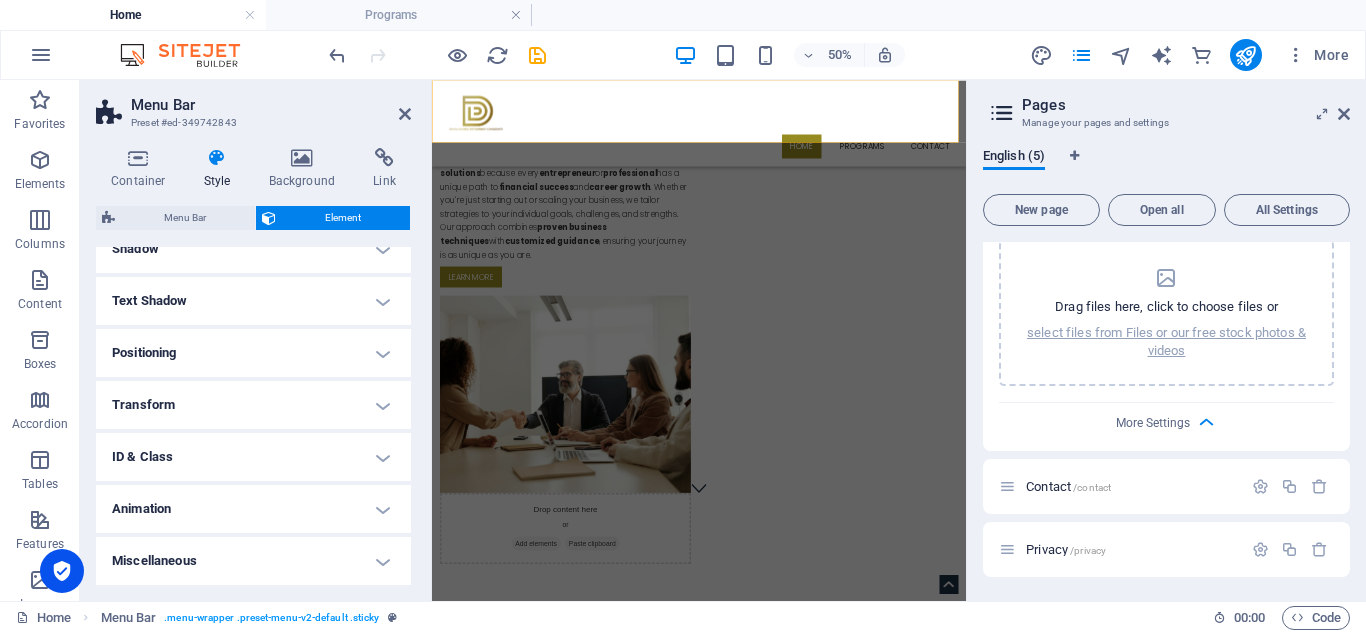 scroll, scrollTop: 0, scrollLeft: 0, axis: both 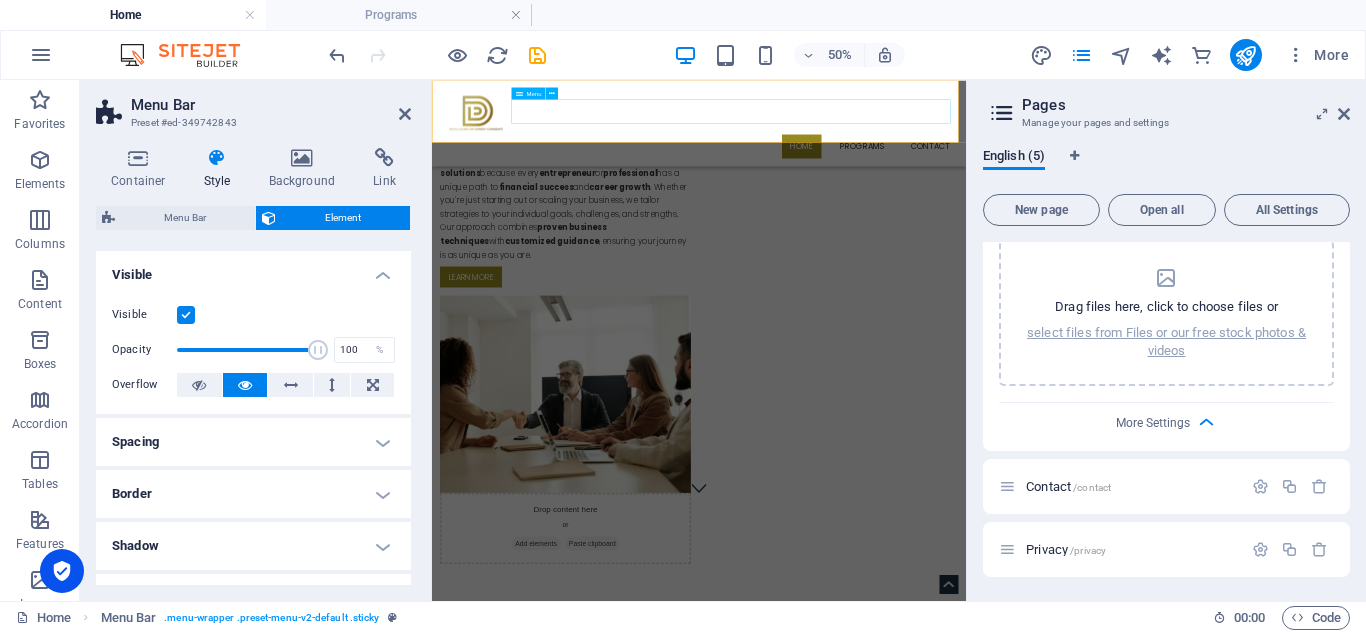 click on "Home Programs Contact" at bounding box center [966, 212] 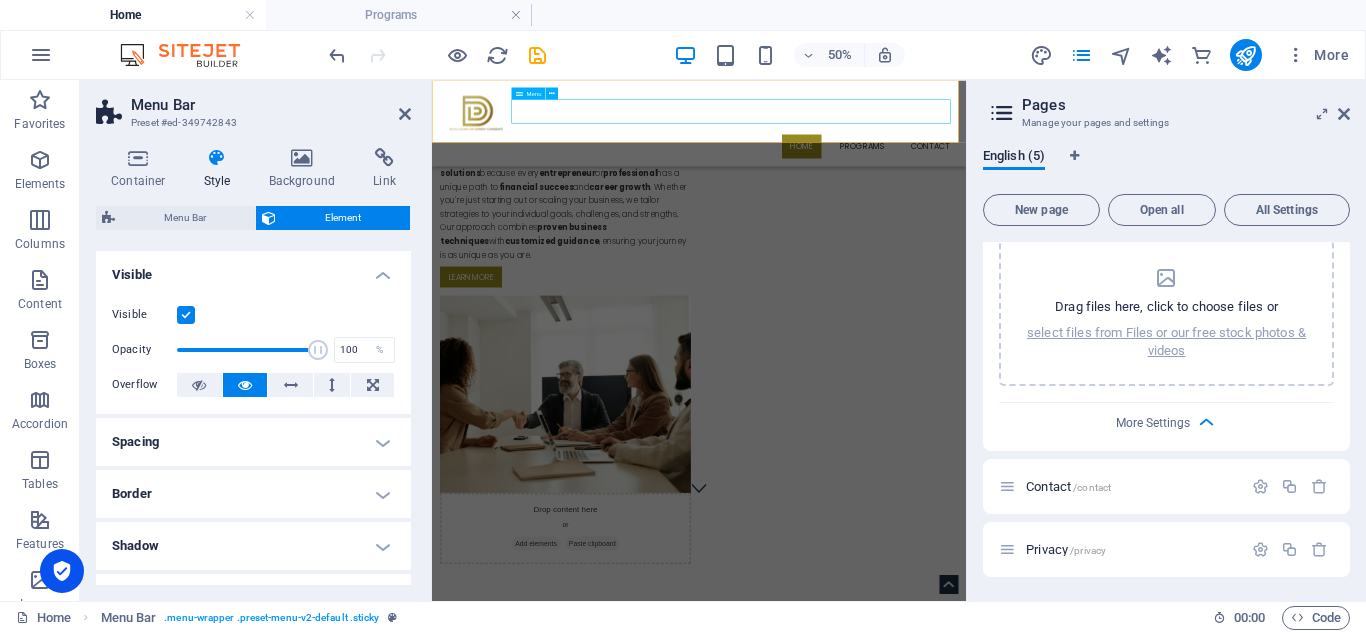 click on "Home Programs Contact" at bounding box center [966, 212] 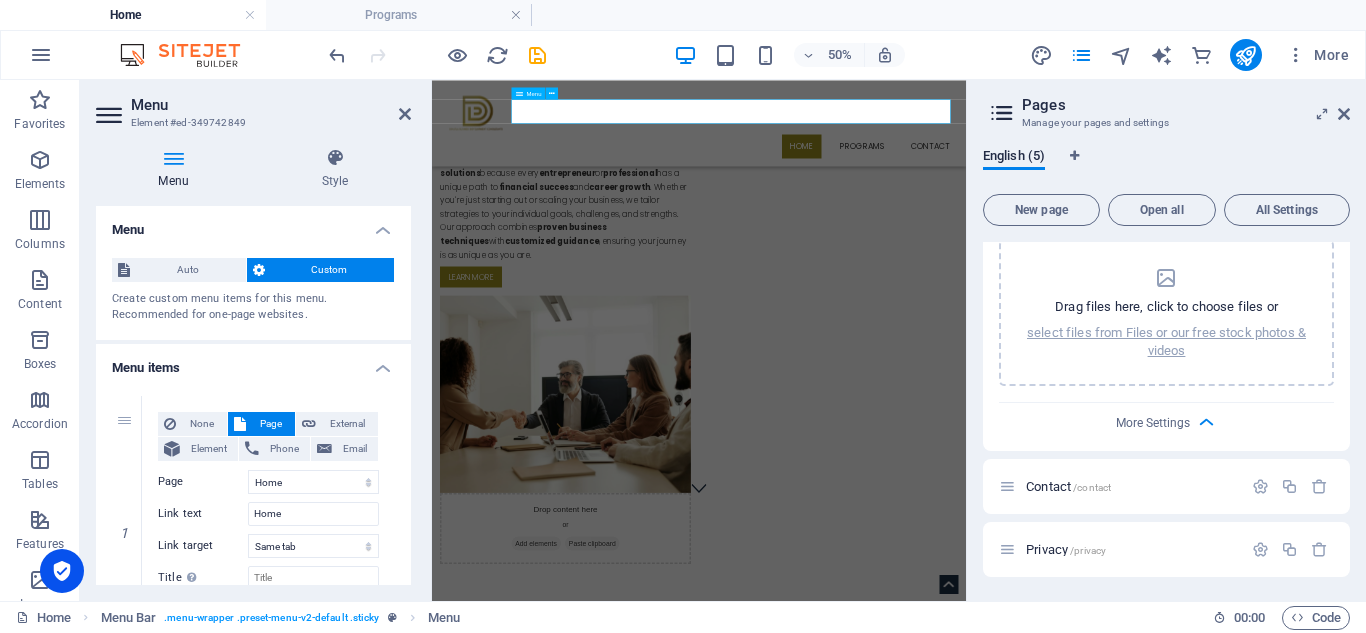 click on "Home Programs Contact" at bounding box center [966, 212] 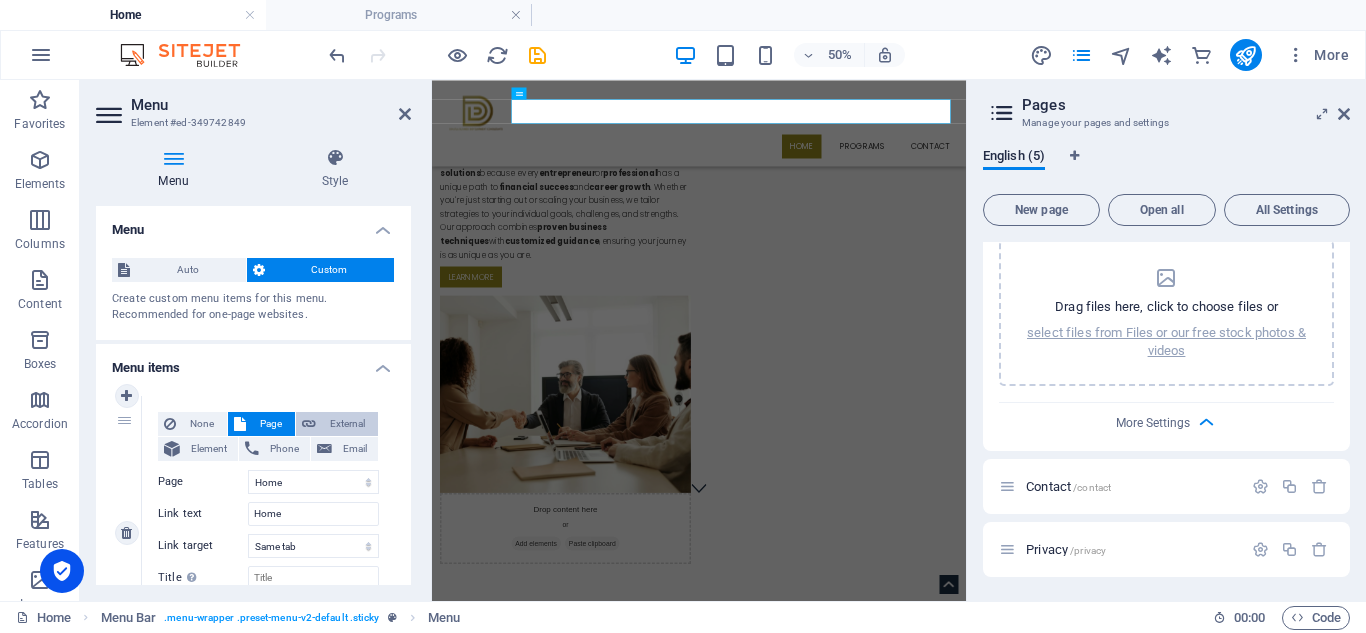 scroll, scrollTop: 100, scrollLeft: 0, axis: vertical 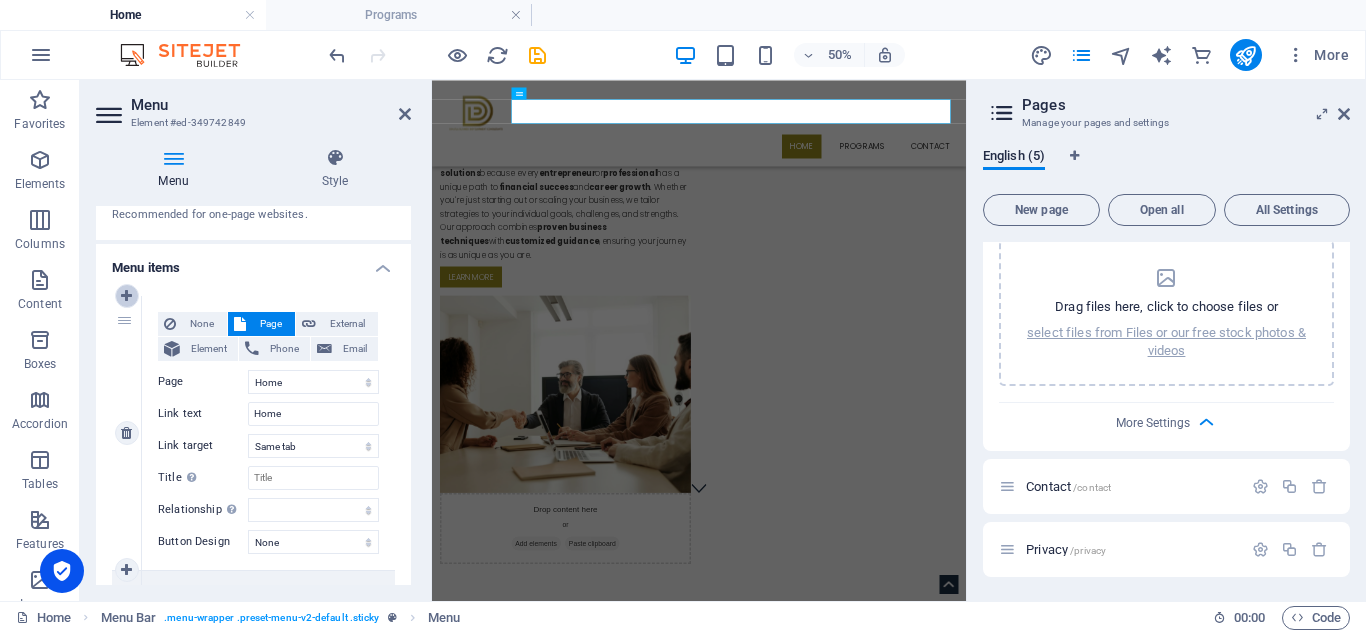 click at bounding box center [126, 296] 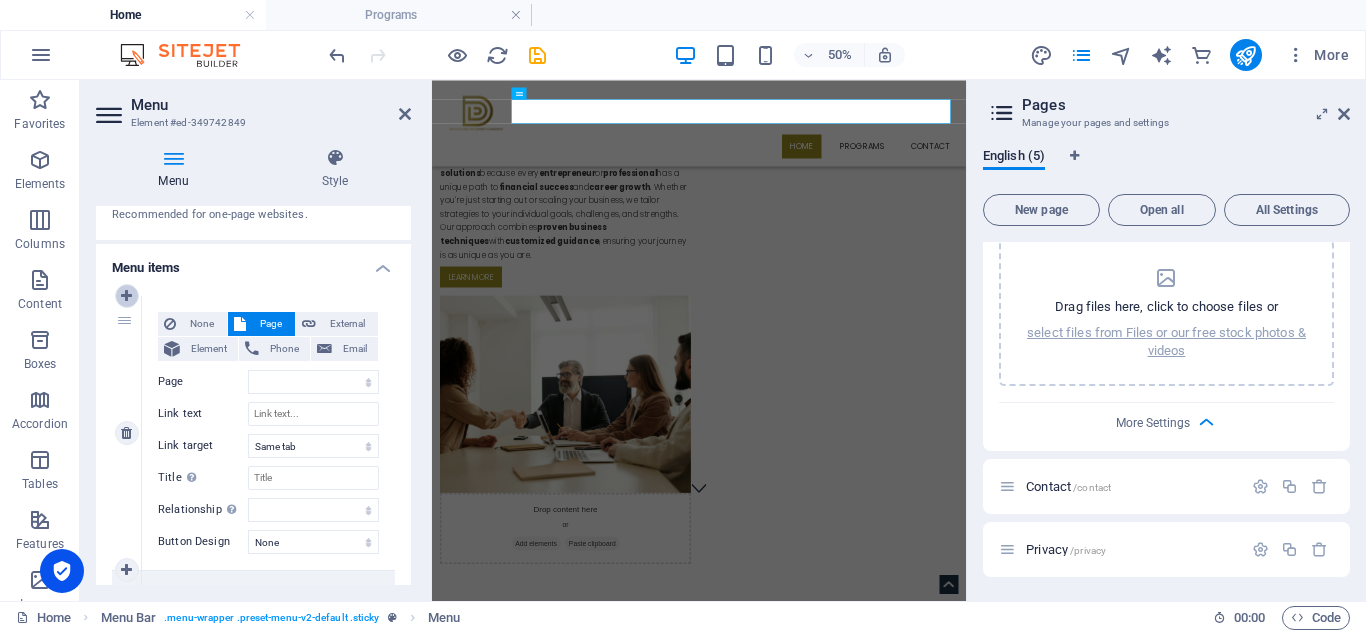 select on "3" 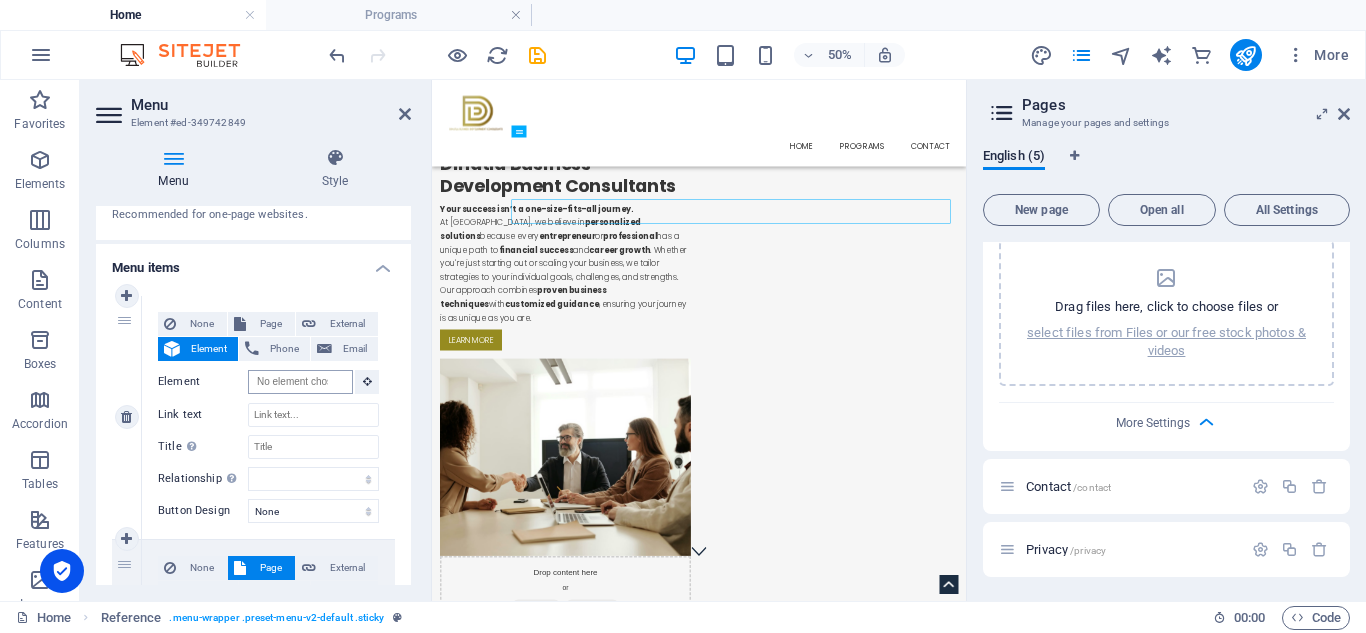 scroll, scrollTop: 0, scrollLeft: 0, axis: both 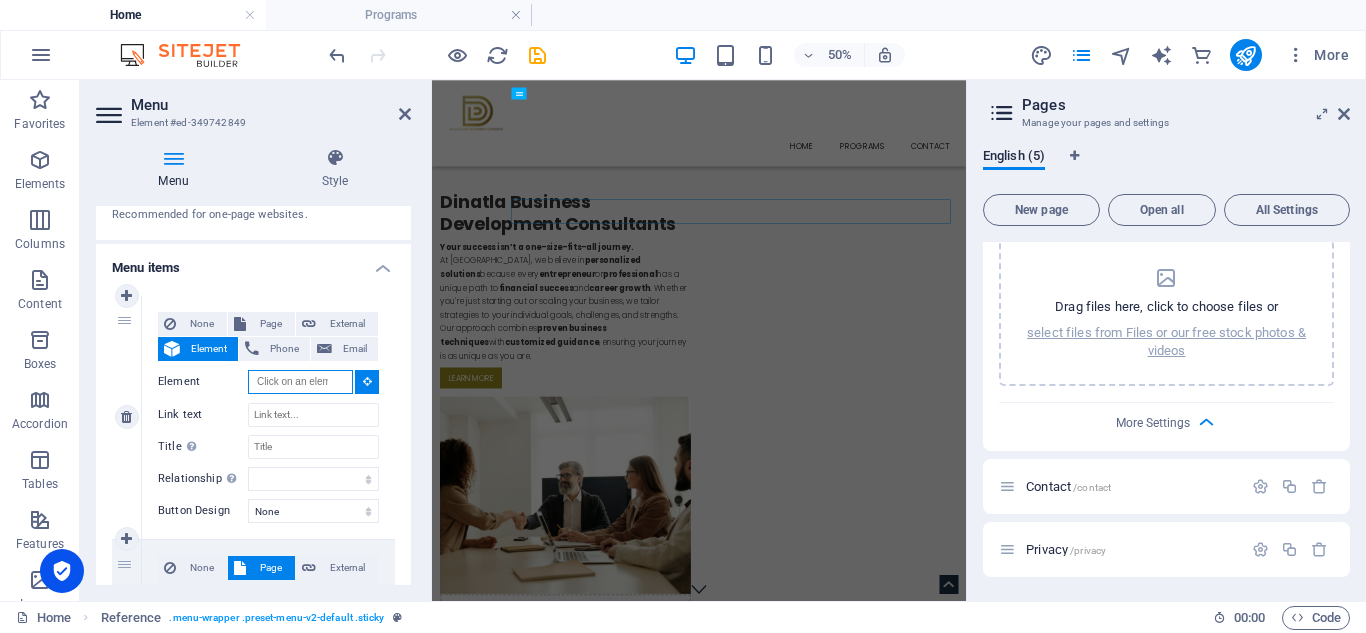 click on "Element" at bounding box center [300, 382] 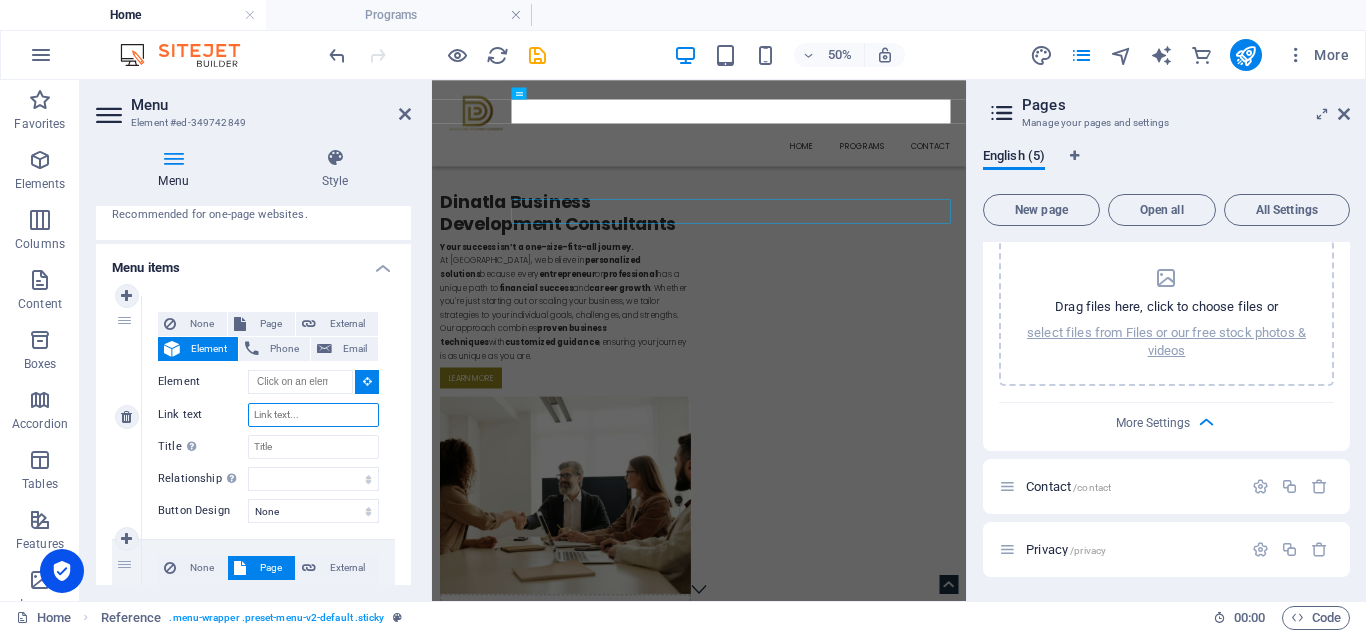 click on "Link text" at bounding box center [313, 415] 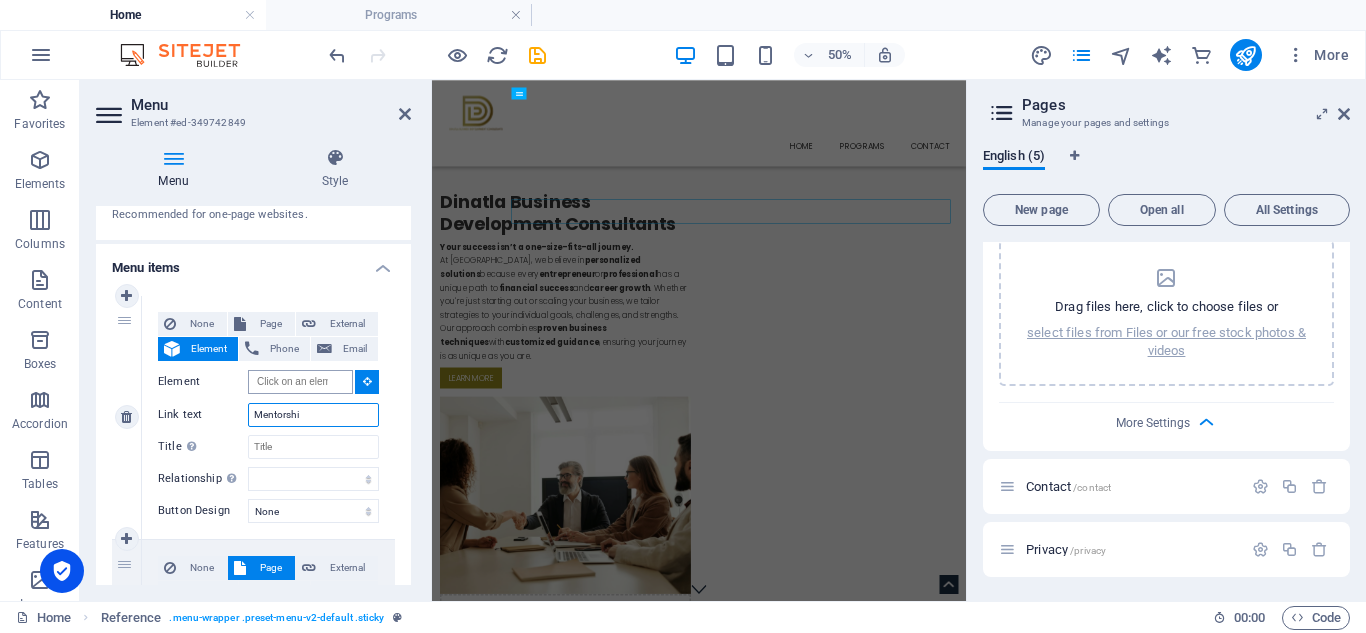 type on "Mentorship" 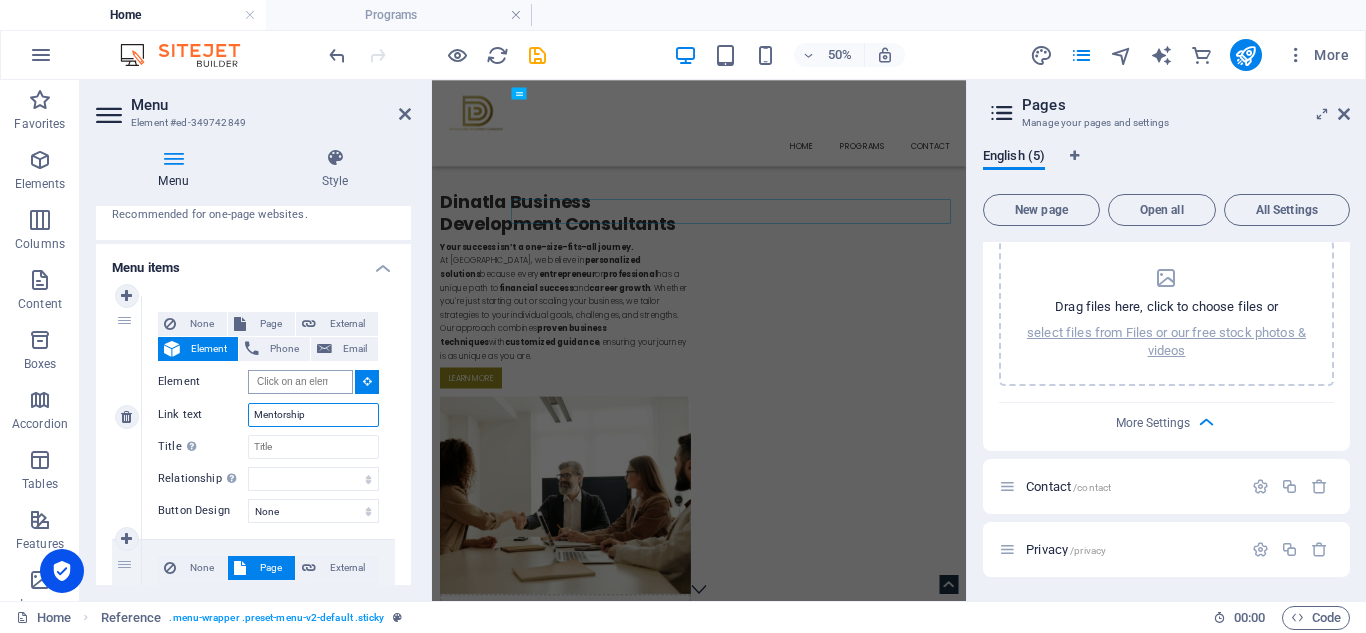 select 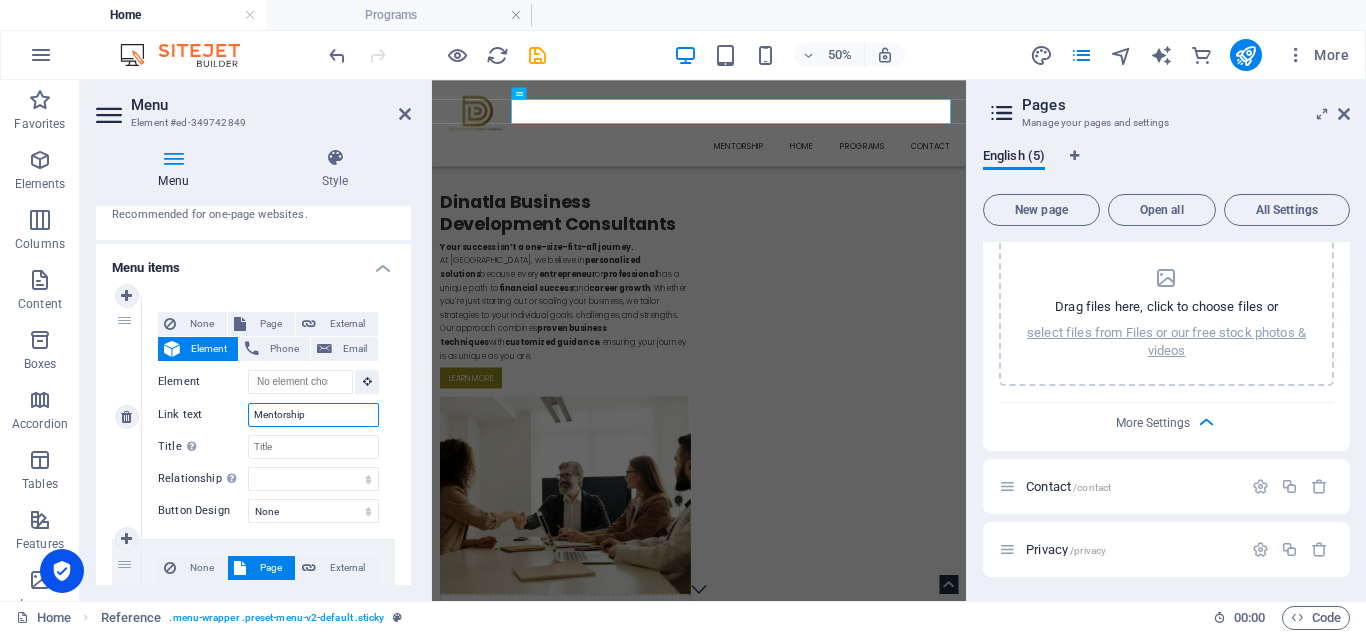 click on "Mentorship" at bounding box center [313, 415] 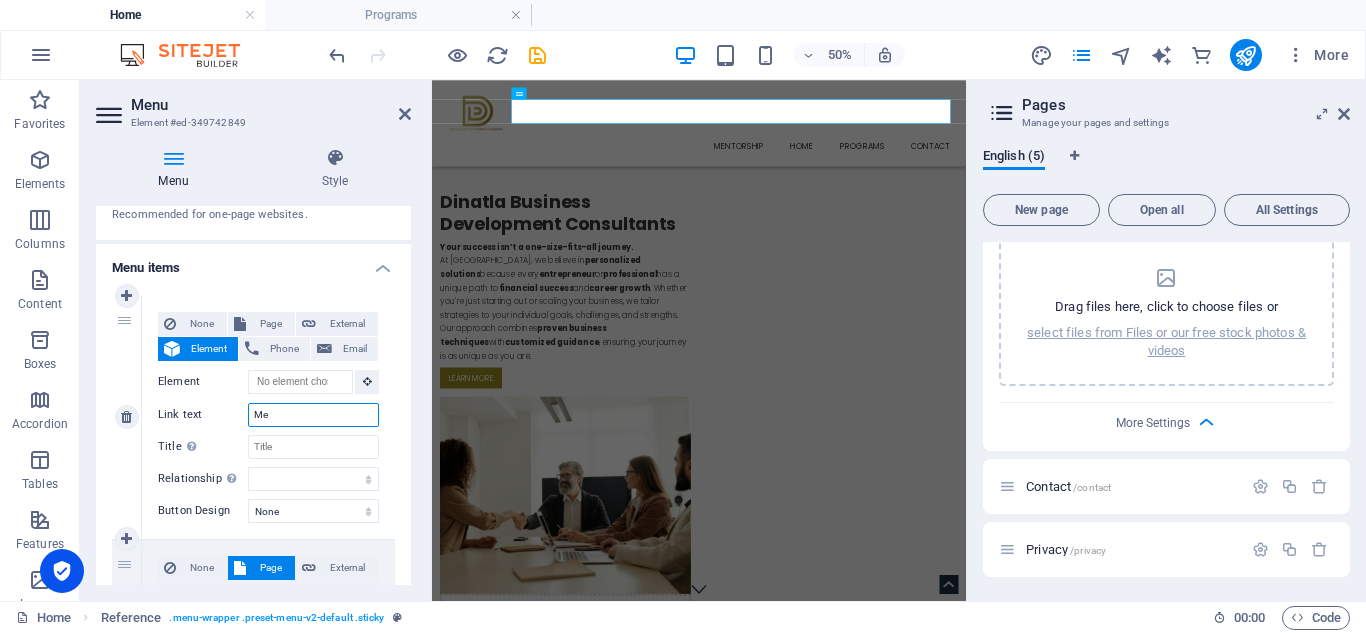 type on "Mem" 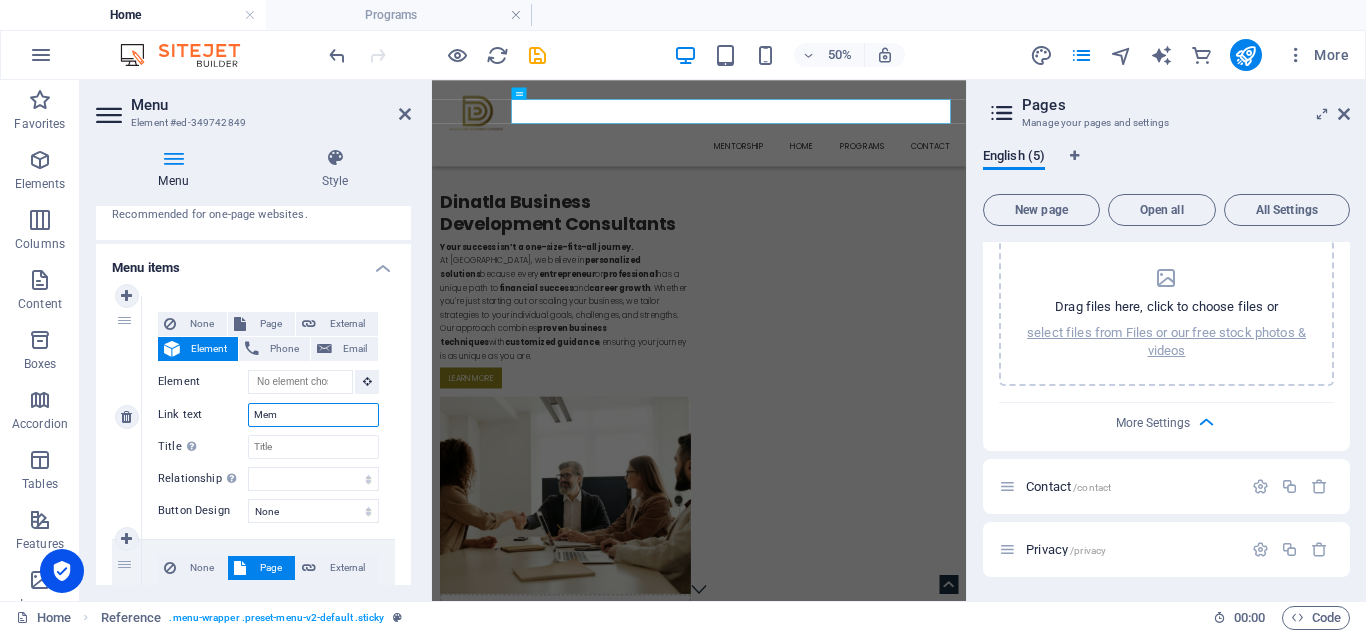select 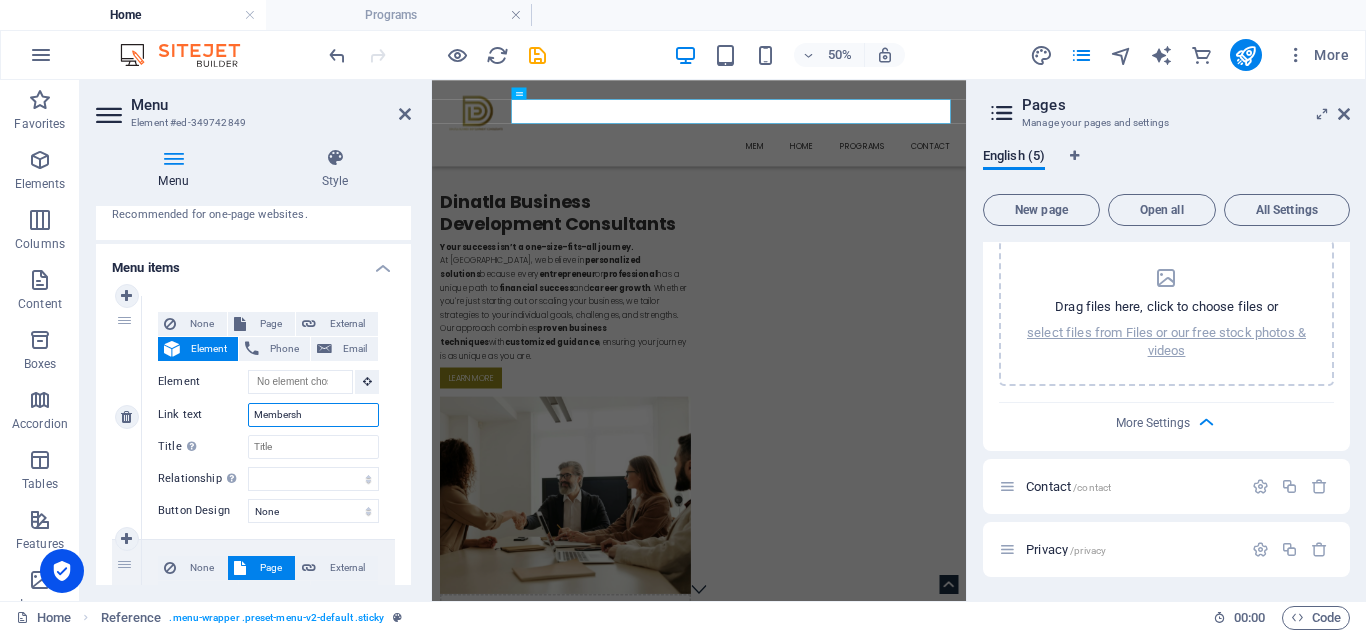 type on "Membershi" 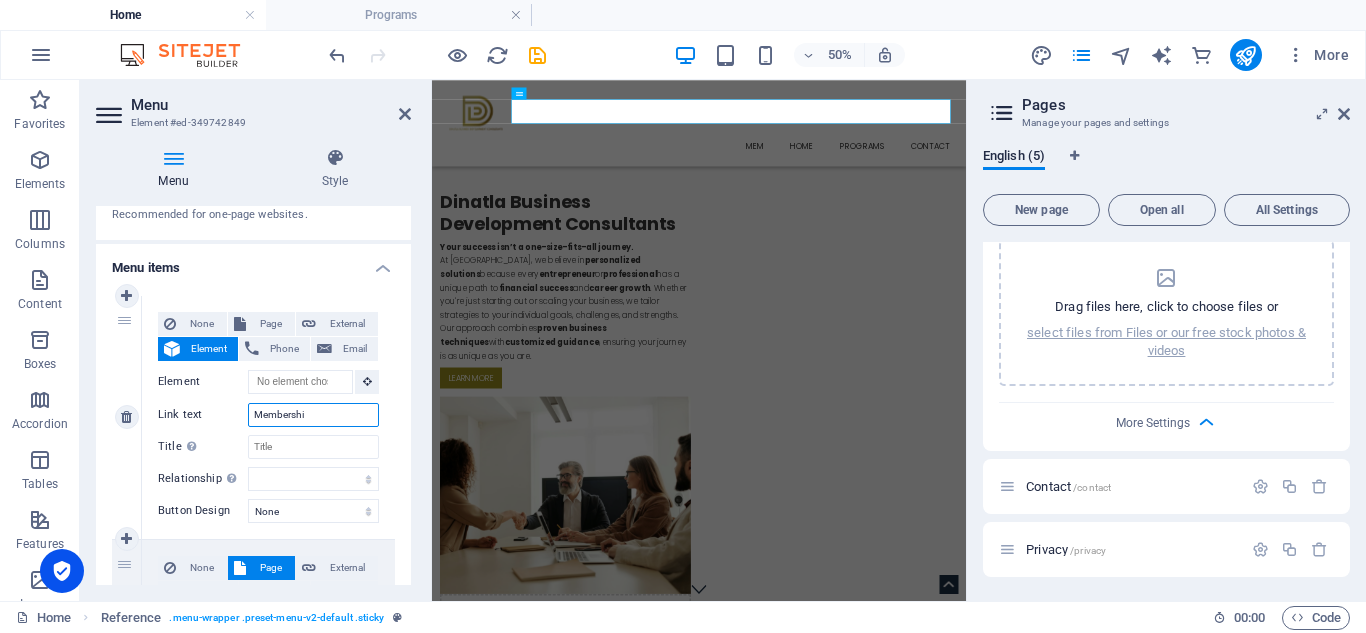 select 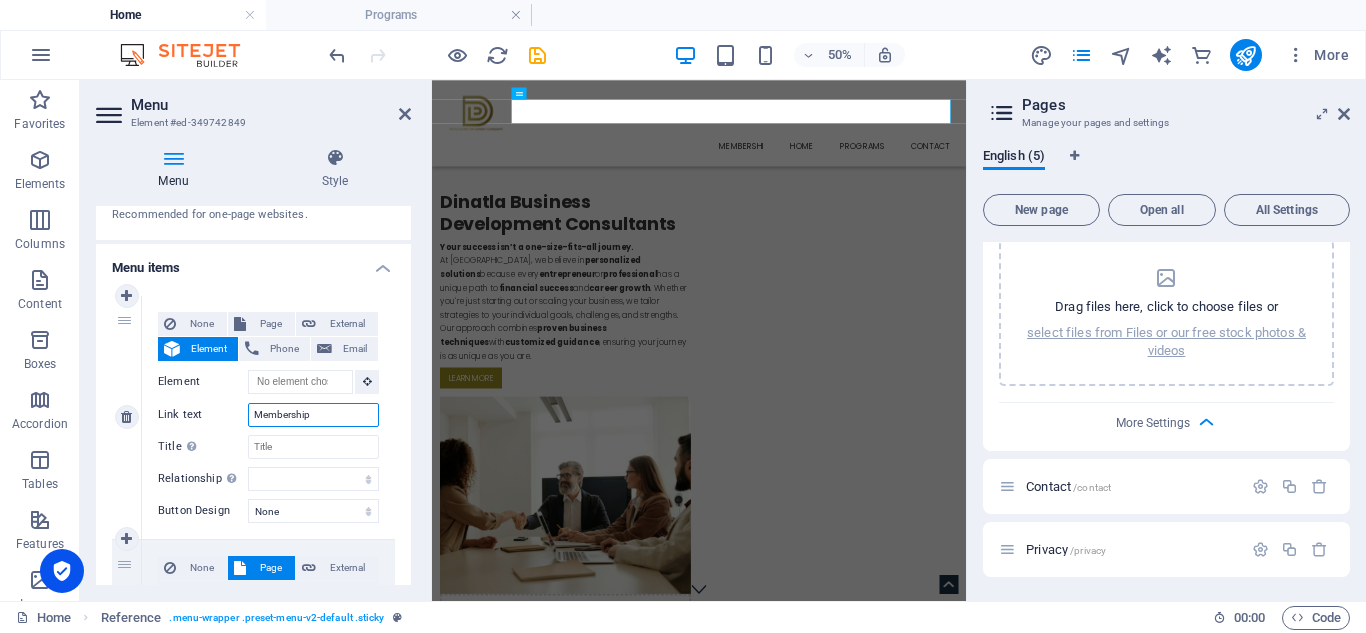 type on "Membership" 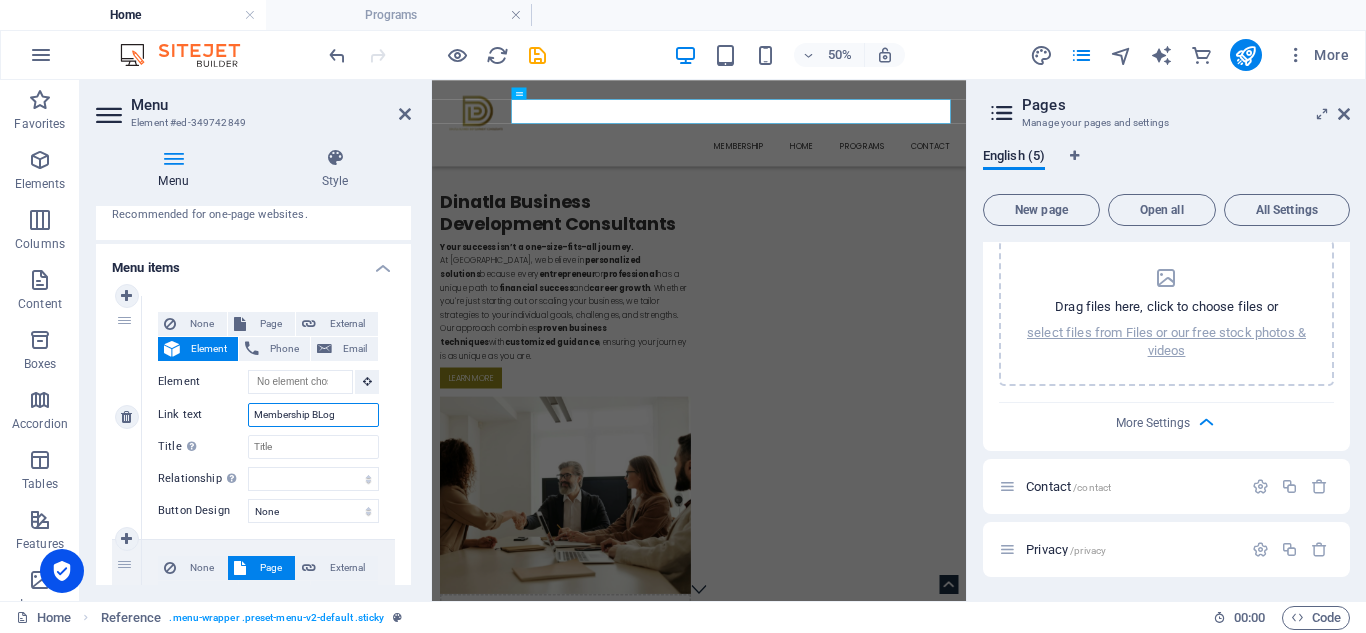 type on "Membership BLogs" 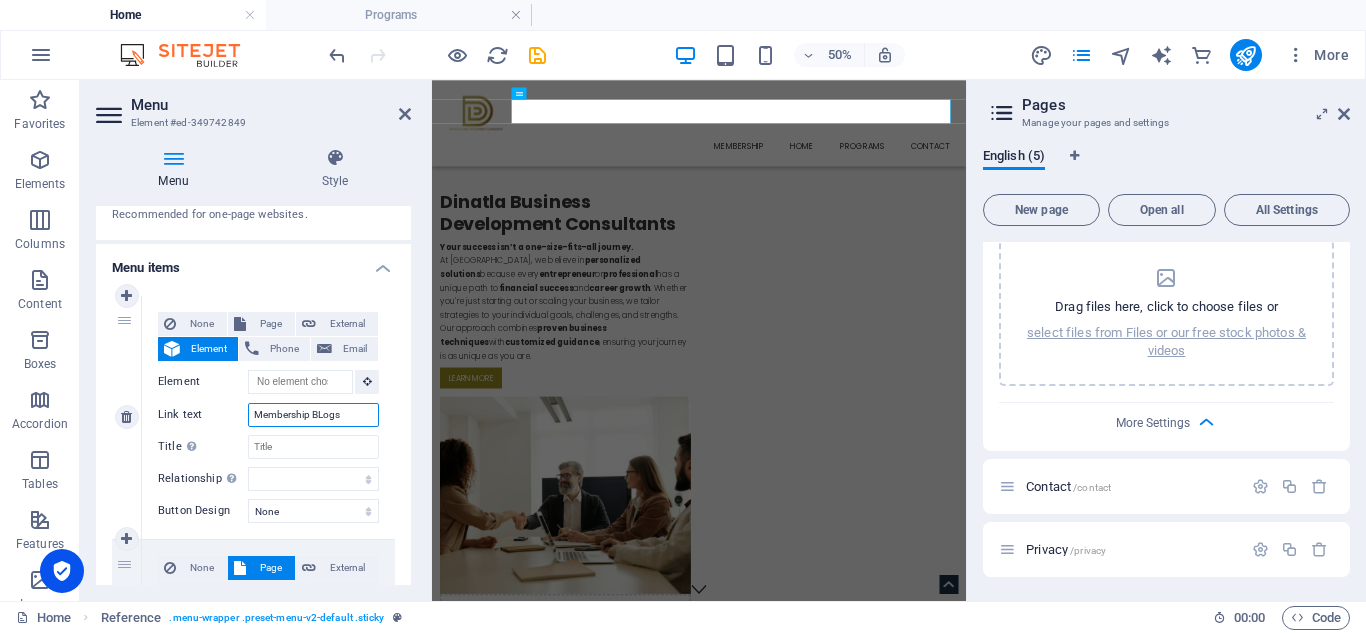 select 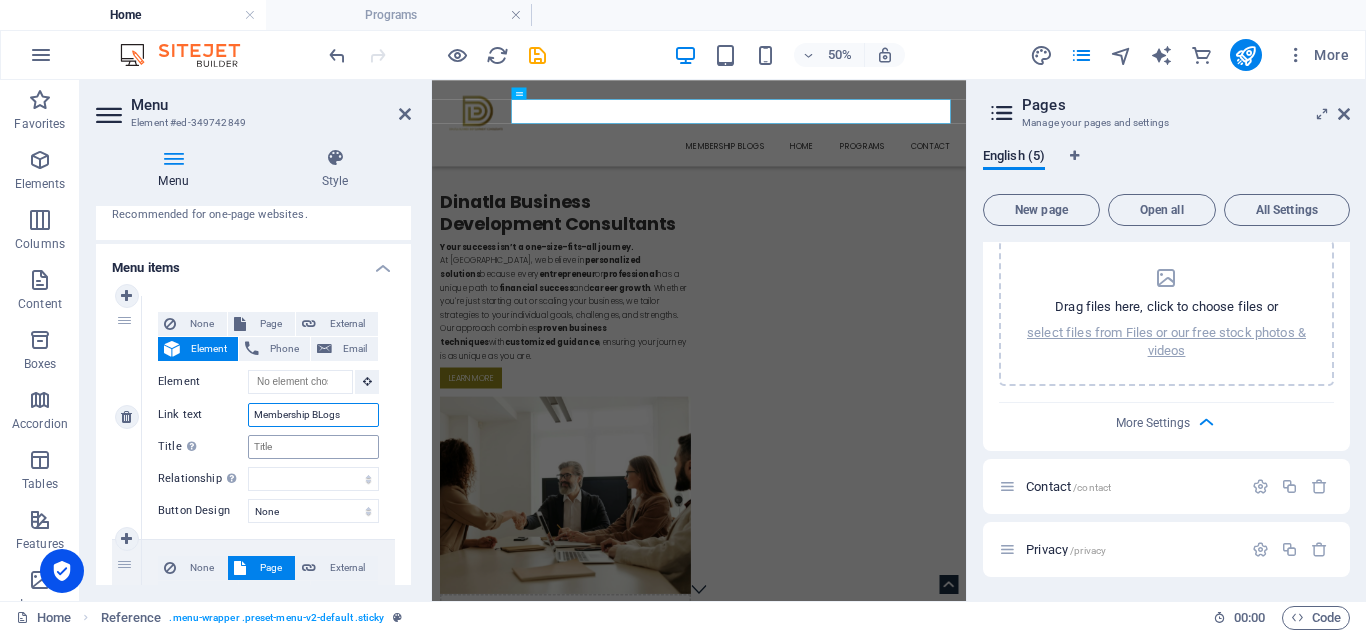 type on "Membership BLogs" 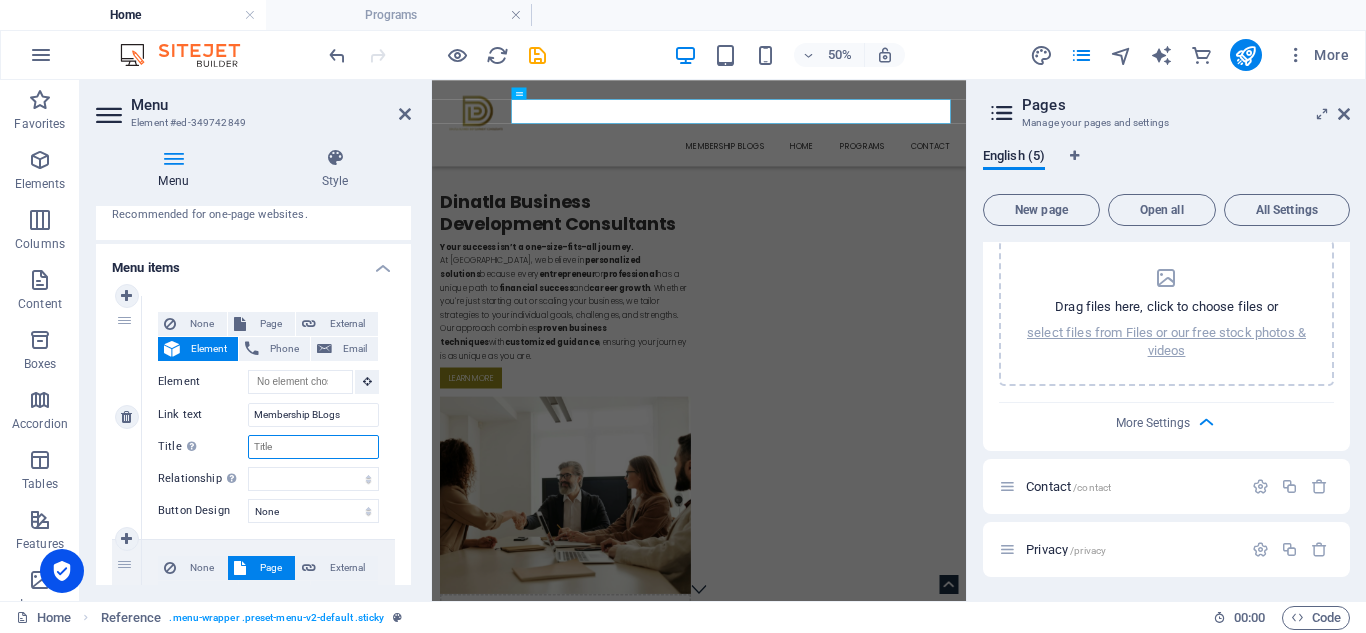 click on "Title Additional link description, should not be the same as the link text. The title is most often shown as a tooltip text when the mouse moves over the element. Leave empty if uncertain." at bounding box center [313, 447] 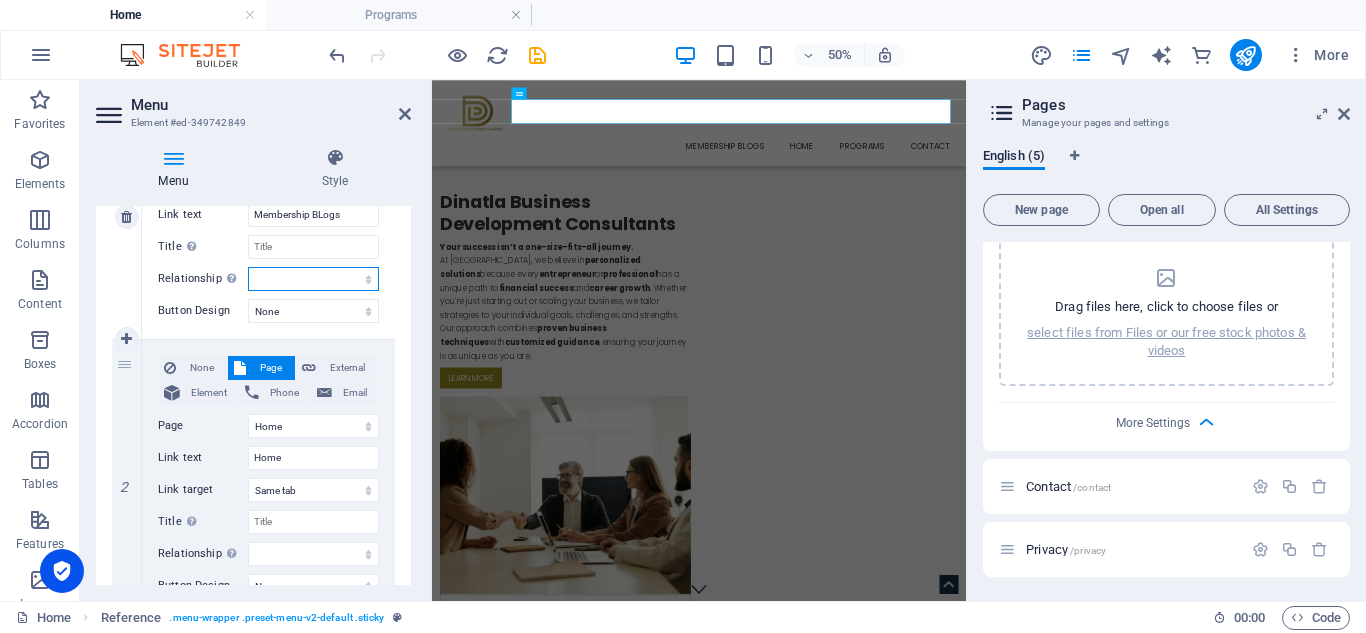 click on "alternate author bookmark external help license next nofollow noreferrer noopener prev search tag" at bounding box center (313, 279) 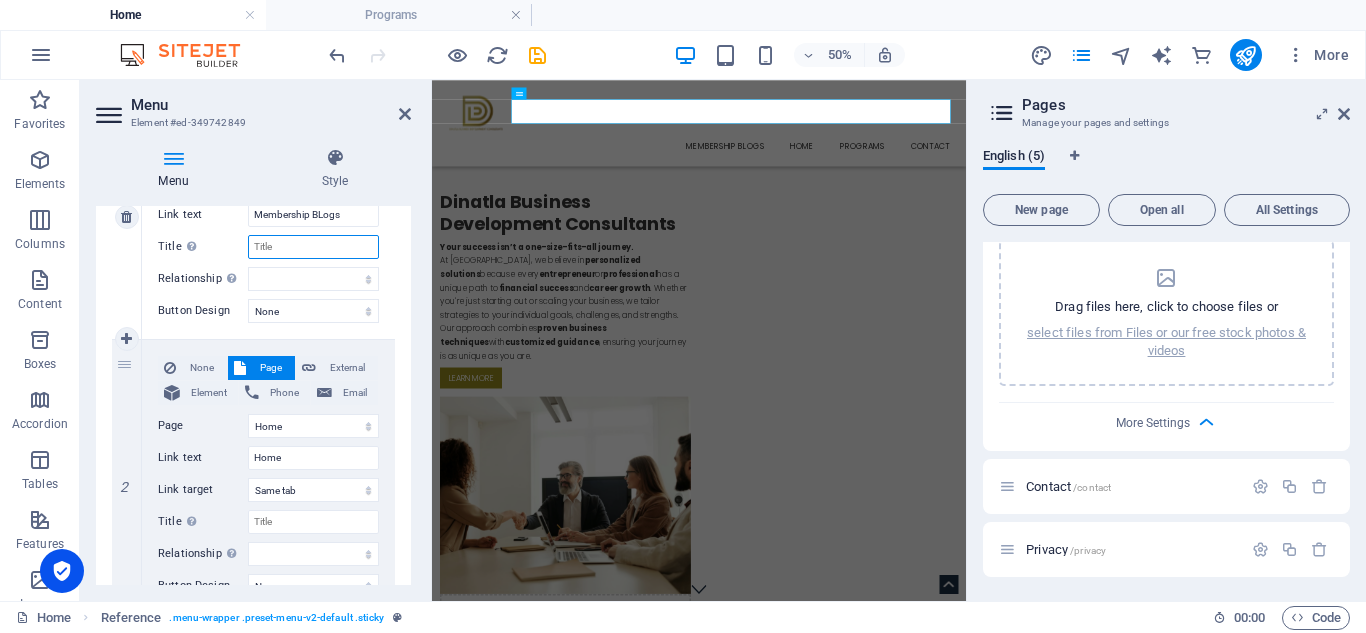 click on "Title Additional link description, should not be the same as the link text. The title is most often shown as a tooltip text when the mouse moves over the element. Leave empty if uncertain." at bounding box center (313, 247) 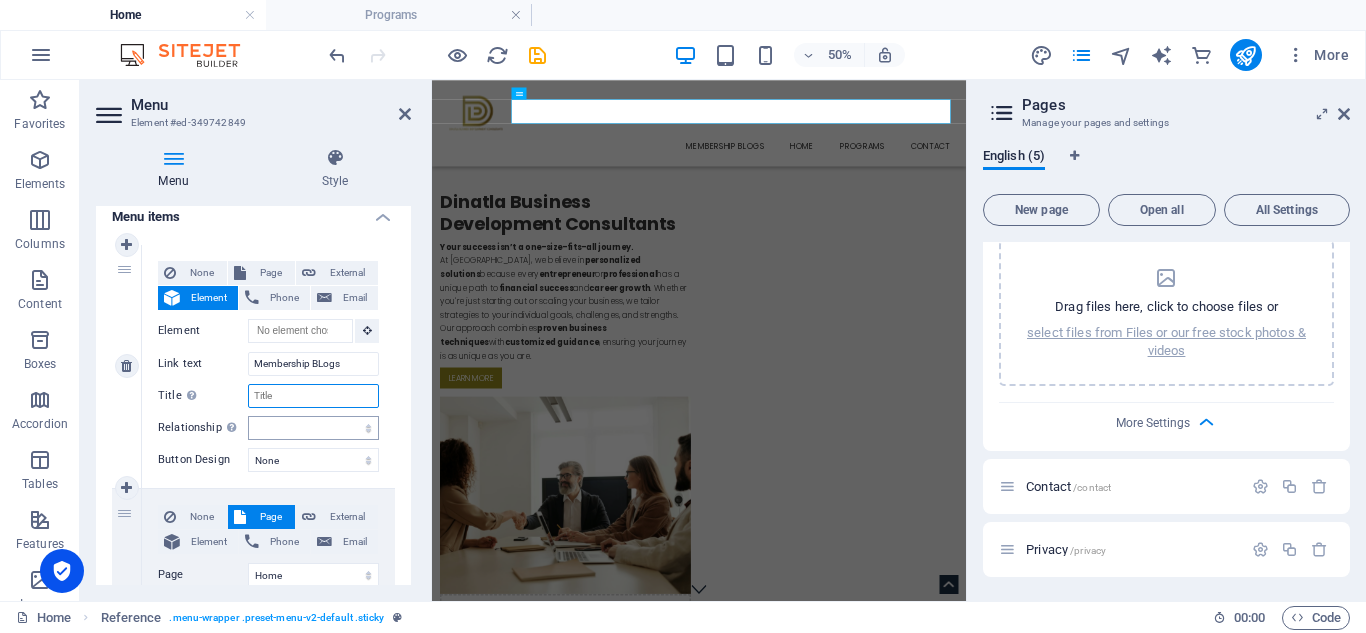 scroll, scrollTop: 100, scrollLeft: 0, axis: vertical 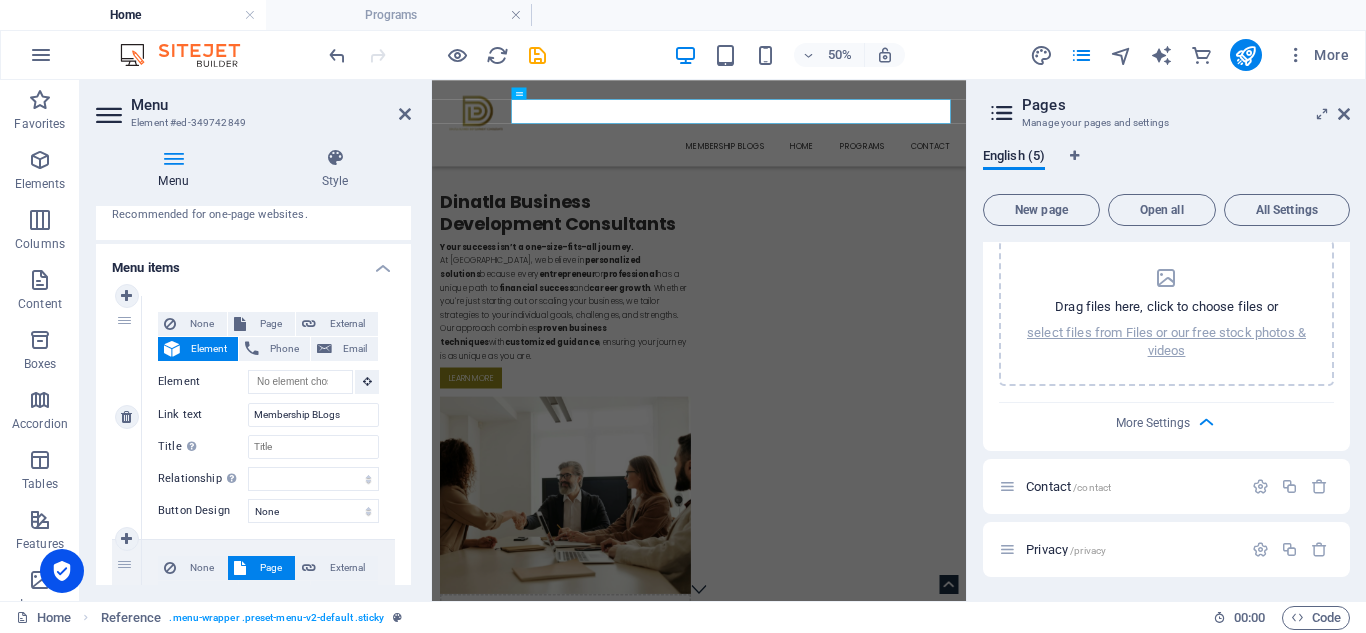 click on "None Page External Element Phone Email Page Home Programs Membership Blogs Contact Privacy Element
URL Phone Email Link text Membership BLogs Link target New tab Same tab Overlay Title Additional link description, should not be the same as the link text. The title is most often shown as a tooltip text when the mouse moves over the element. Leave empty if uncertain. Relationship Sets the  relationship of this link to the link target . For example, the value "nofollow" instructs search engines not to follow the link. Can be left empty. alternate author bookmark external help license next nofollow noreferrer noopener prev search tag" at bounding box center [268, 401] 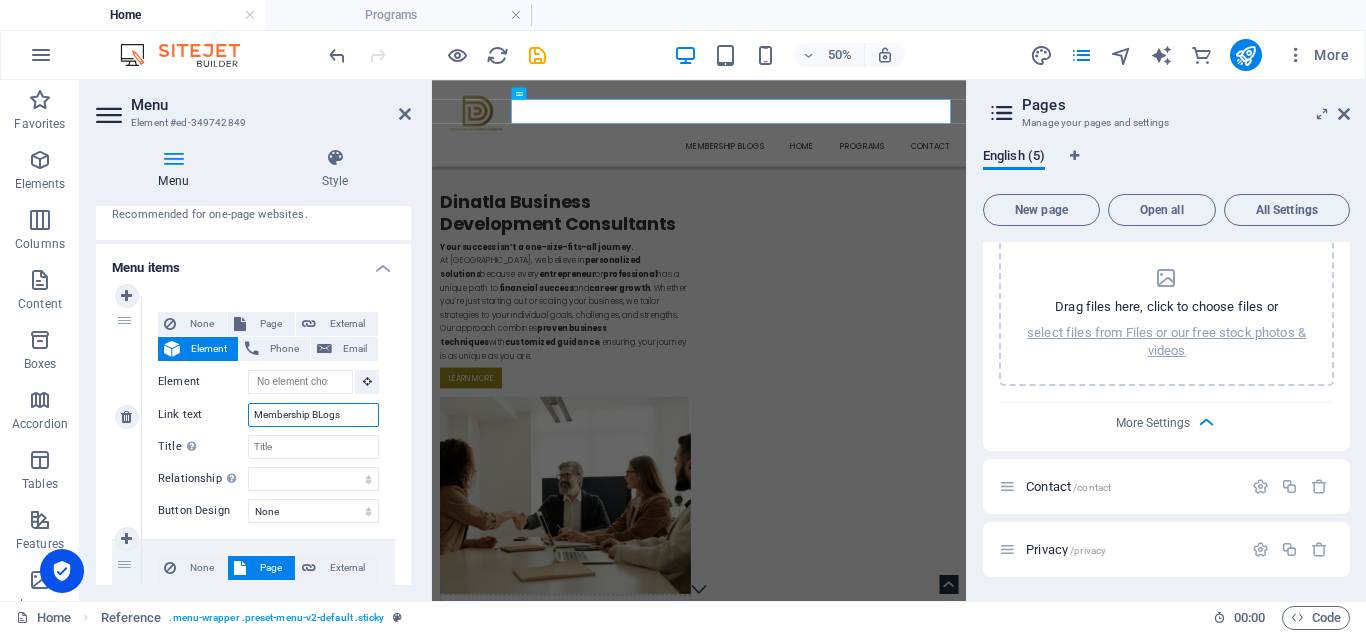 click on "Membership BLogs" at bounding box center [313, 415] 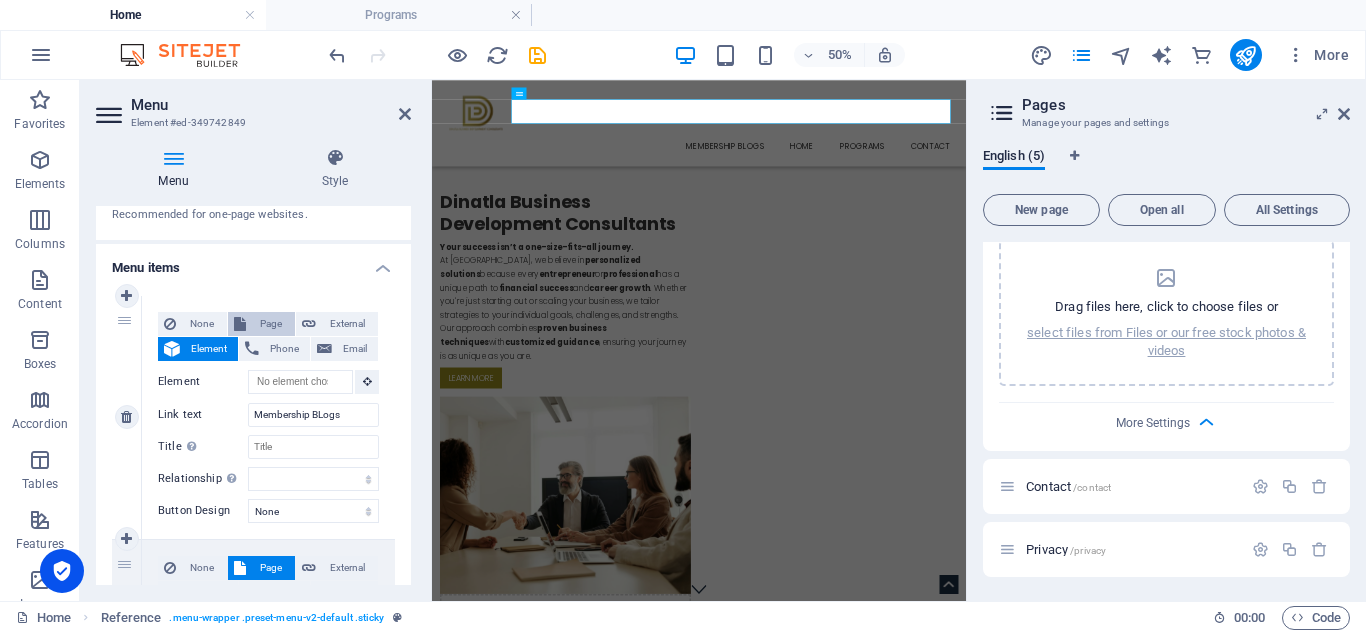 click on "Page" at bounding box center (270, 324) 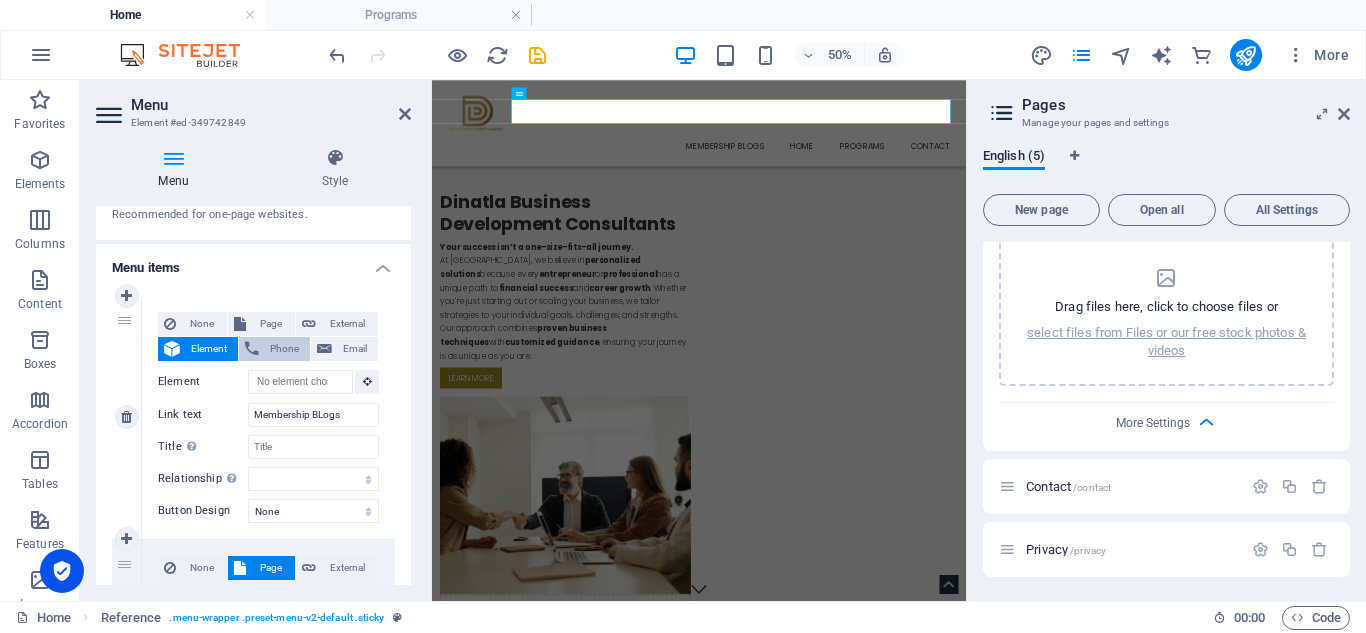 select 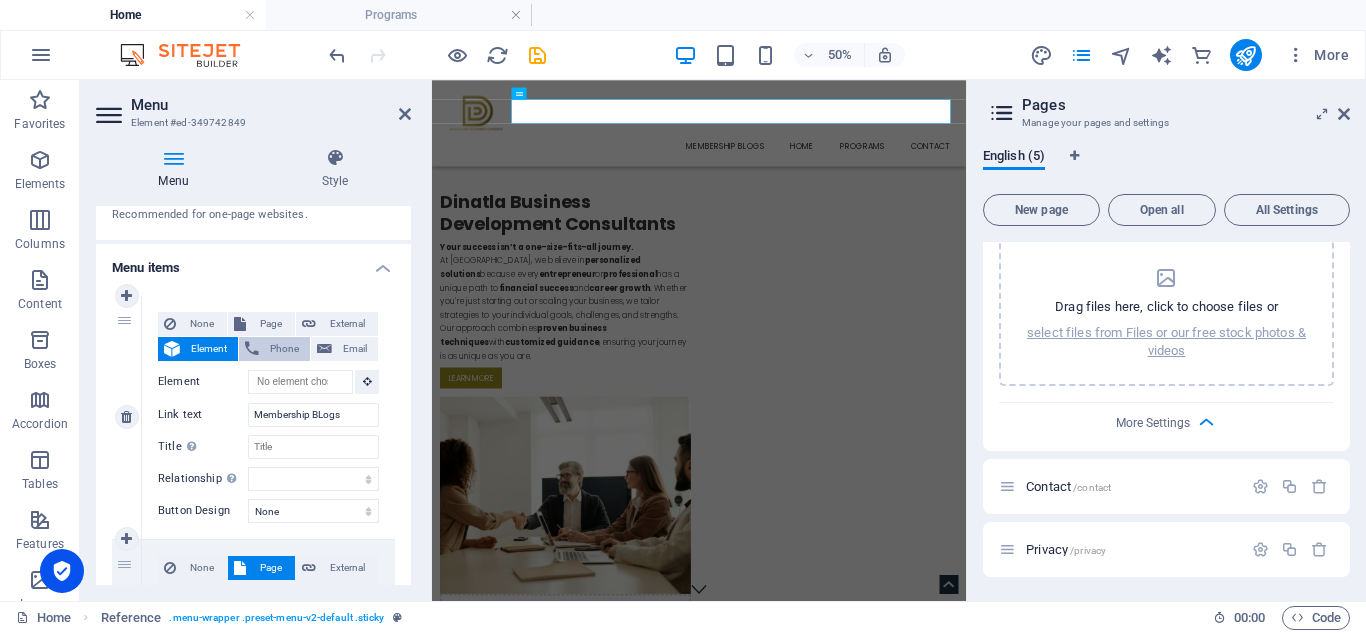 select 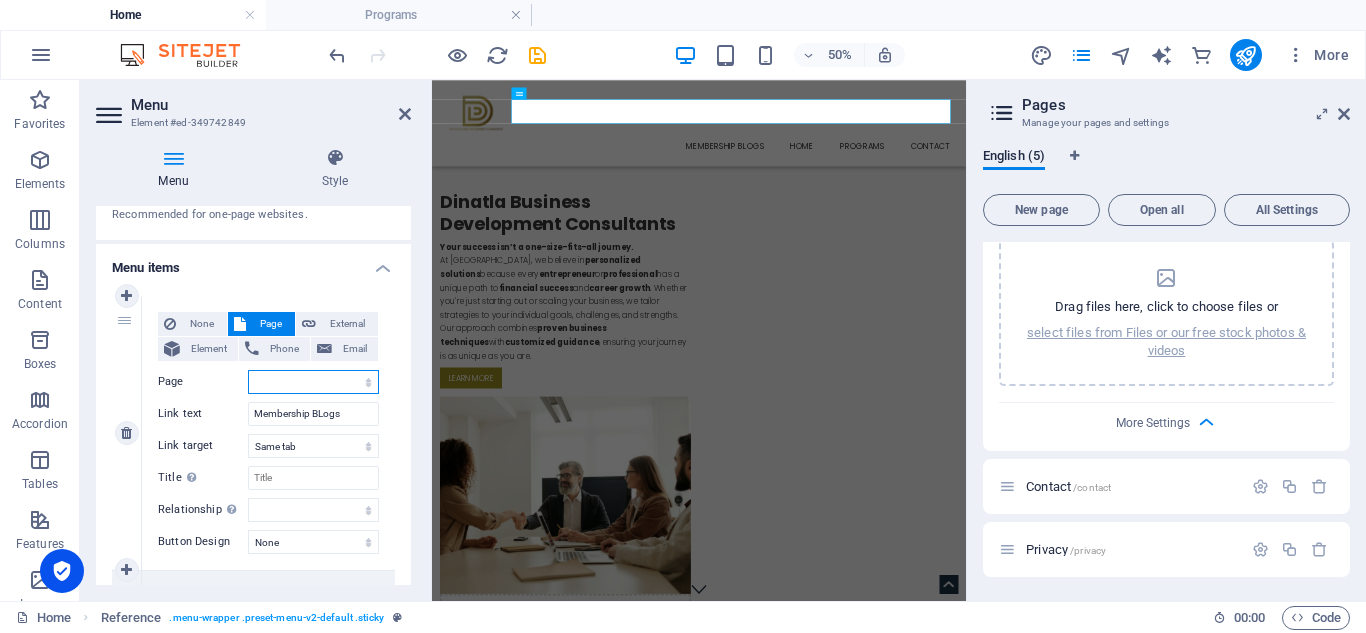 click on "Home Programs Membership Blogs Contact Privacy" at bounding box center (313, 382) 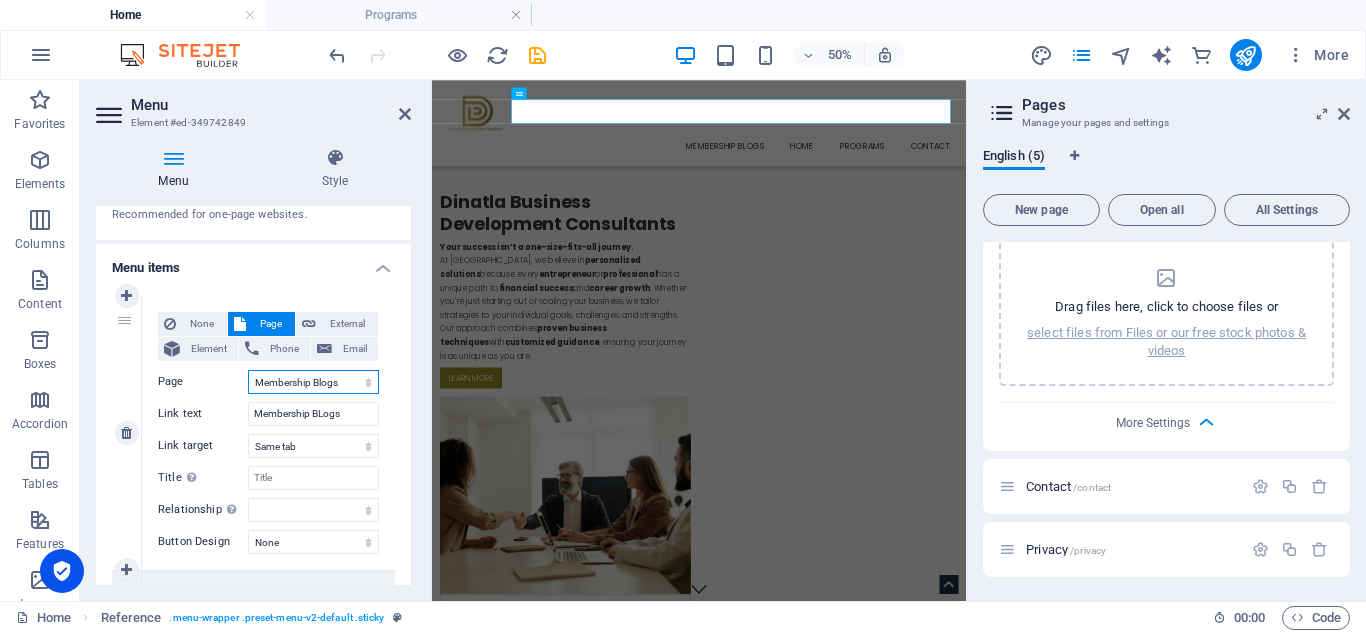 click on "Home Programs Membership Blogs Contact Privacy" at bounding box center [313, 382] 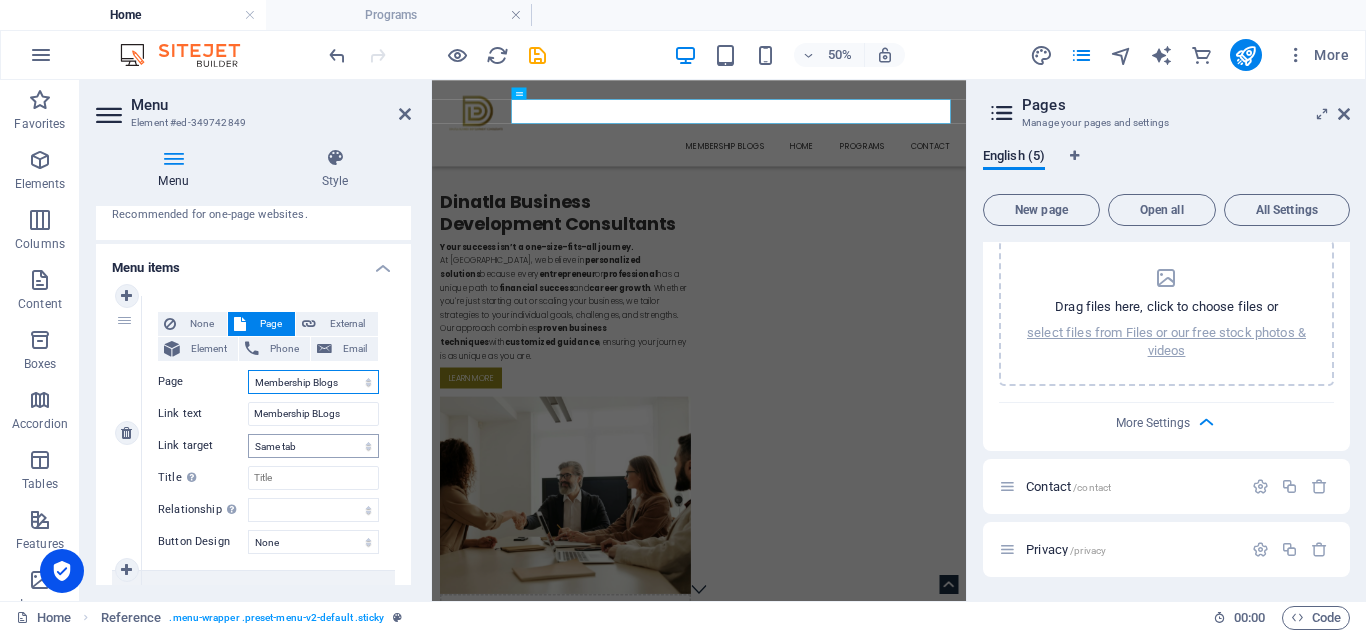 select 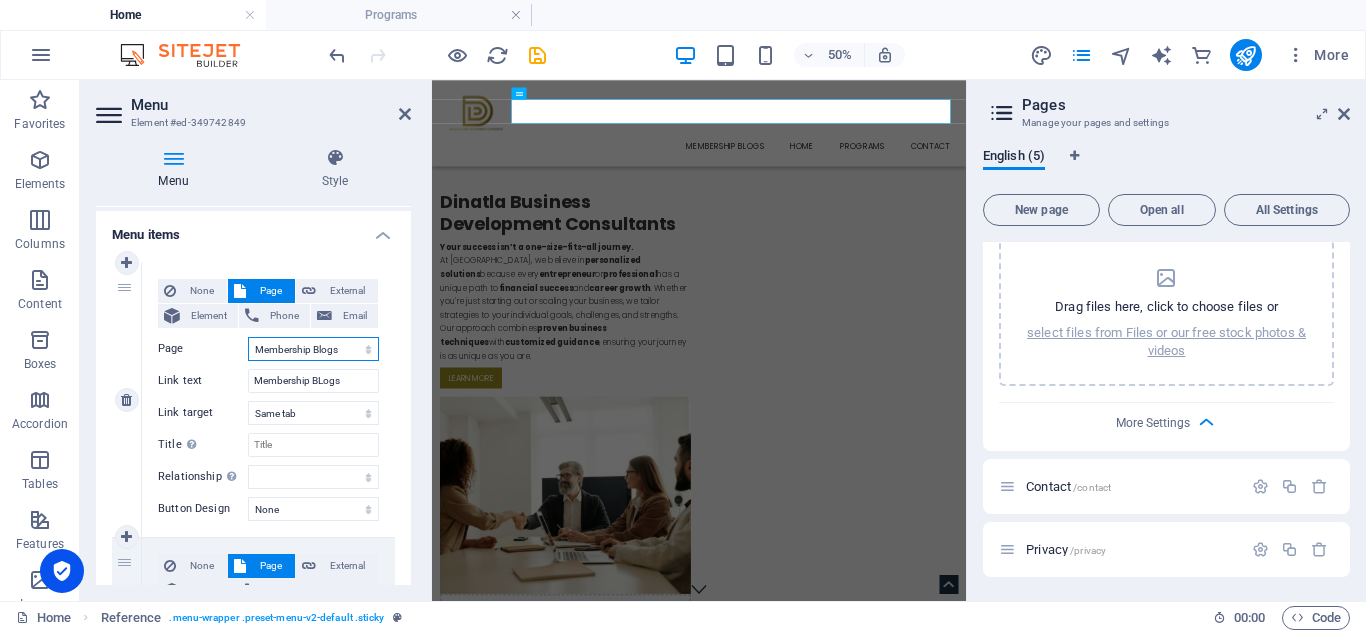 scroll, scrollTop: 100, scrollLeft: 0, axis: vertical 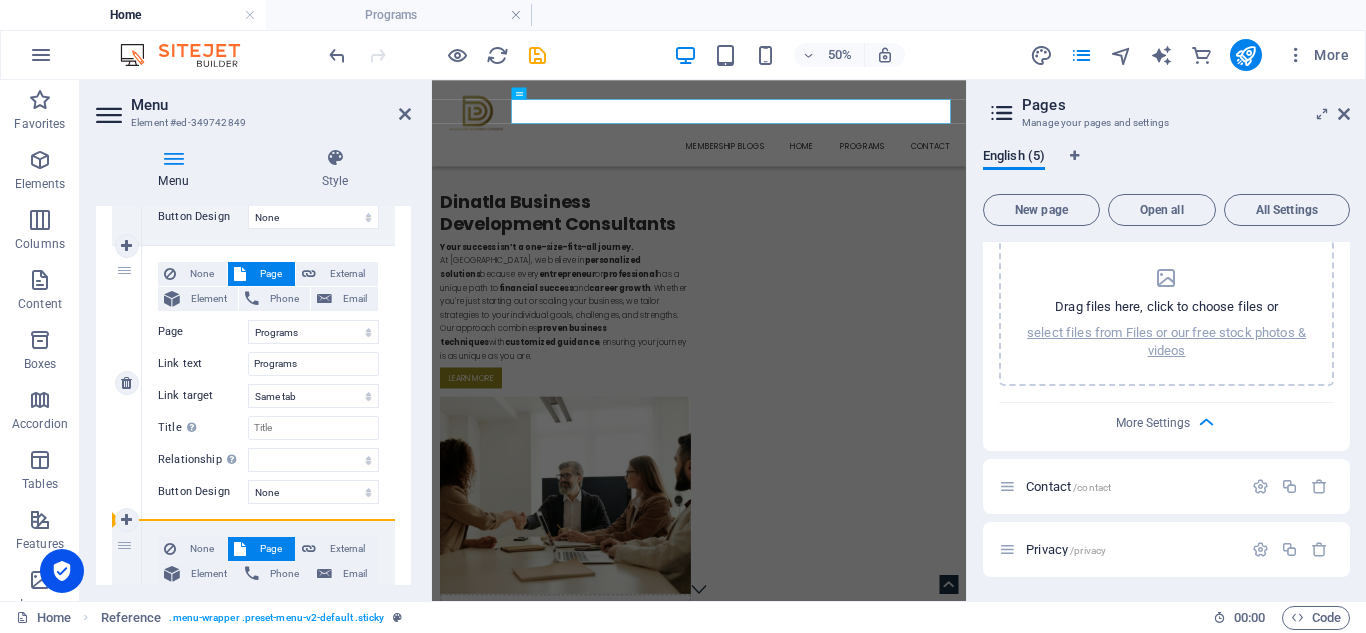 drag, startPoint x: 129, startPoint y: 321, endPoint x: 180, endPoint y: 513, distance: 198.658 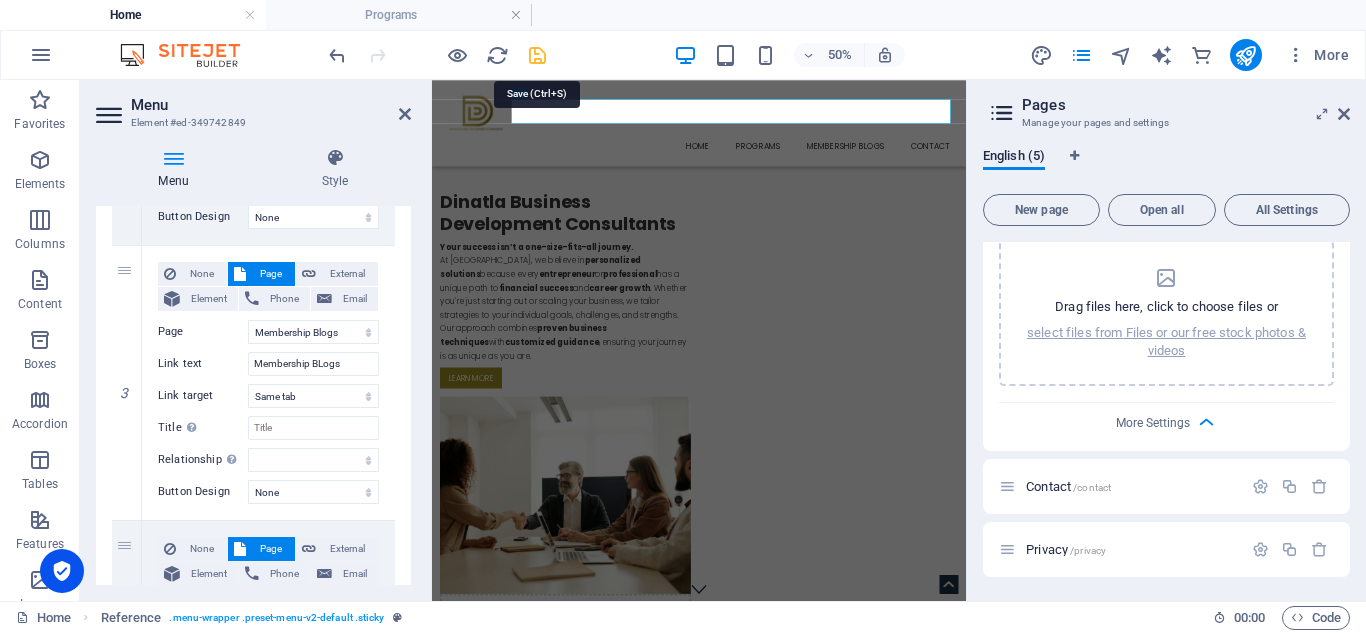 click at bounding box center [537, 55] 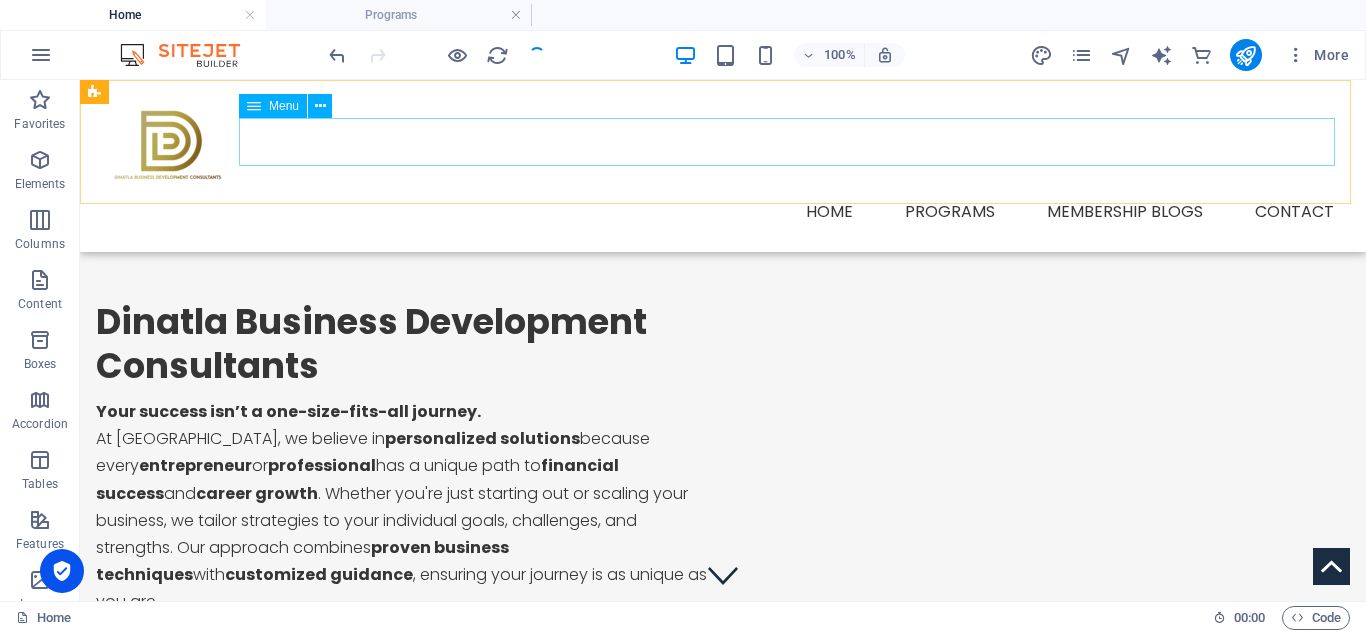 click on "Home Programs Membership BLogs Contact" at bounding box center [723, 212] 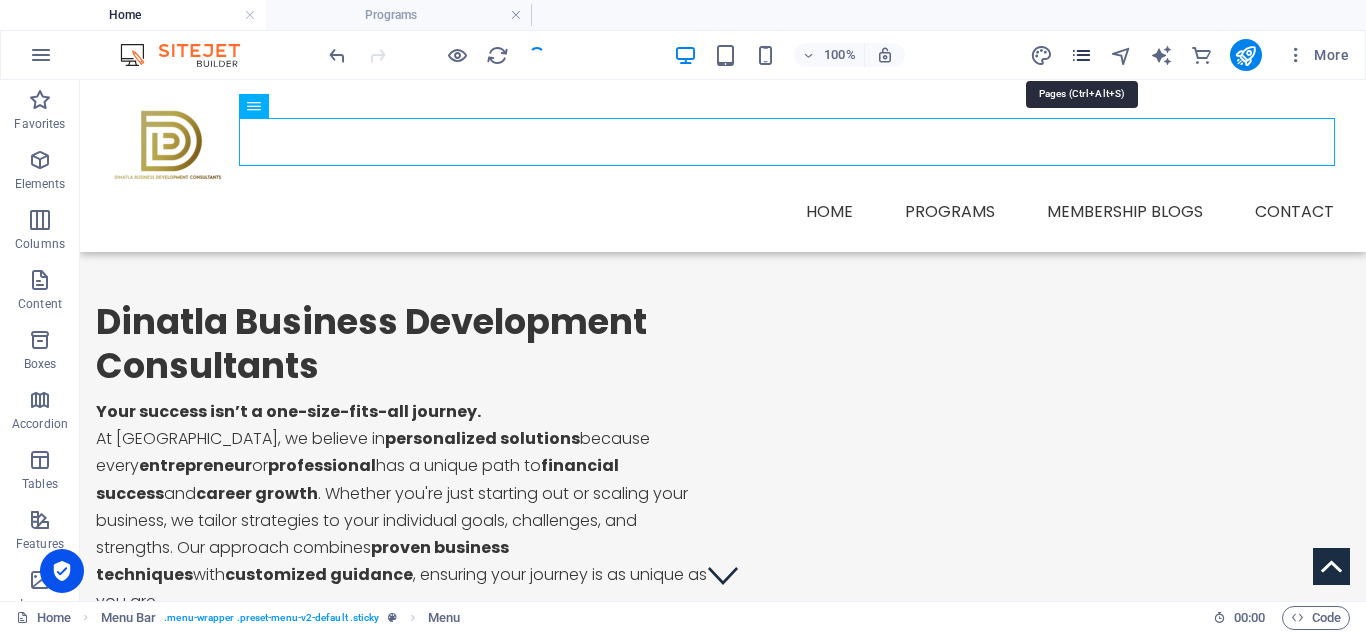 click at bounding box center (1081, 55) 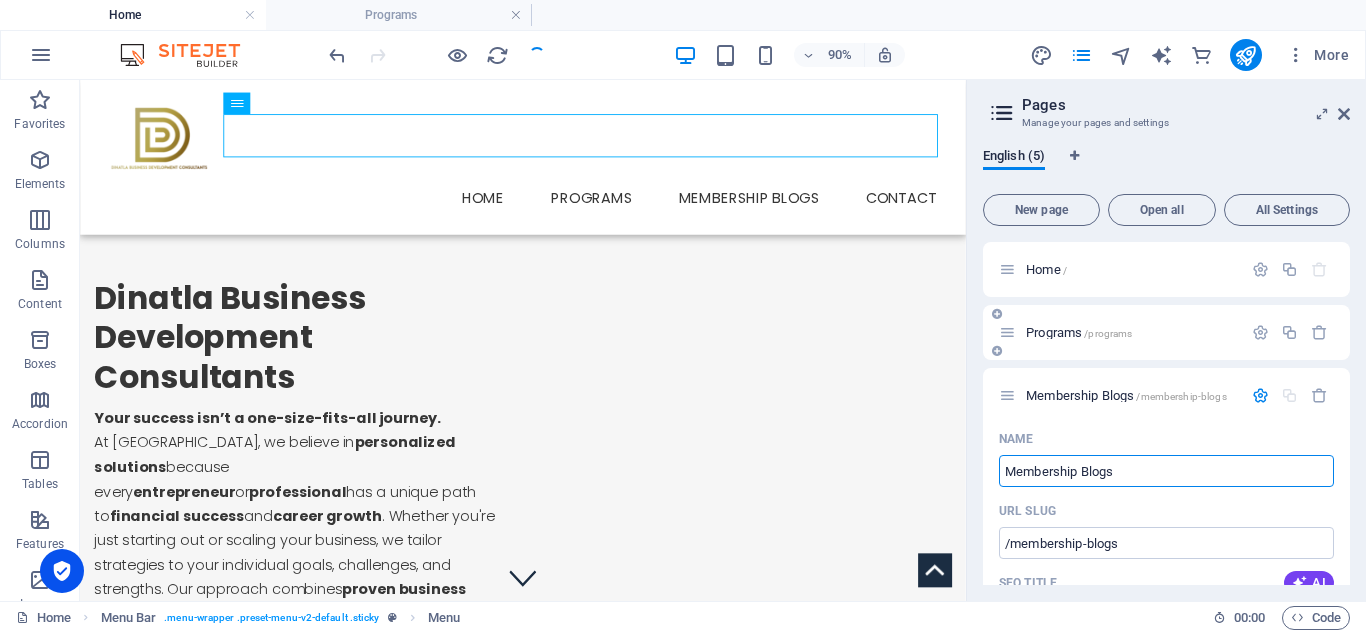 click on "Programs /programs" at bounding box center [1120, 332] 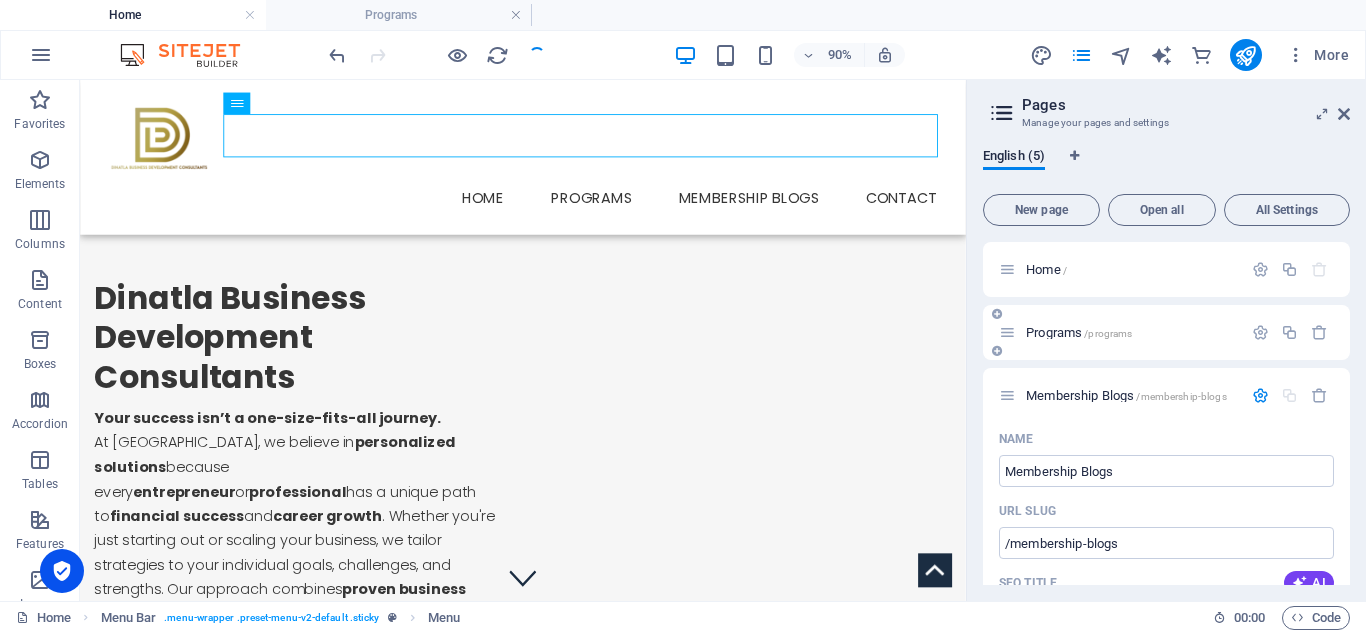 click on "Programs /programs" at bounding box center (1079, 332) 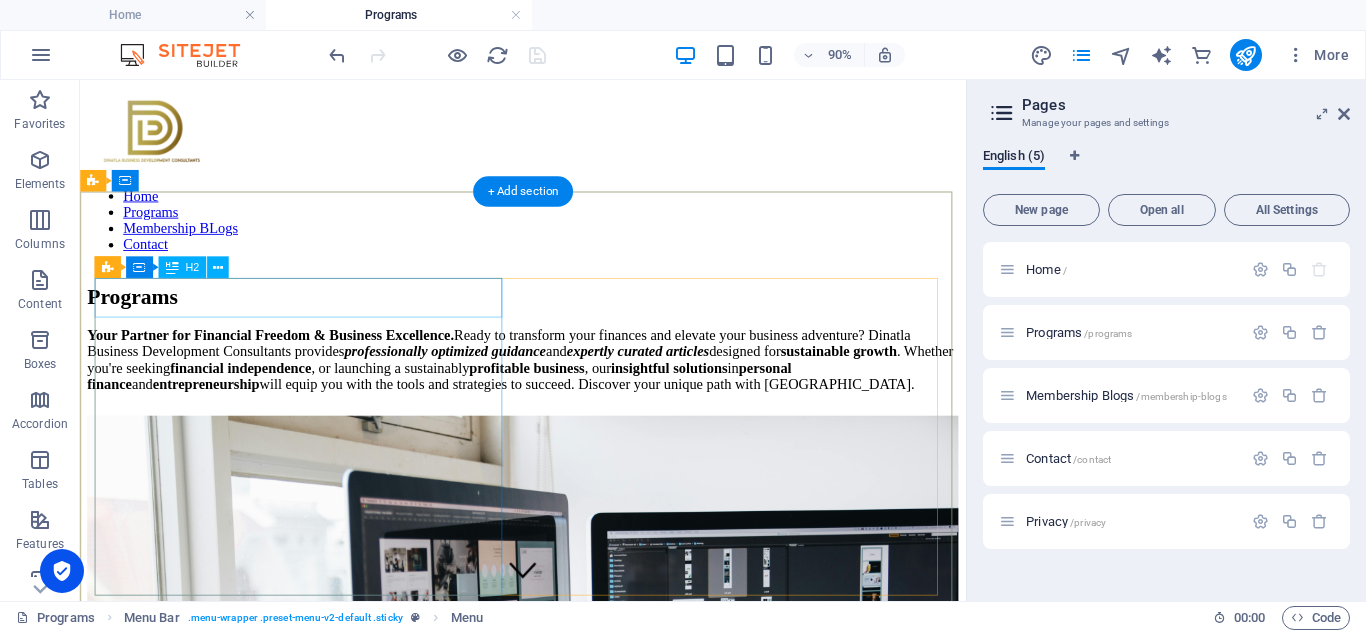 scroll, scrollTop: 200, scrollLeft: 0, axis: vertical 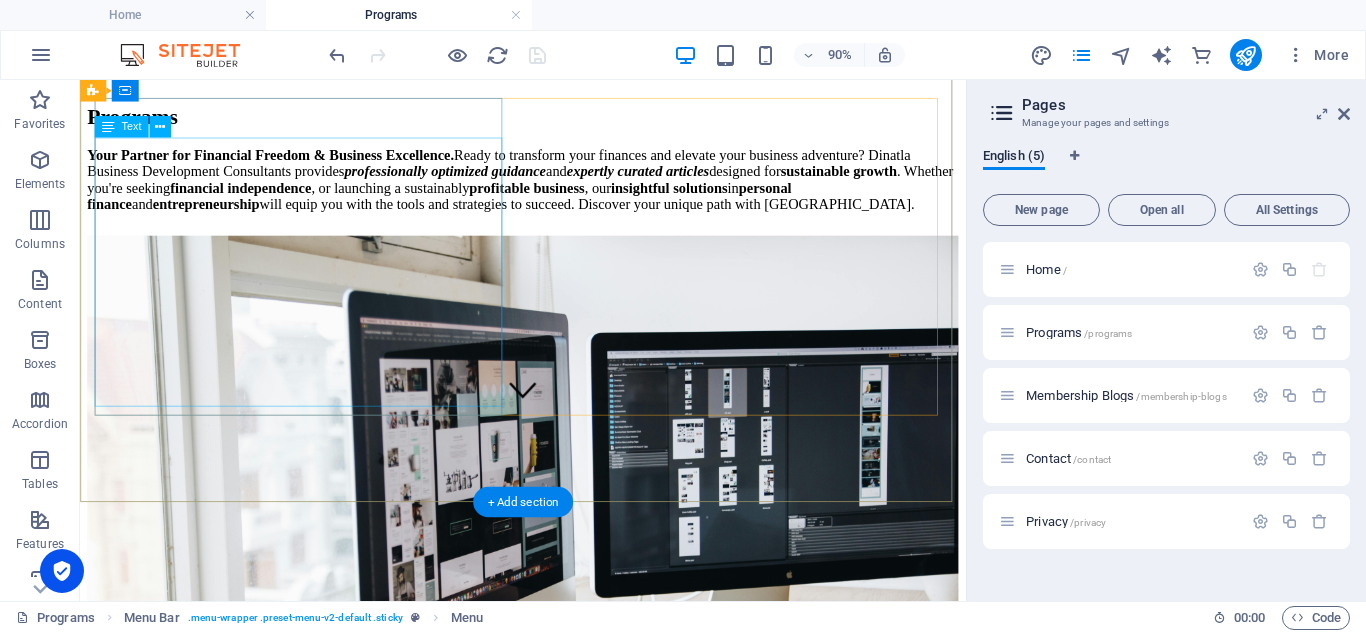 click on "Your Partner for Financial Freedom & Business Excellence.  Ready to transform your finances and elevate your business adventure? Dinatla Business Development Consultants provides  professionally optimized   guidance  and  expertly curated articles  designed for  sustainable growth . Whether you're seeking  financial independence , or launching a sustainably  profitable business , our  insightful   solutions  in  personal finance  and  entrepreneurship  will equip you with the tools and strategies to succeed. Discover your unique path with [GEOGRAPHIC_DATA]." at bounding box center (572, 191) 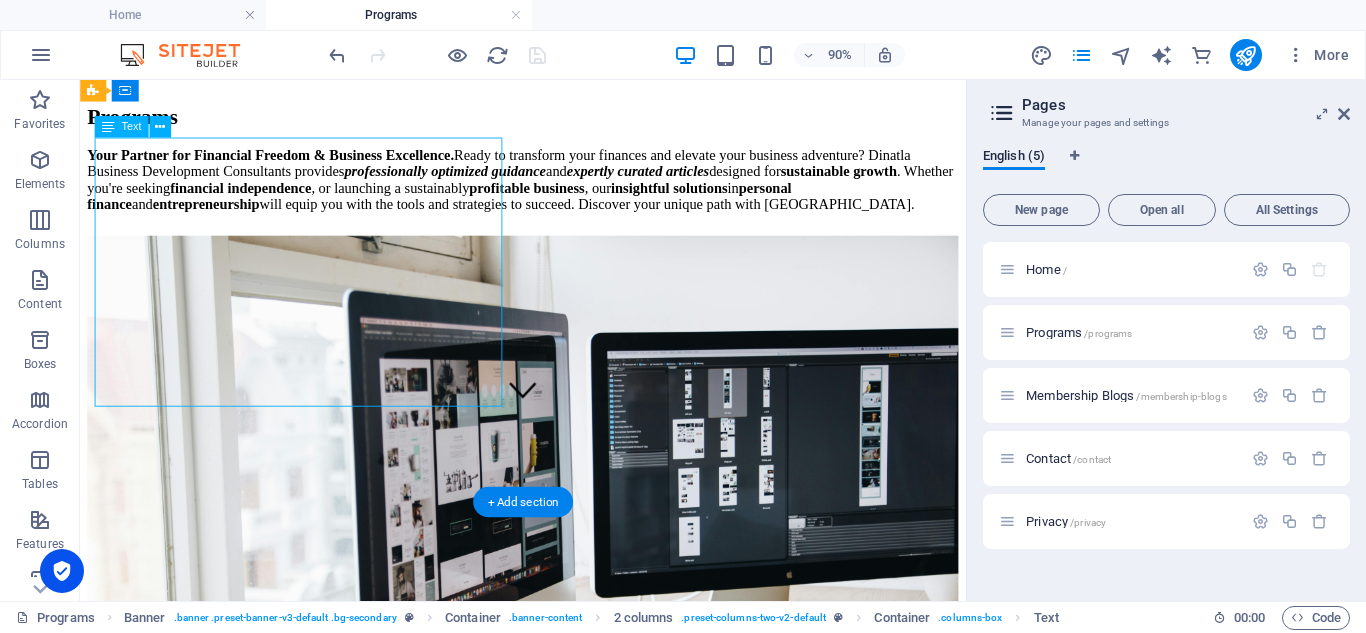 click on "Your Partner for Financial Freedom & Business Excellence.  Ready to transform your finances and elevate your business adventure? Dinatla Business Development Consultants provides  professionally optimized   guidance  and  expertly curated articles  designed for  sustainable growth . Whether you're seeking  financial independence , or launching a sustainably  profitable business , our  insightful   solutions  in  personal finance  and  entrepreneurship  will equip you with the tools and strategies to succeed. Discover your unique path with [GEOGRAPHIC_DATA]." at bounding box center [572, 191] 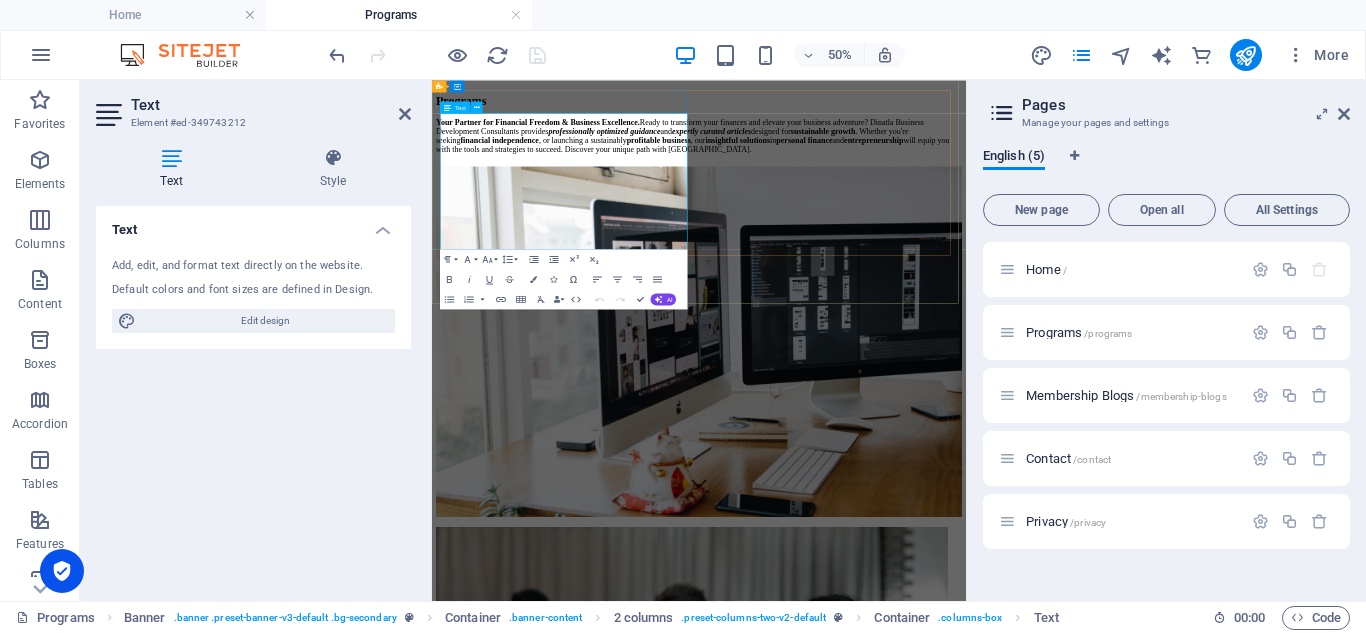 click on "entrepreneurship" at bounding box center (1315, 199) 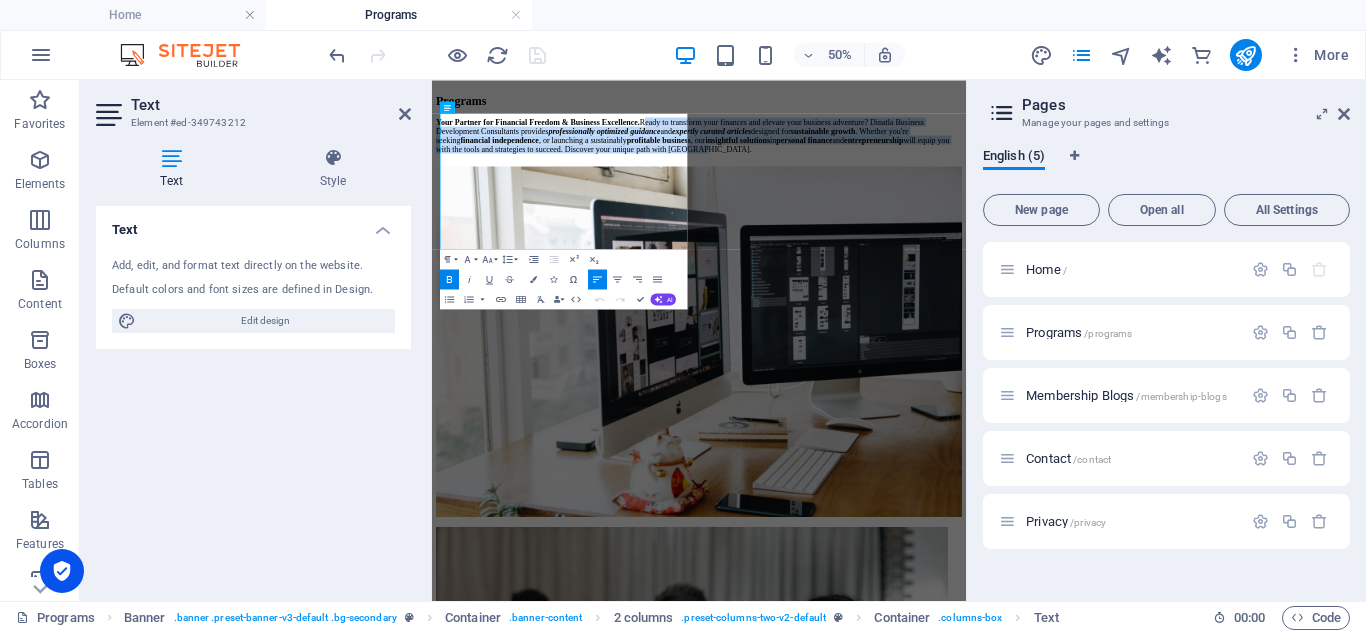 drag, startPoint x: 600, startPoint y: 406, endPoint x: 270, endPoint y: 194, distance: 392.22952 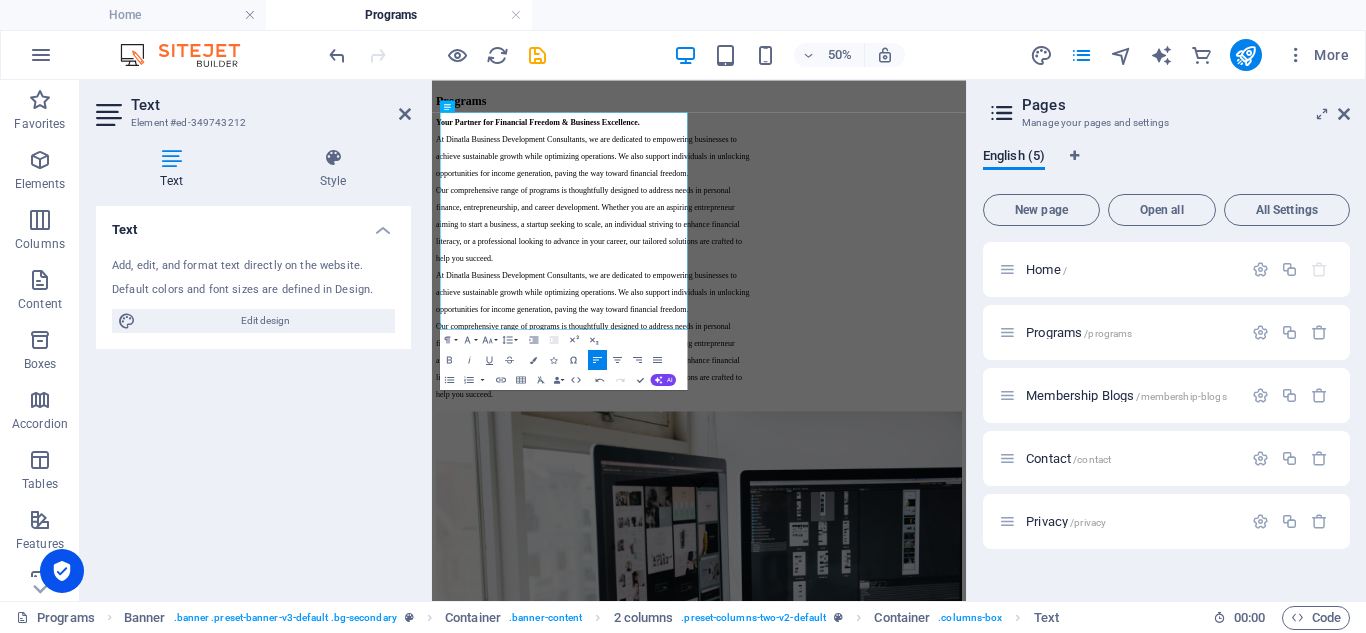 scroll, scrollTop: 11812, scrollLeft: 1, axis: both 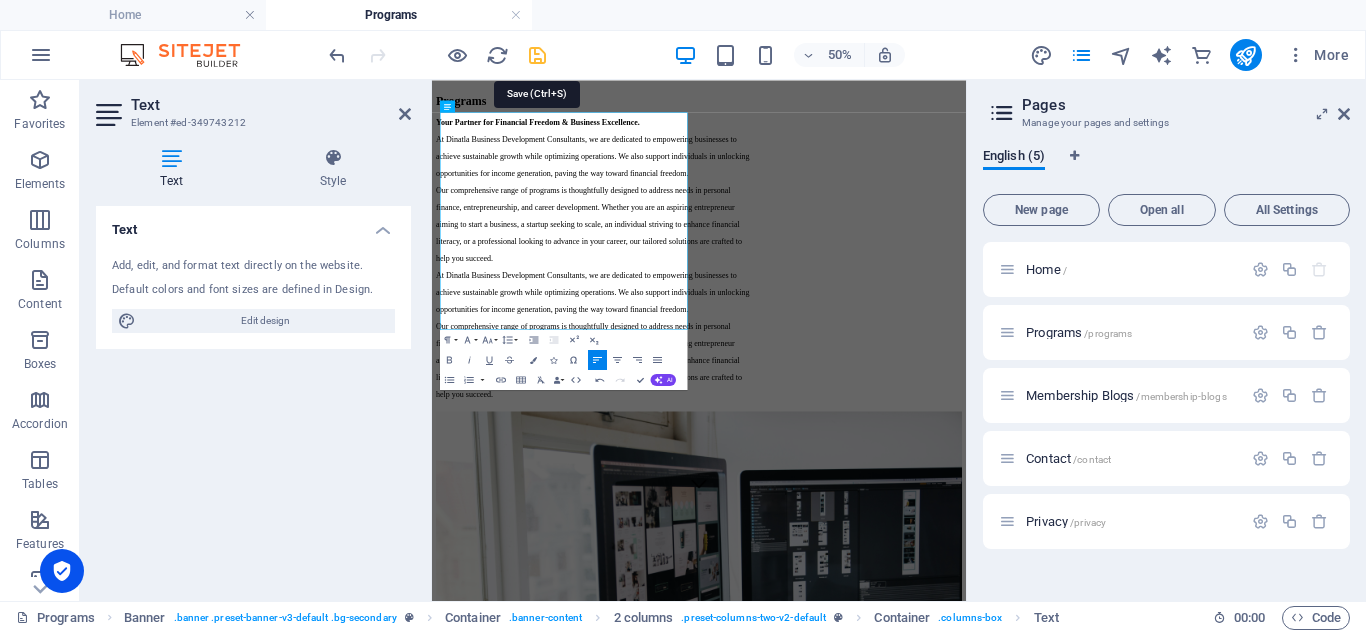 click at bounding box center (537, 55) 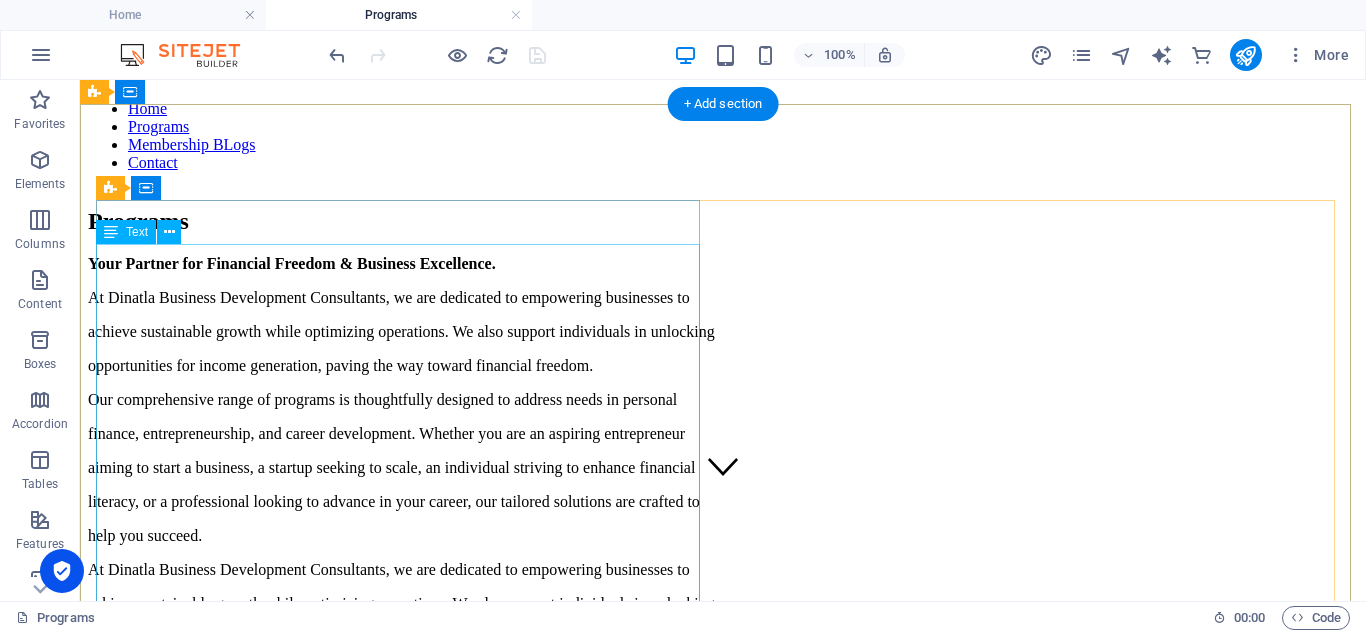 scroll, scrollTop: 0, scrollLeft: 0, axis: both 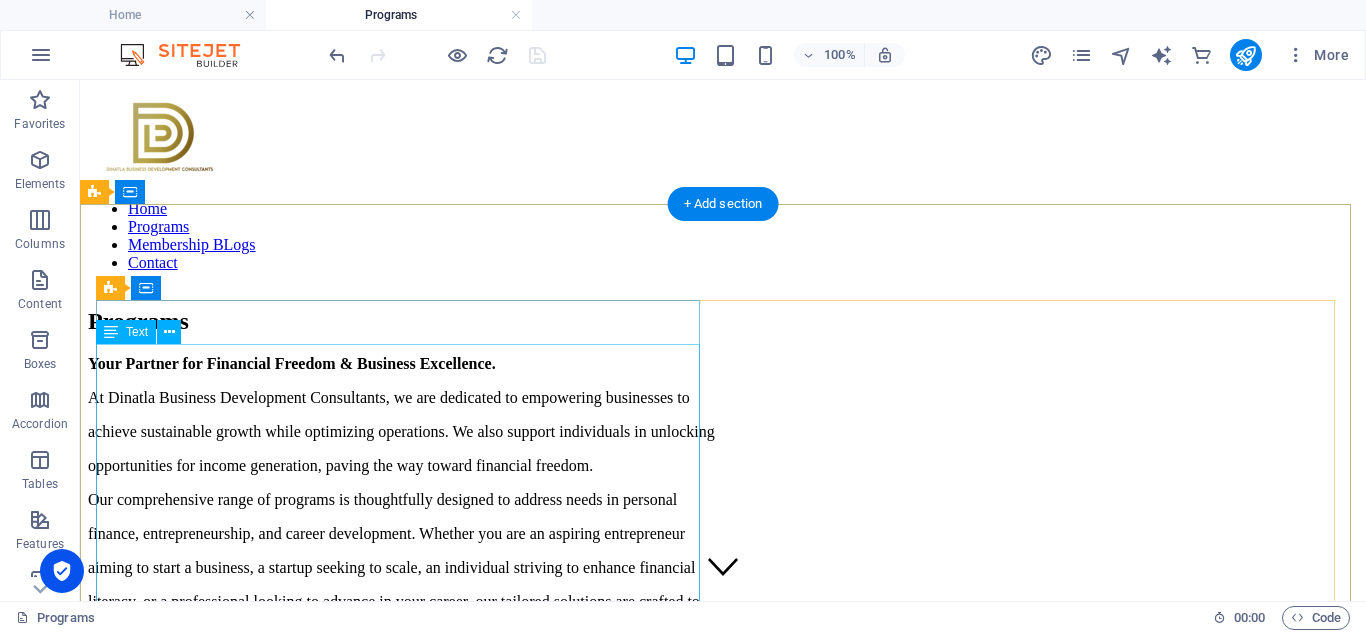 click on "Your Partner for Financial Freedom & Business Excellence.   At Dinatla Business Development Consultants, we are dedicated to empowering businesses to achieve sustainable growth while optimizing operations. We also support individuals in unlocking opportunities for income generation, paving the way toward financial freedom. Our comprehensive range of programs is thoughtfully designed to address needs in personal finance, entrepreneurship, and career development. Whether you are an aspiring entrepreneur aiming to start a business, a startup seeking to scale, an individual striving to enhance financial literacy, or a professional looking to advance in your career, our tailored solutions are crafted to help you succeed." at bounding box center (723, 500) 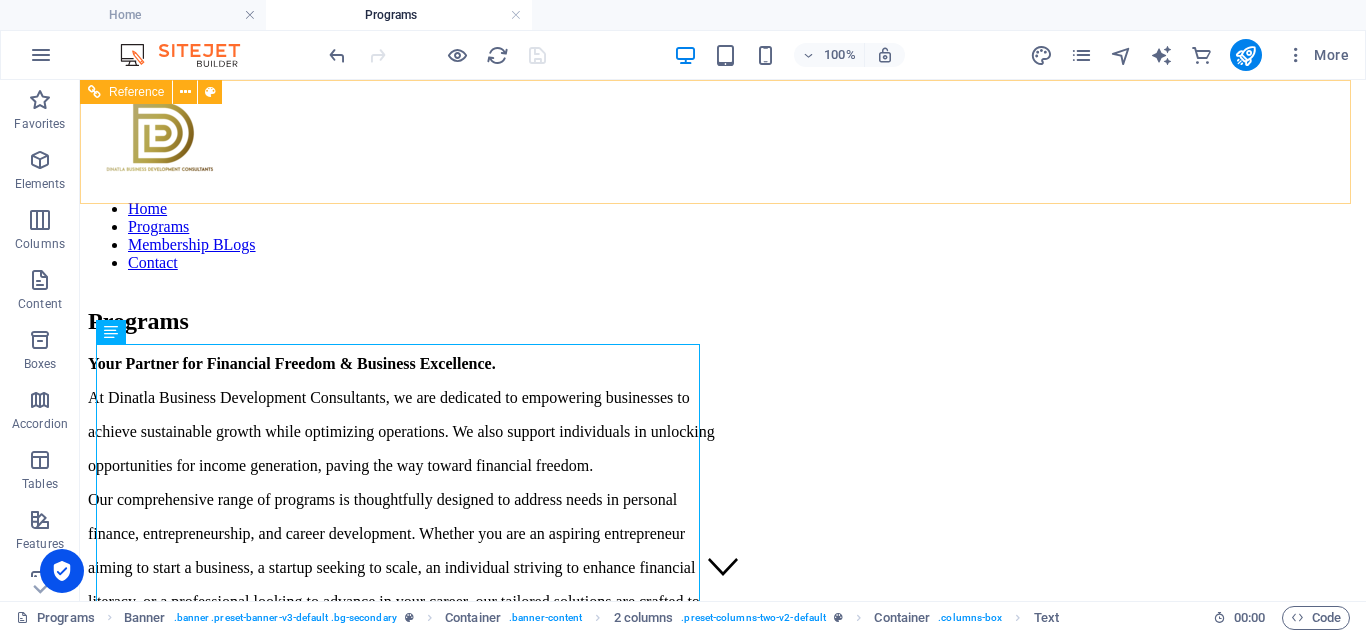 click on "Home Programs Membership BLogs Contact" at bounding box center [723, 236] 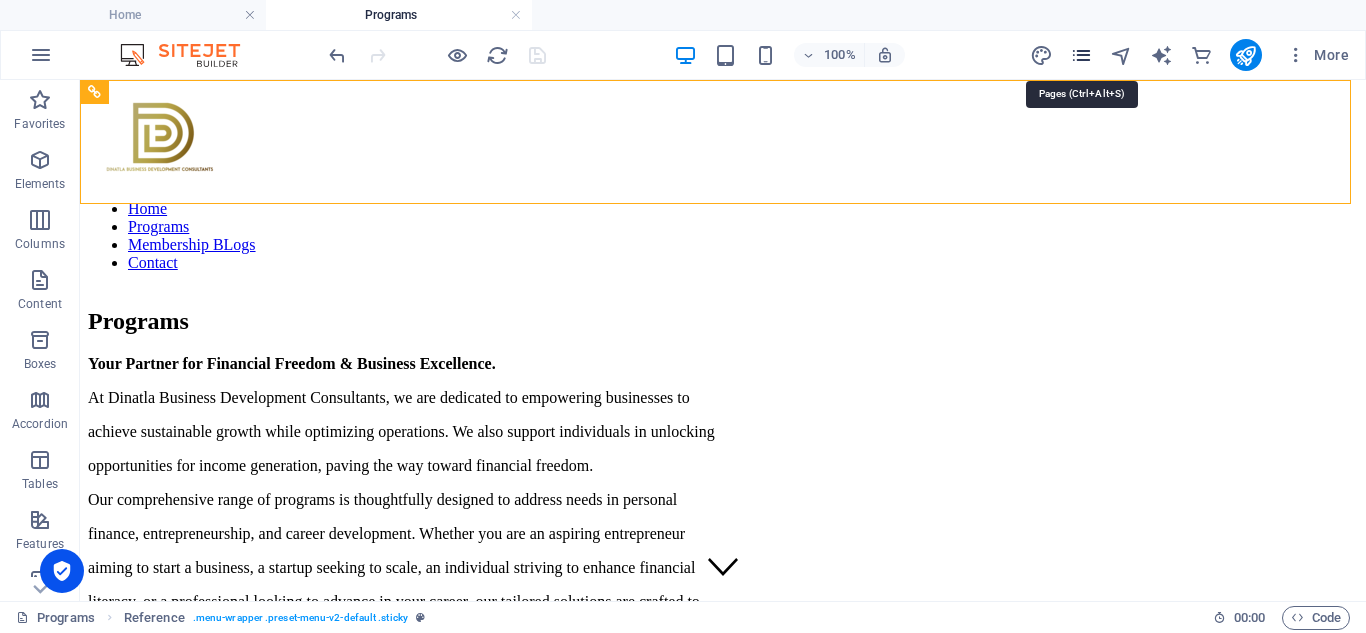 click at bounding box center (1081, 55) 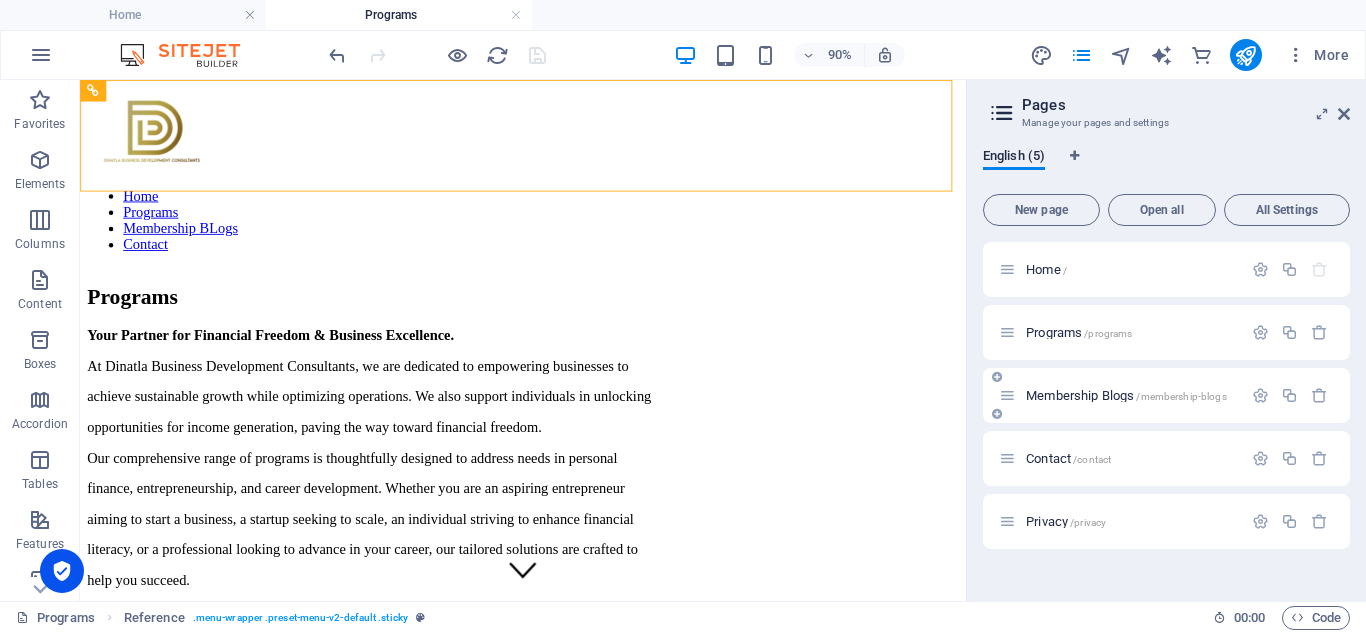 click on "Membership Blogs /membership-blogs" at bounding box center (1120, 395) 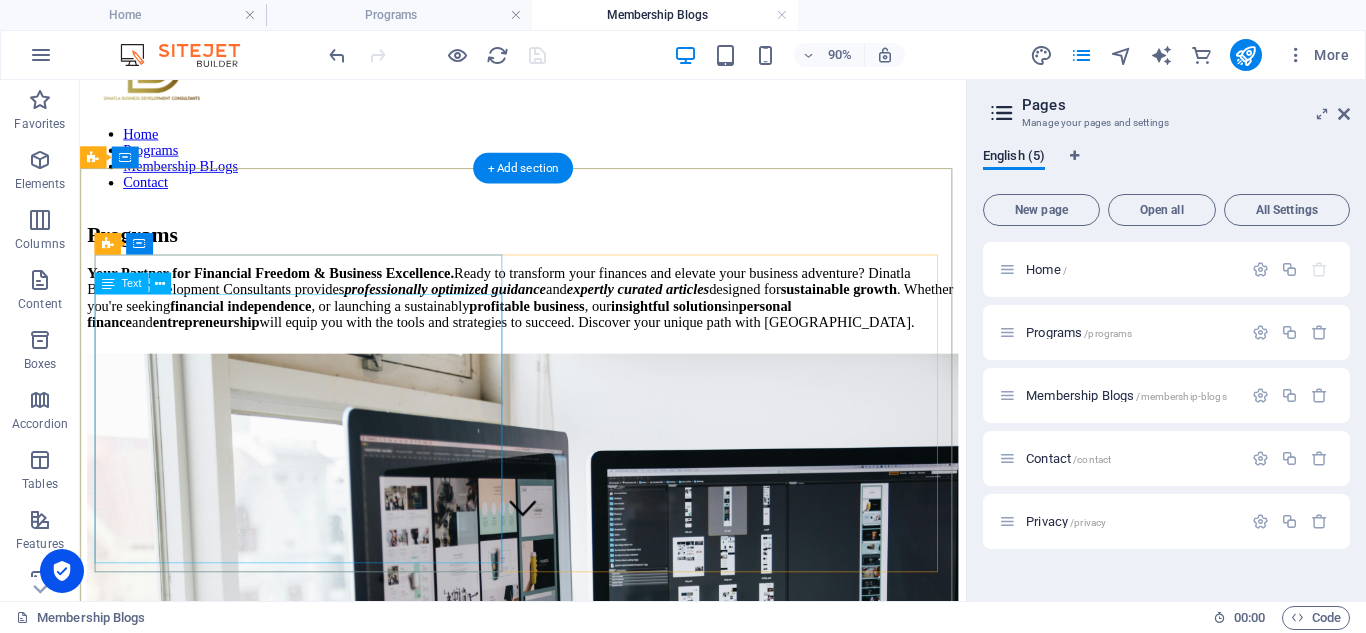 scroll, scrollTop: 100, scrollLeft: 0, axis: vertical 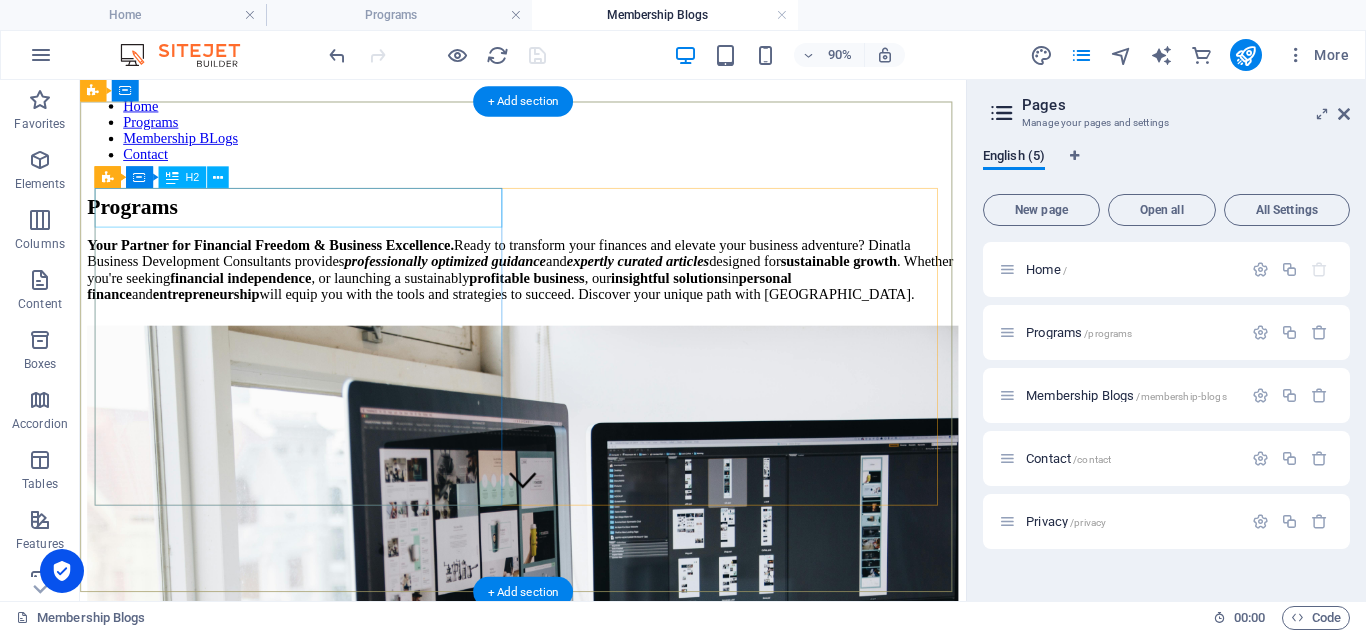 click on "Programs" at bounding box center [572, 221] 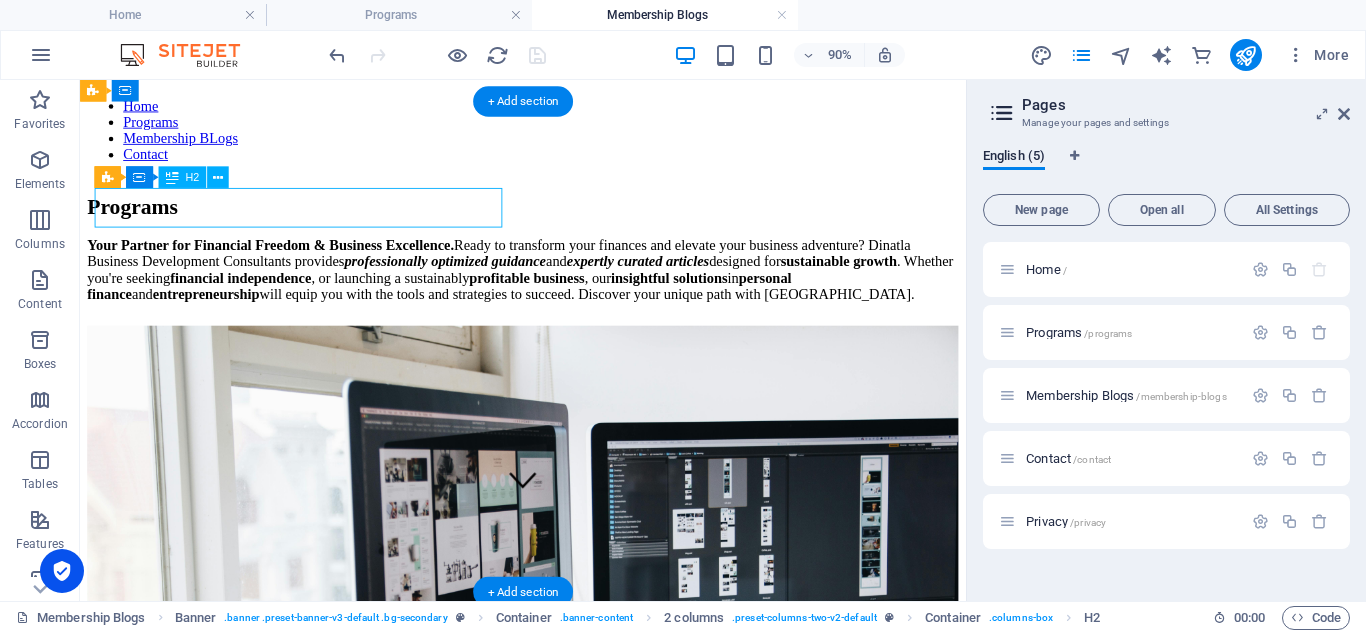 click on "Programs" at bounding box center (572, 221) 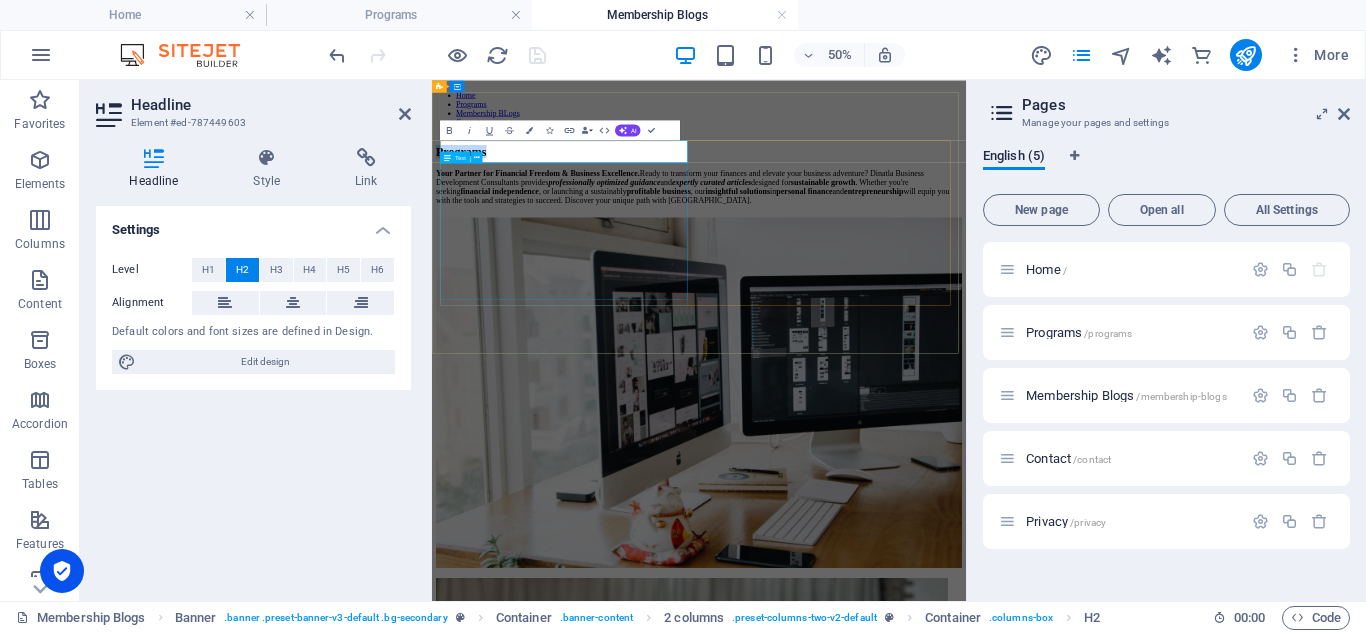 type 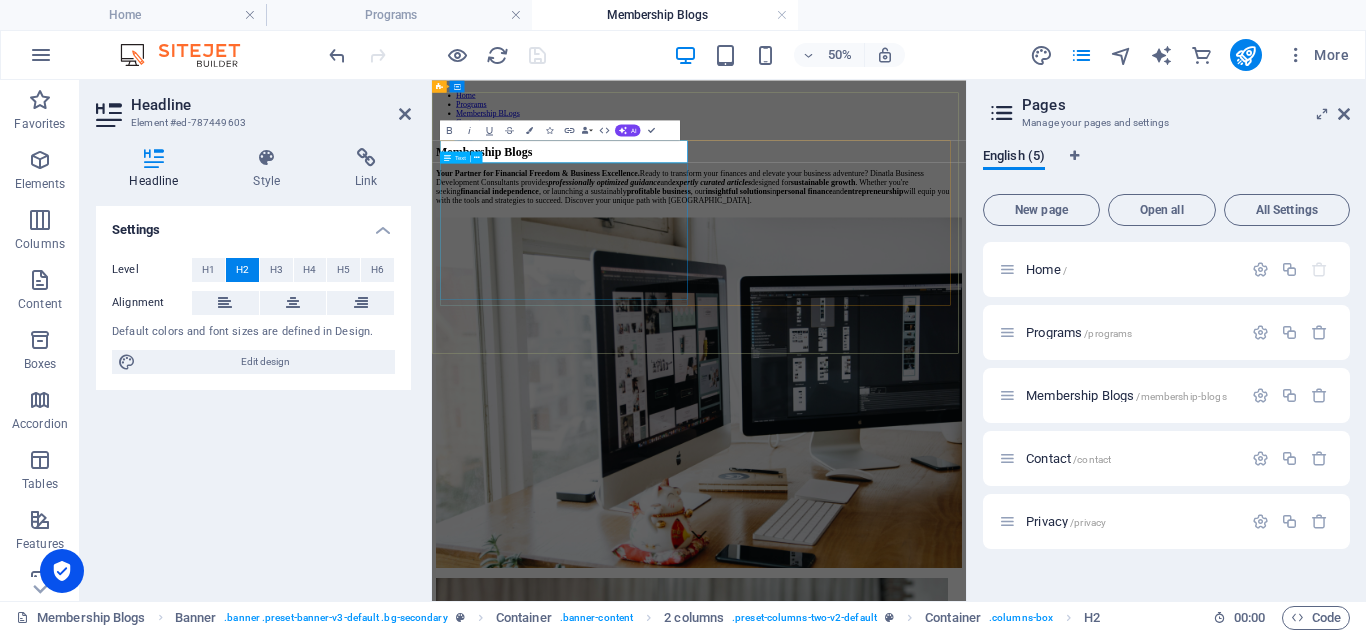 click on "Your Partner for Financial Freedom & Business Excellence.  Ready to transform your finances and elevate your business adventure? Dinatla Business Development Consultants provides  professionally optimized   guidance  and  expertly curated articles  designed for  sustainable growth . Whether you're seeking  financial independence , or launching a sustainably  profitable business , our  insightful   solutions  in  personal finance  and  entrepreneurship  will equip you with the tools and strategies to succeed. Discover your unique path with [GEOGRAPHIC_DATA]." at bounding box center [966, 291] 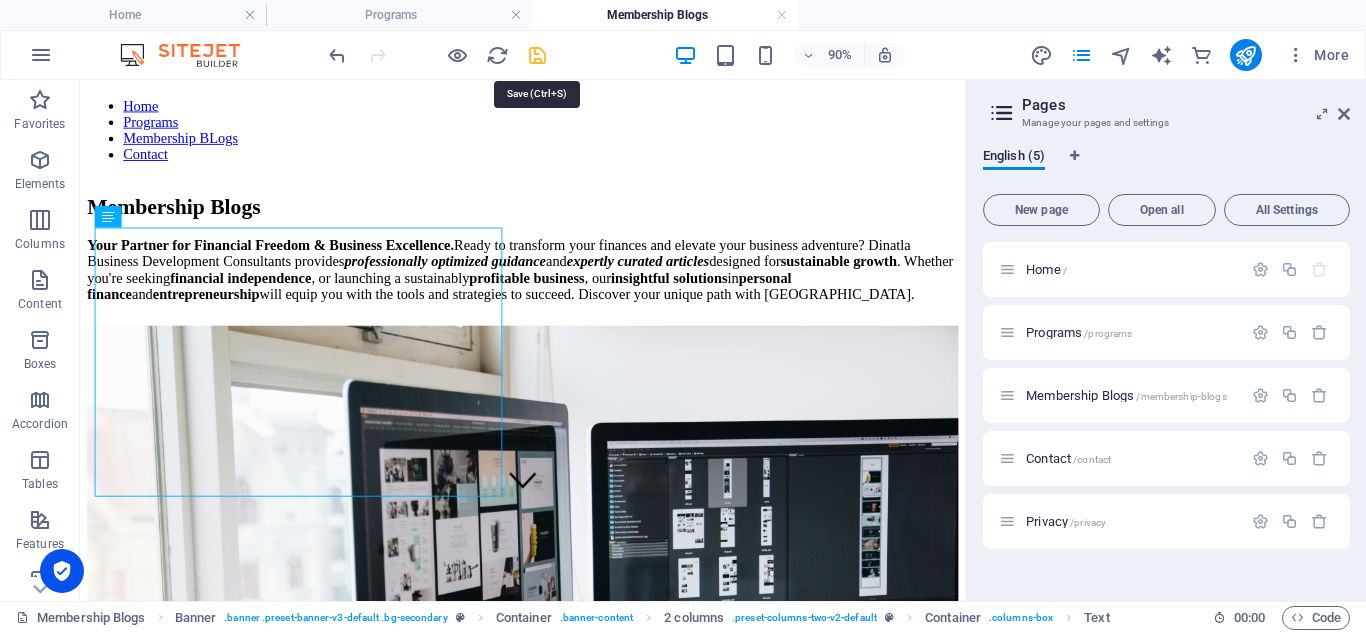 click at bounding box center [537, 55] 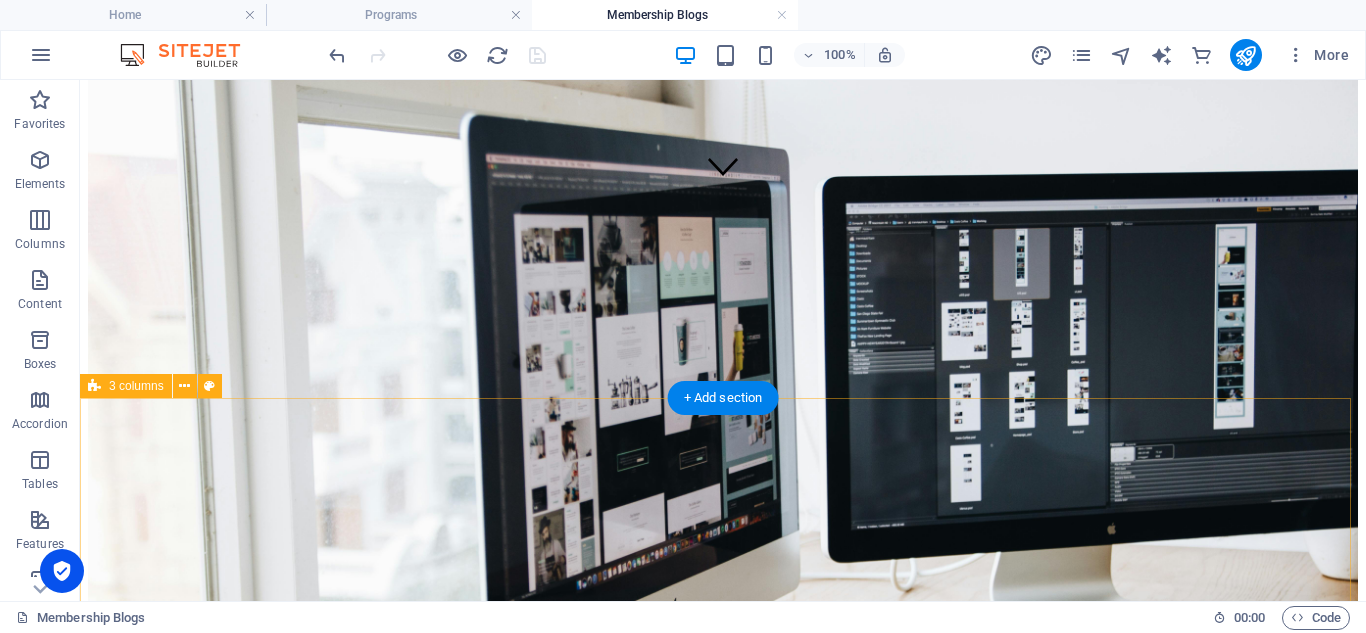 scroll, scrollTop: 600, scrollLeft: 0, axis: vertical 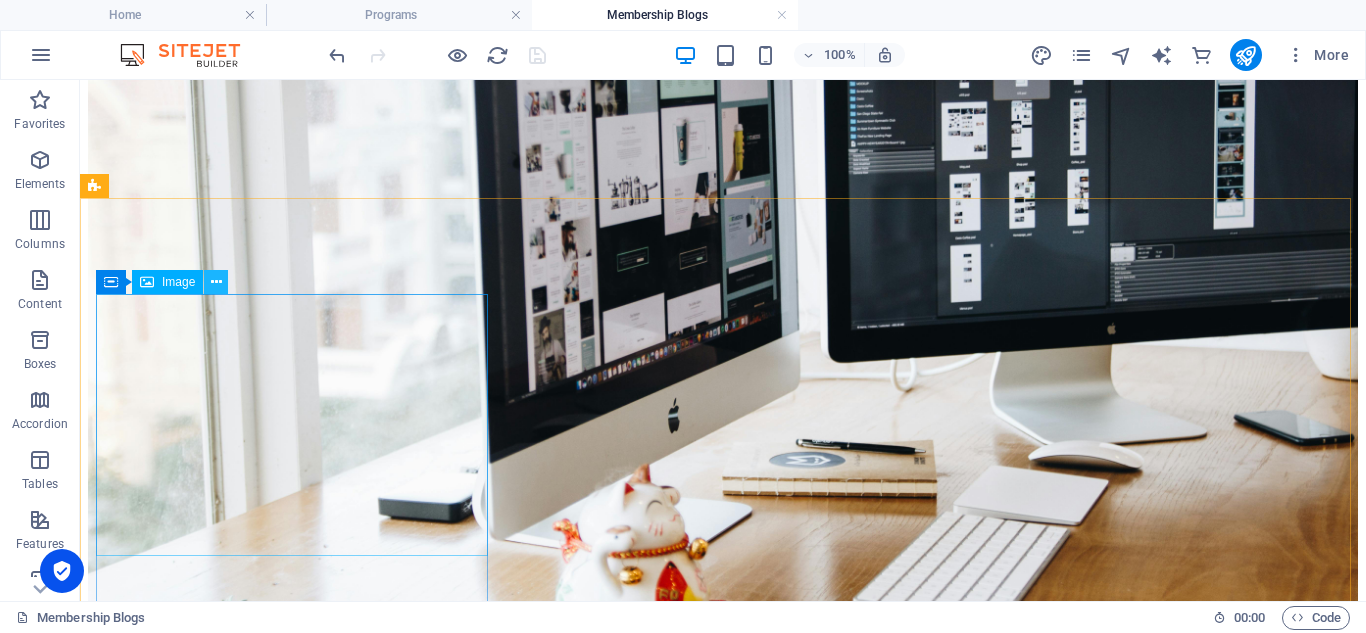 click at bounding box center (216, 282) 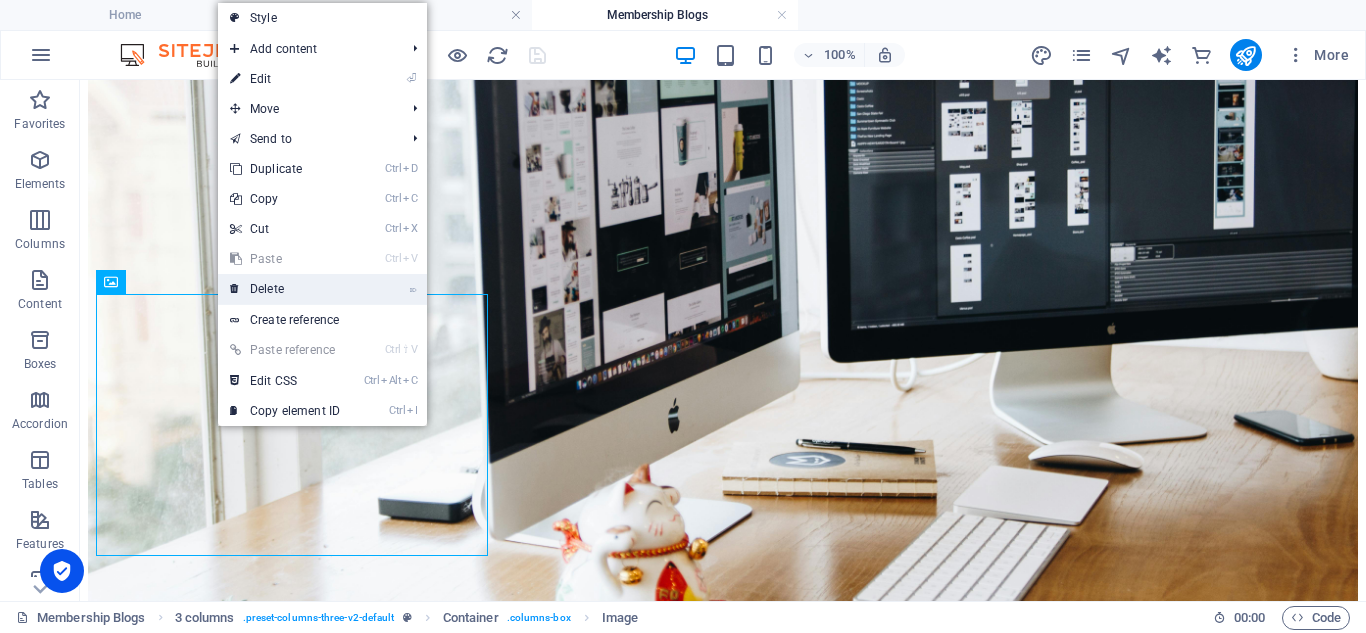 click on "⌦  Delete" at bounding box center [285, 289] 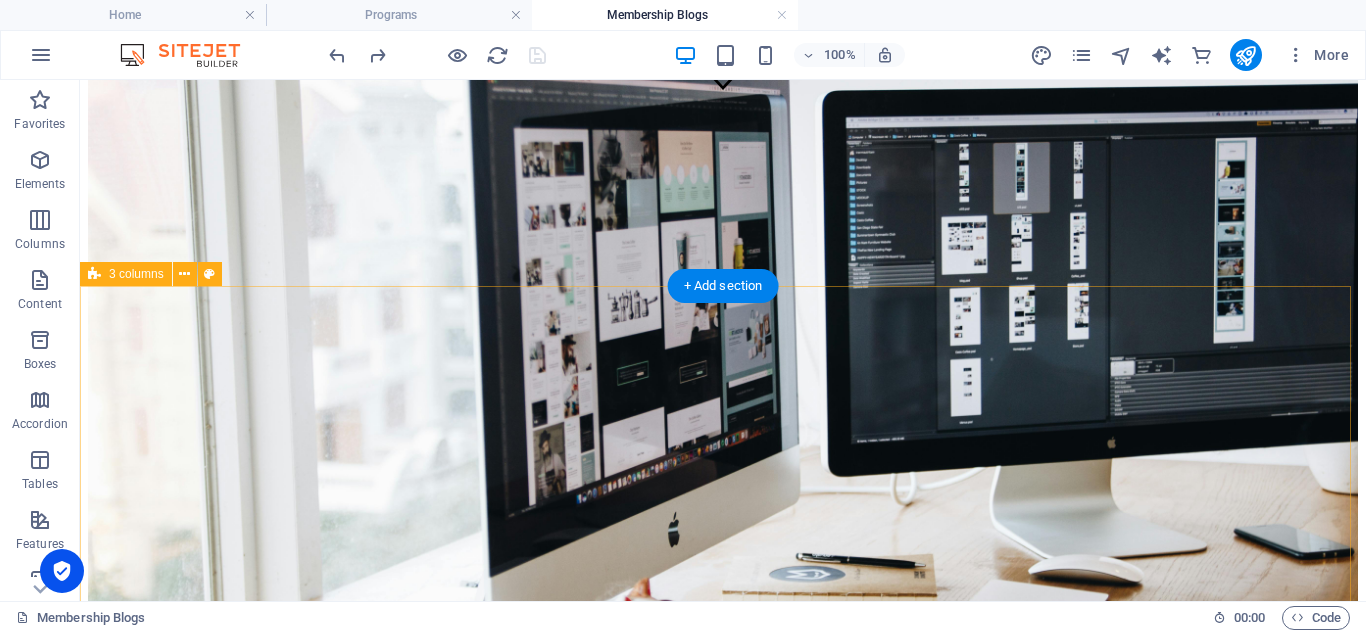 scroll, scrollTop: 600, scrollLeft: 0, axis: vertical 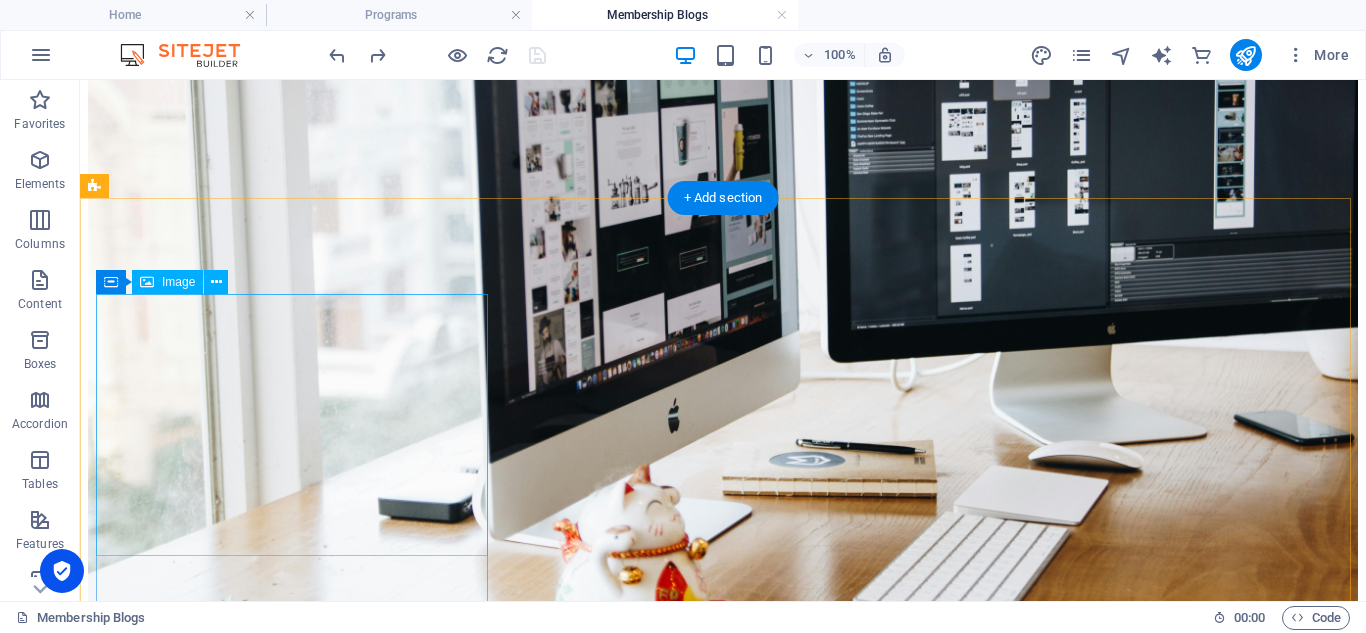 click at bounding box center [723, 1029] 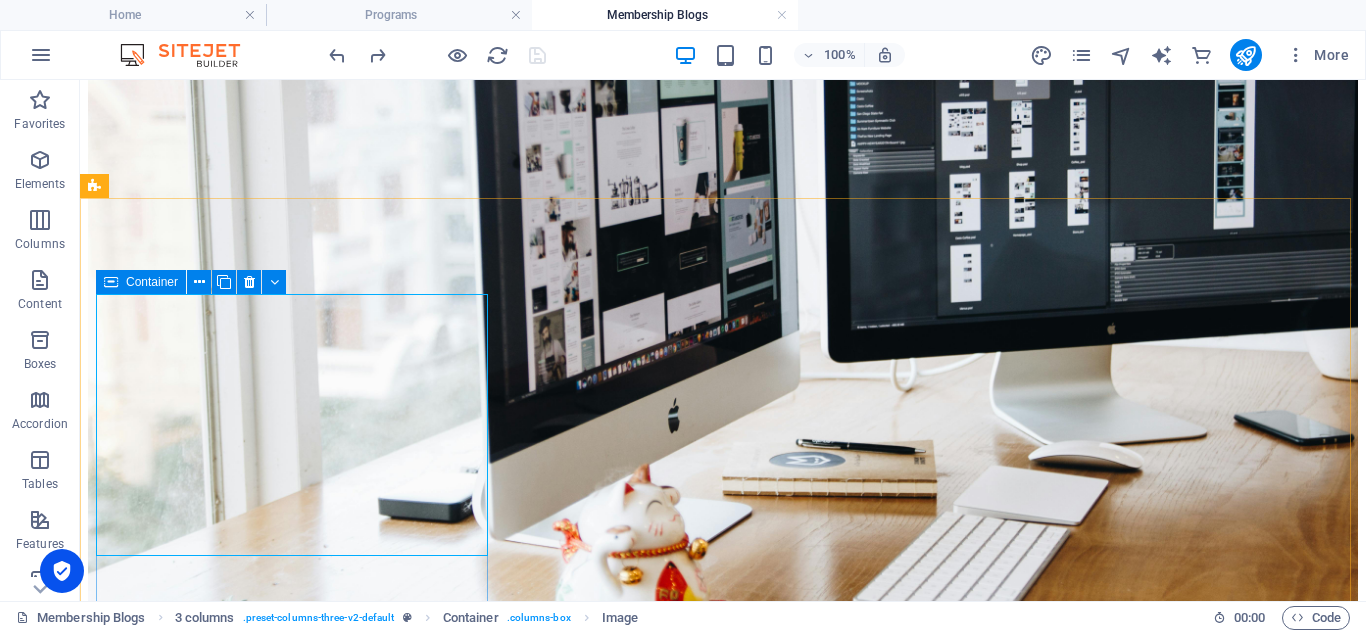 click at bounding box center [111, 282] 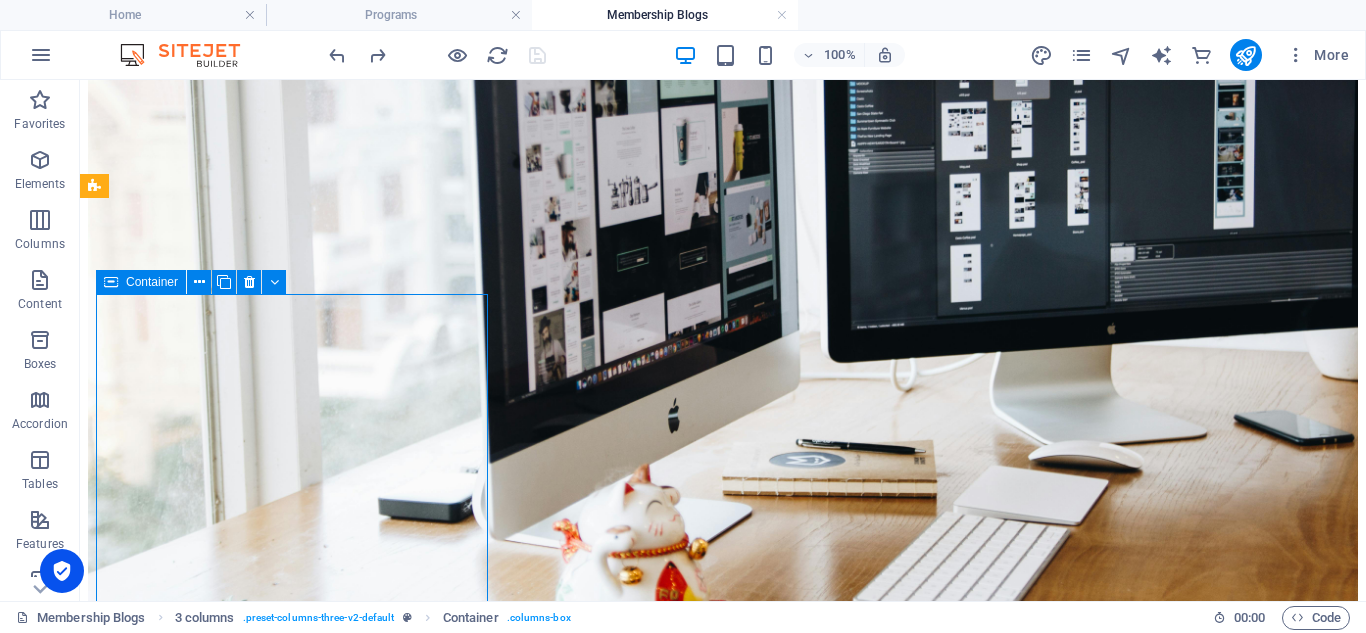 click at bounding box center [111, 282] 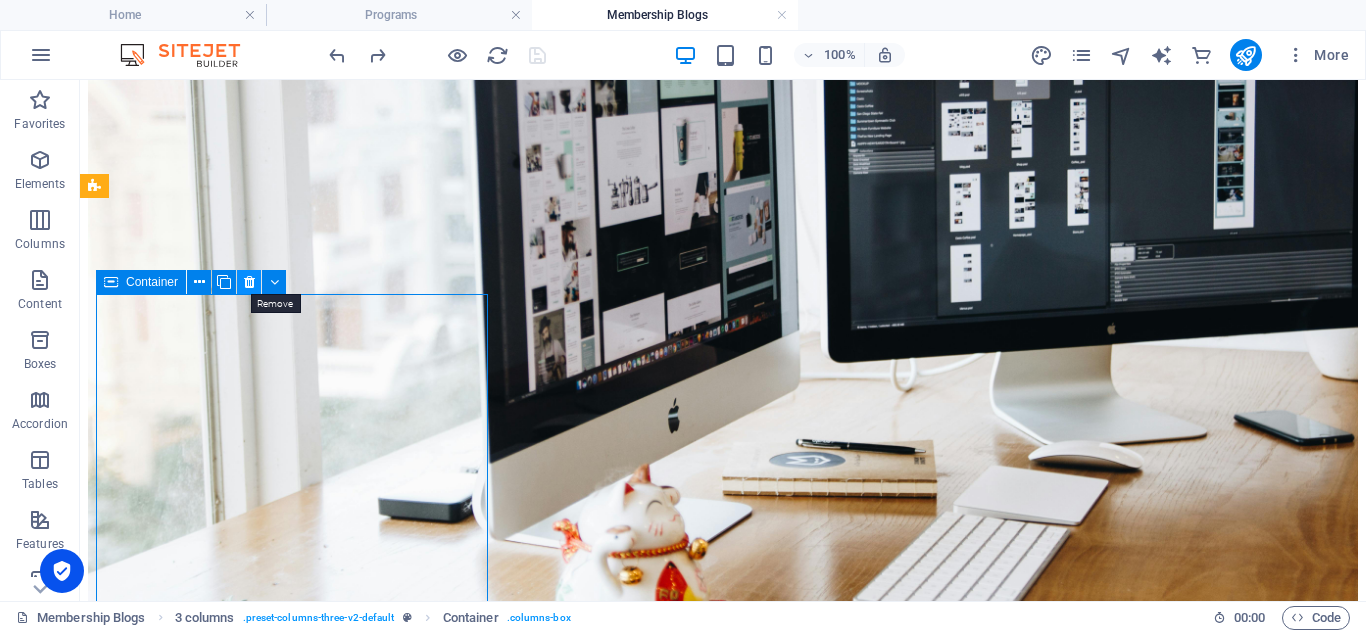 click at bounding box center (249, 282) 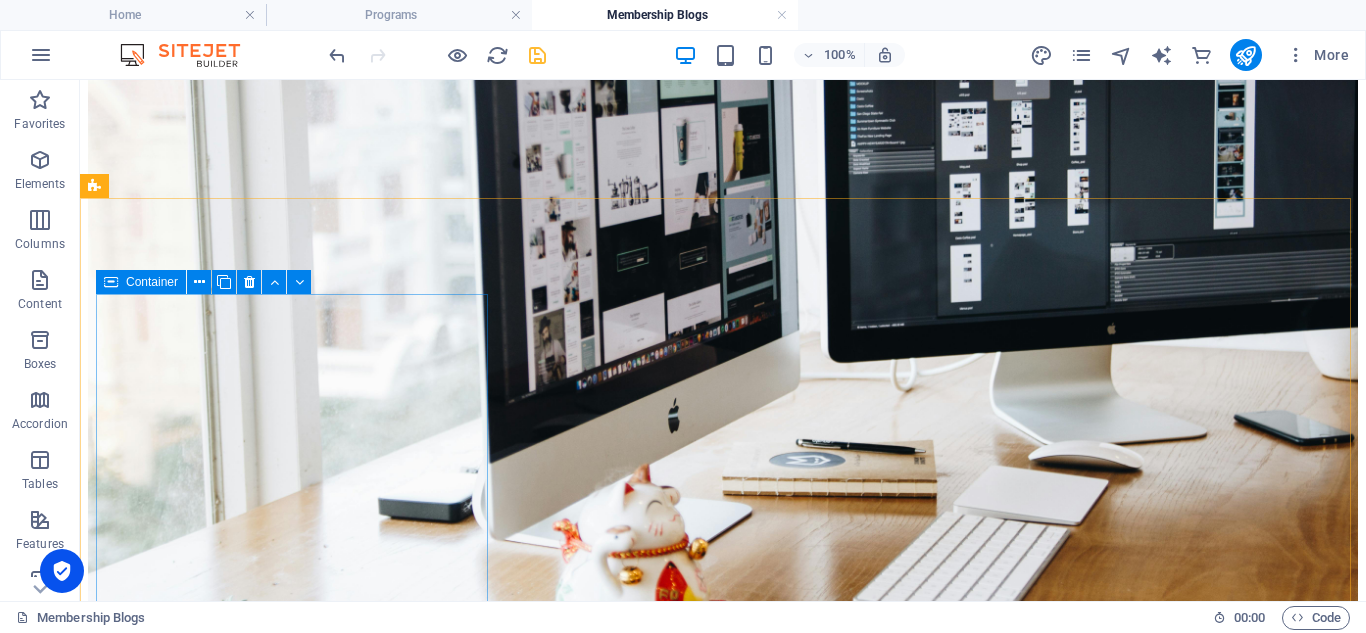 click at bounding box center (111, 282) 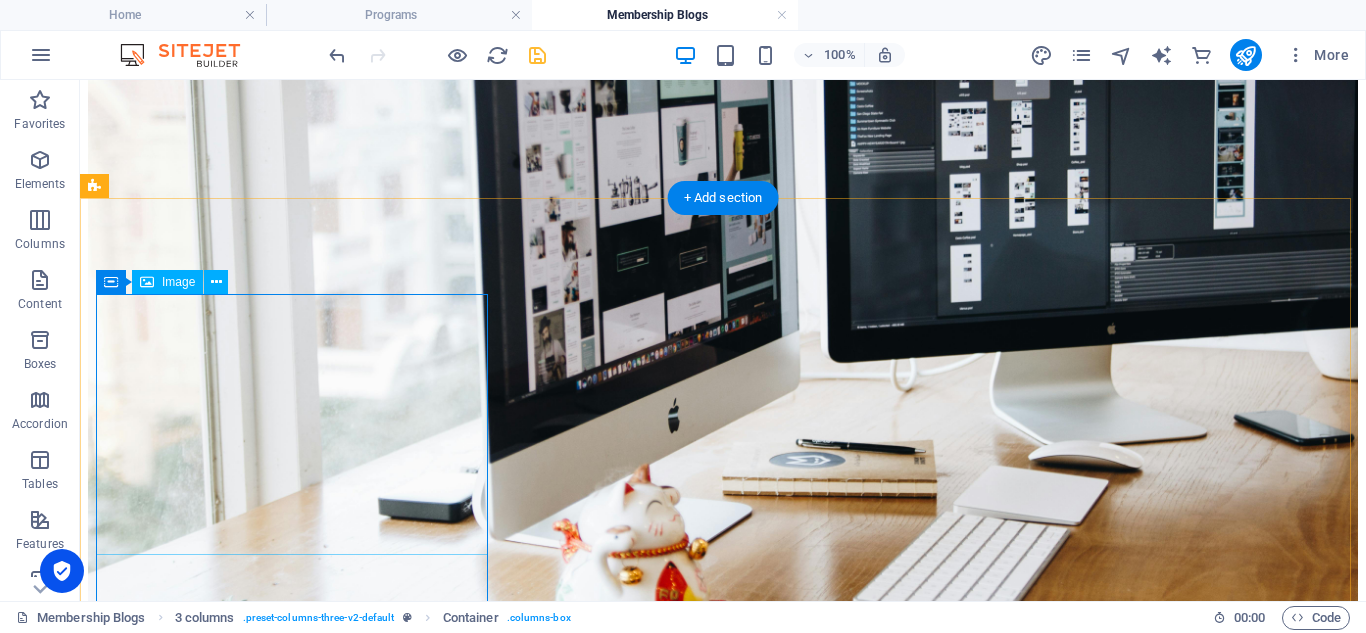 click at bounding box center [723, 1028] 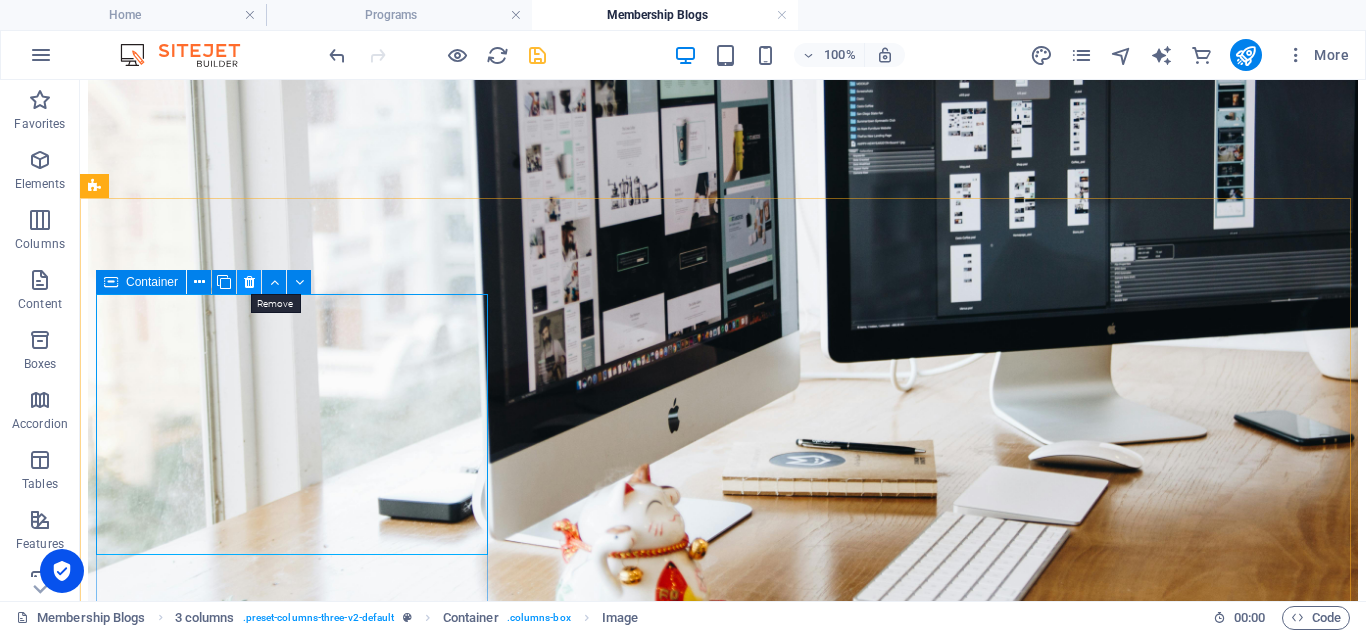 click at bounding box center [249, 282] 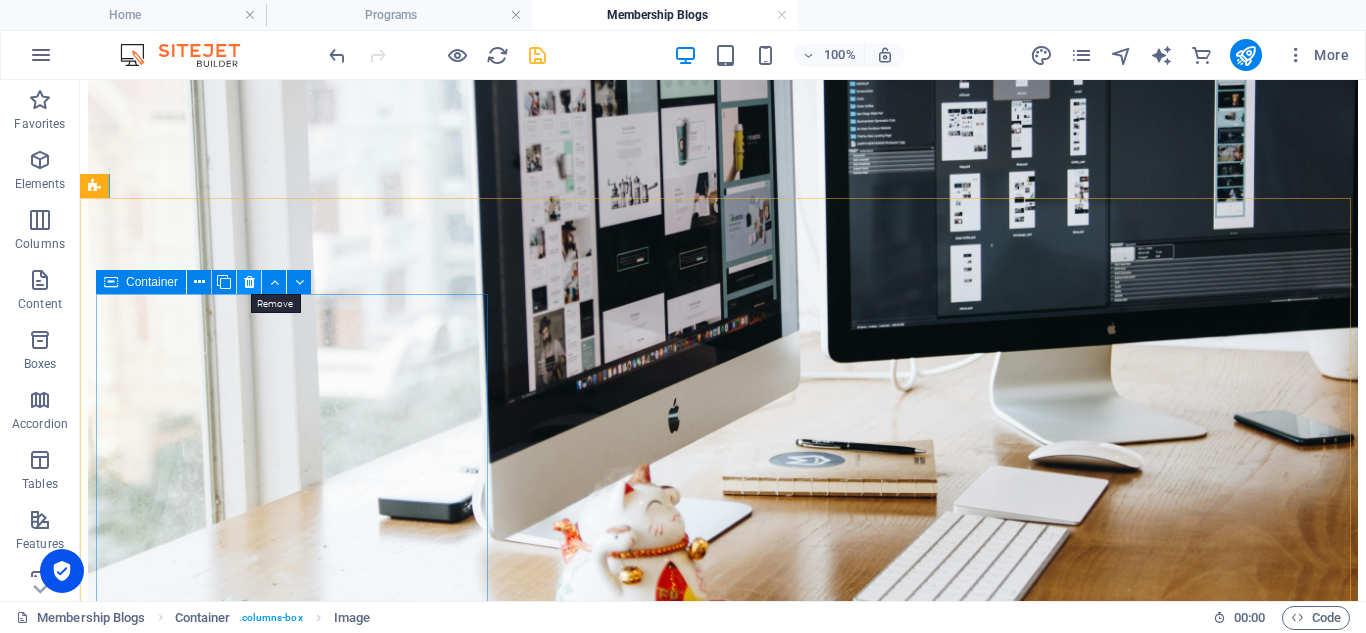 click at bounding box center (249, 282) 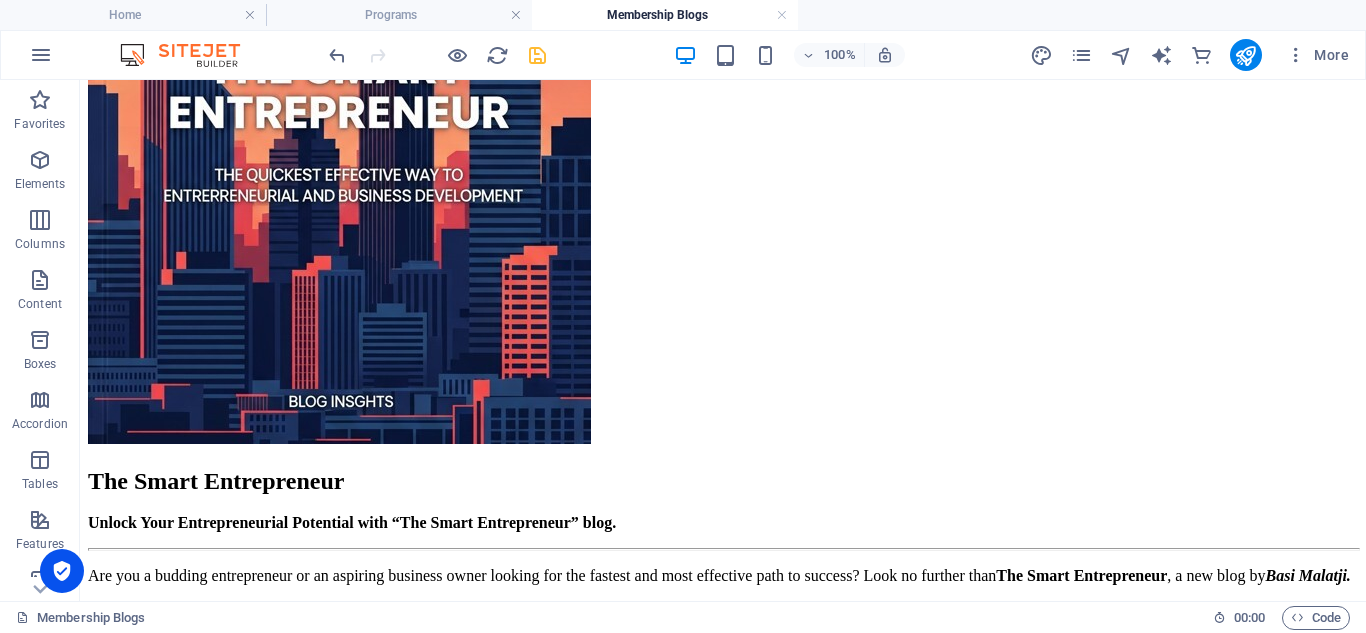 scroll, scrollTop: 2490, scrollLeft: 0, axis: vertical 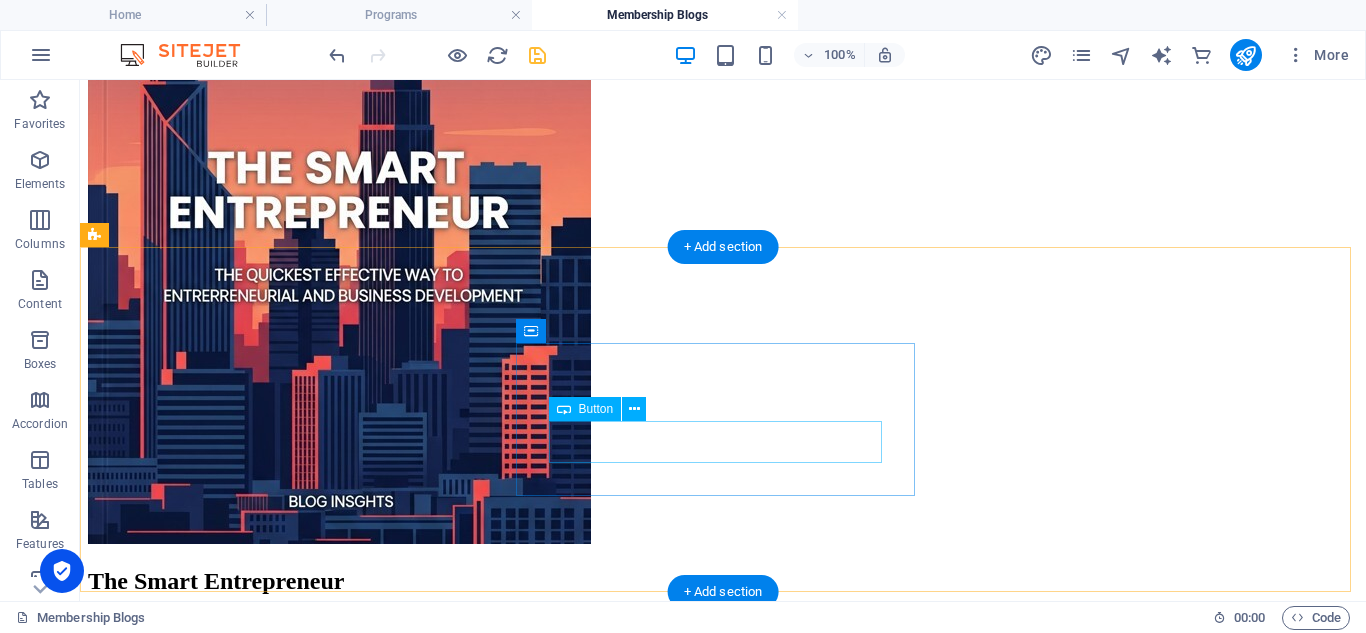 click on "Free Programs pReview" at bounding box center [723, 1572] 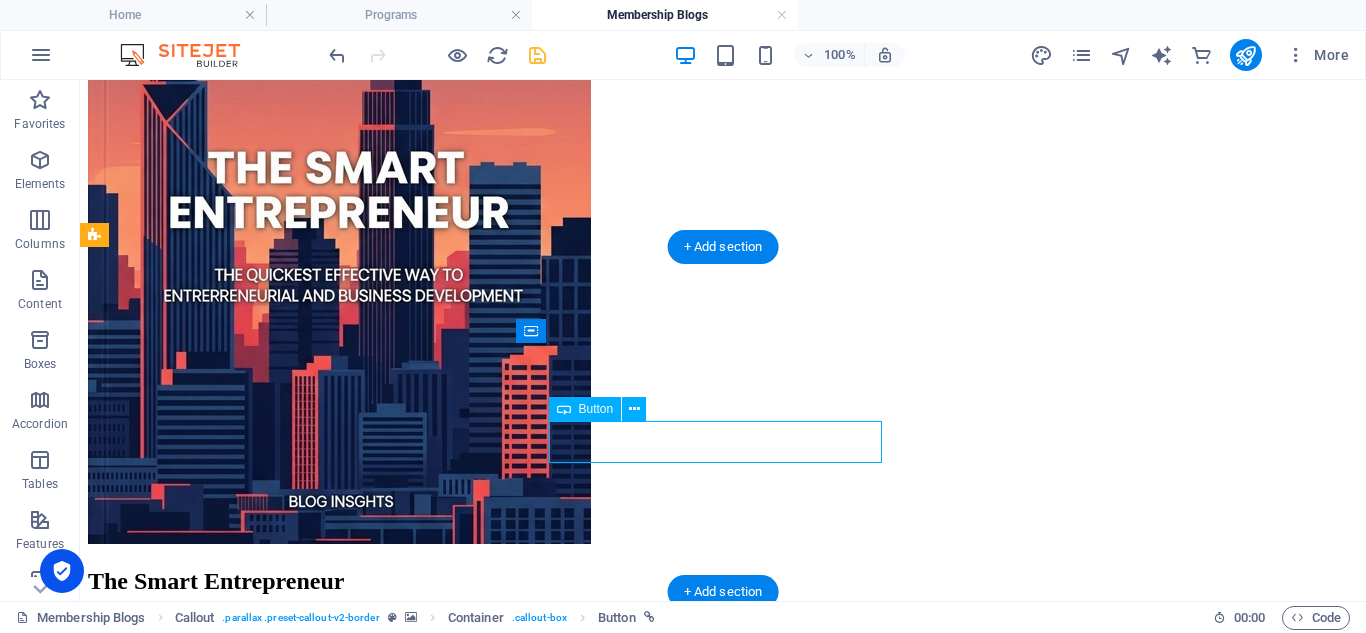 click on "Free Programs pReview" at bounding box center [723, 1572] 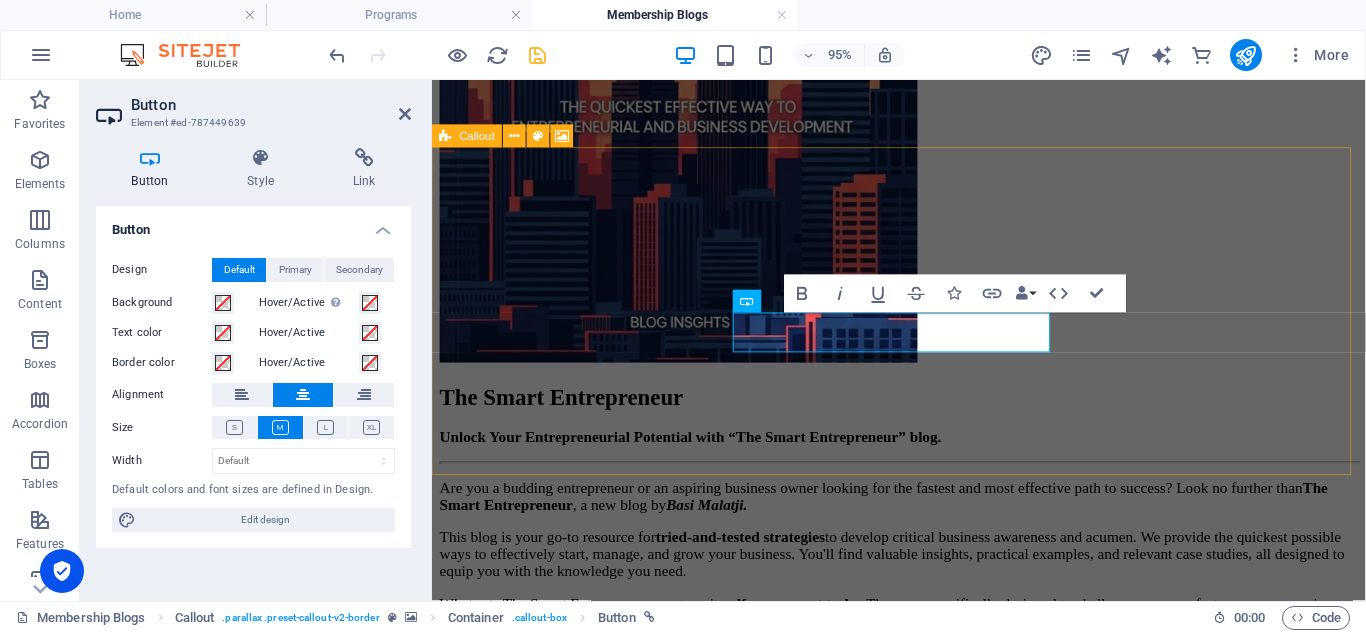 scroll, scrollTop: 2765, scrollLeft: 0, axis: vertical 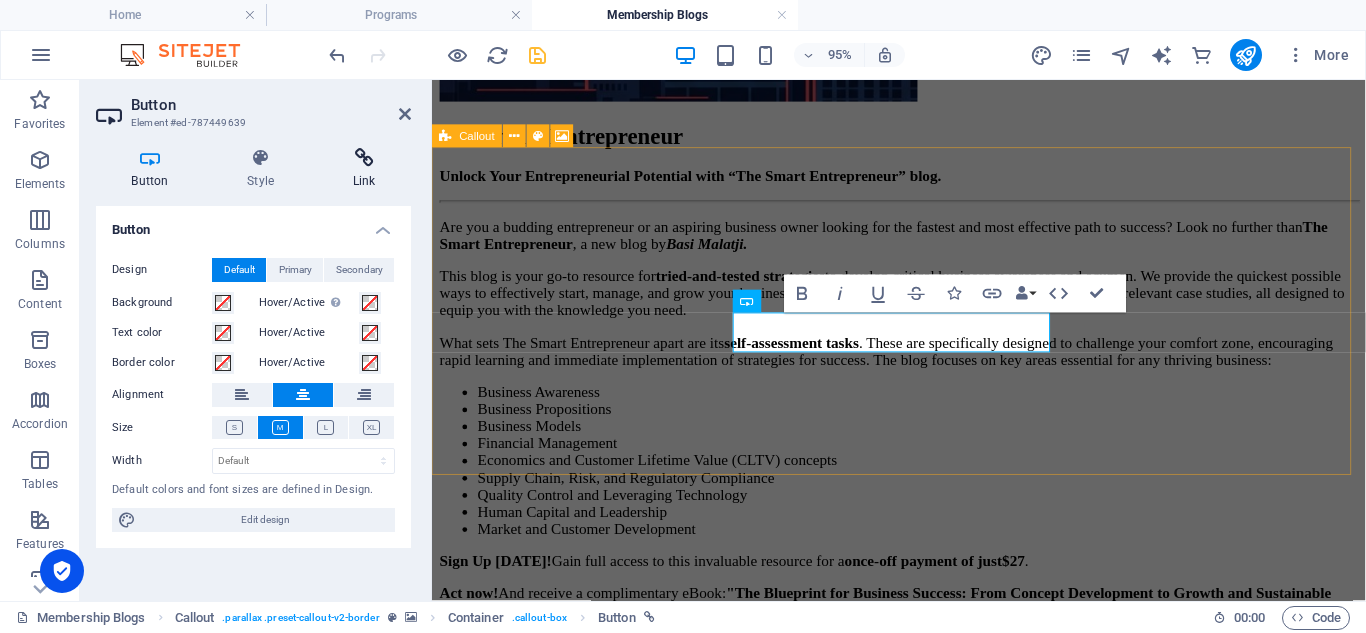 click on "Link" at bounding box center (364, 169) 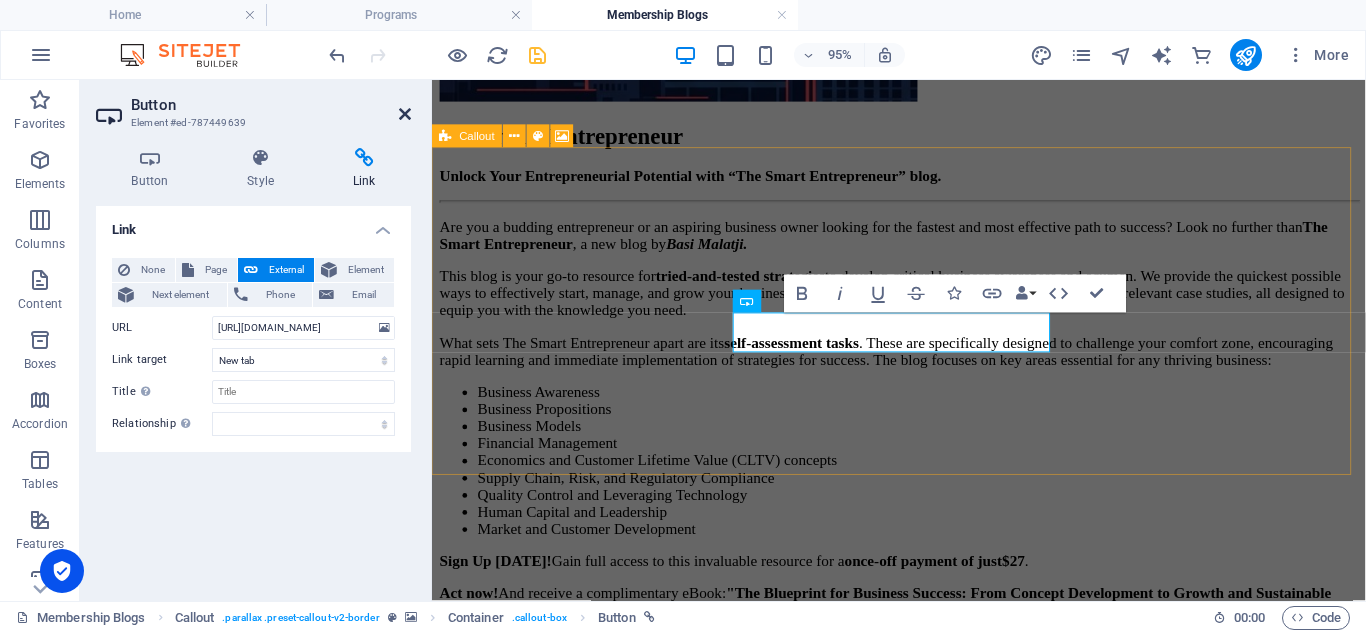 click at bounding box center (405, 114) 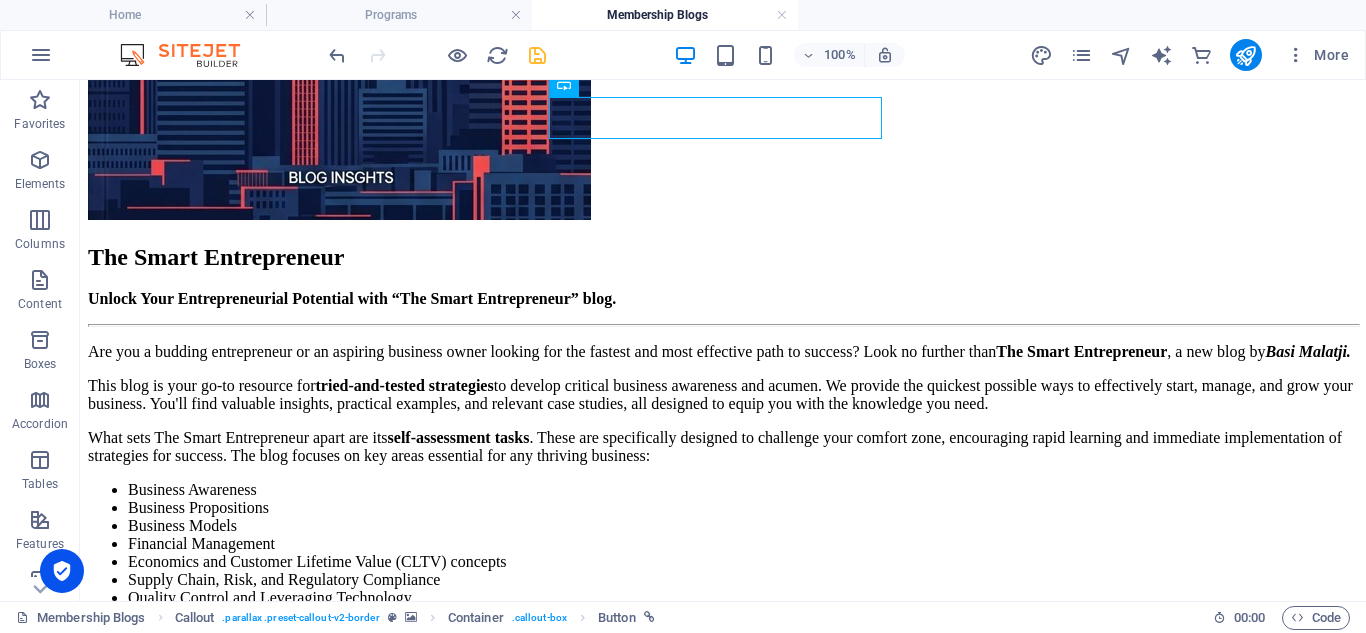 click at bounding box center (537, 55) 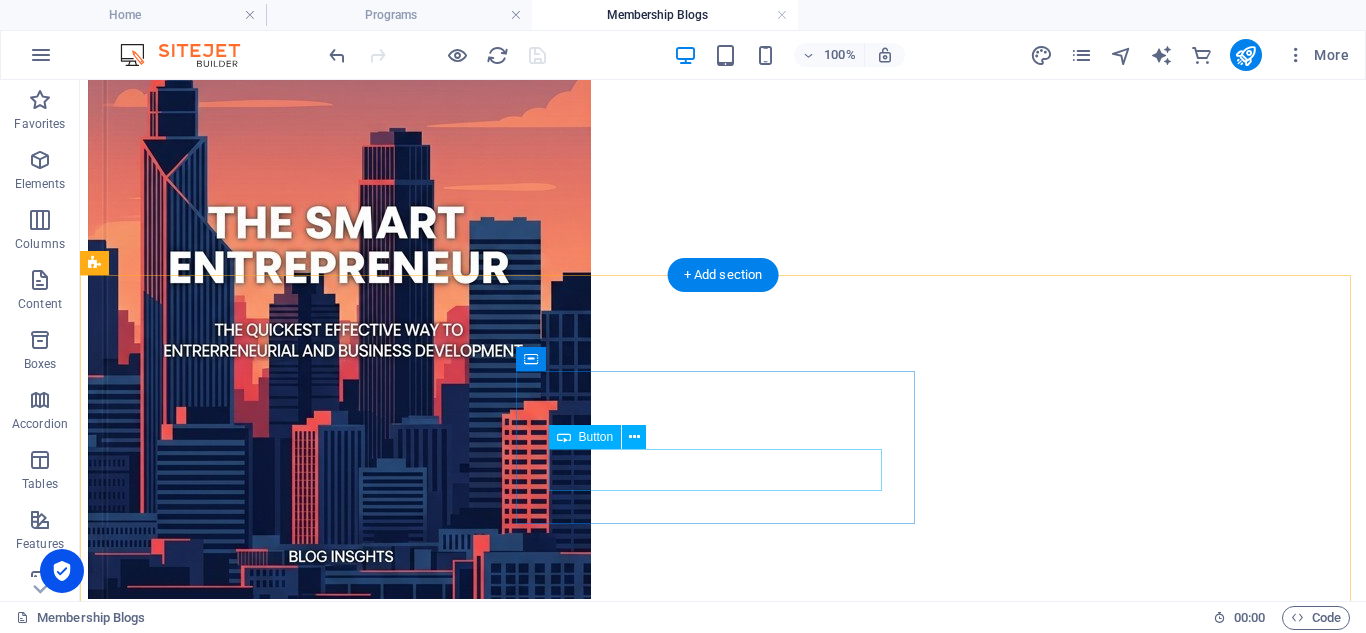 scroll, scrollTop: 2314, scrollLeft: 0, axis: vertical 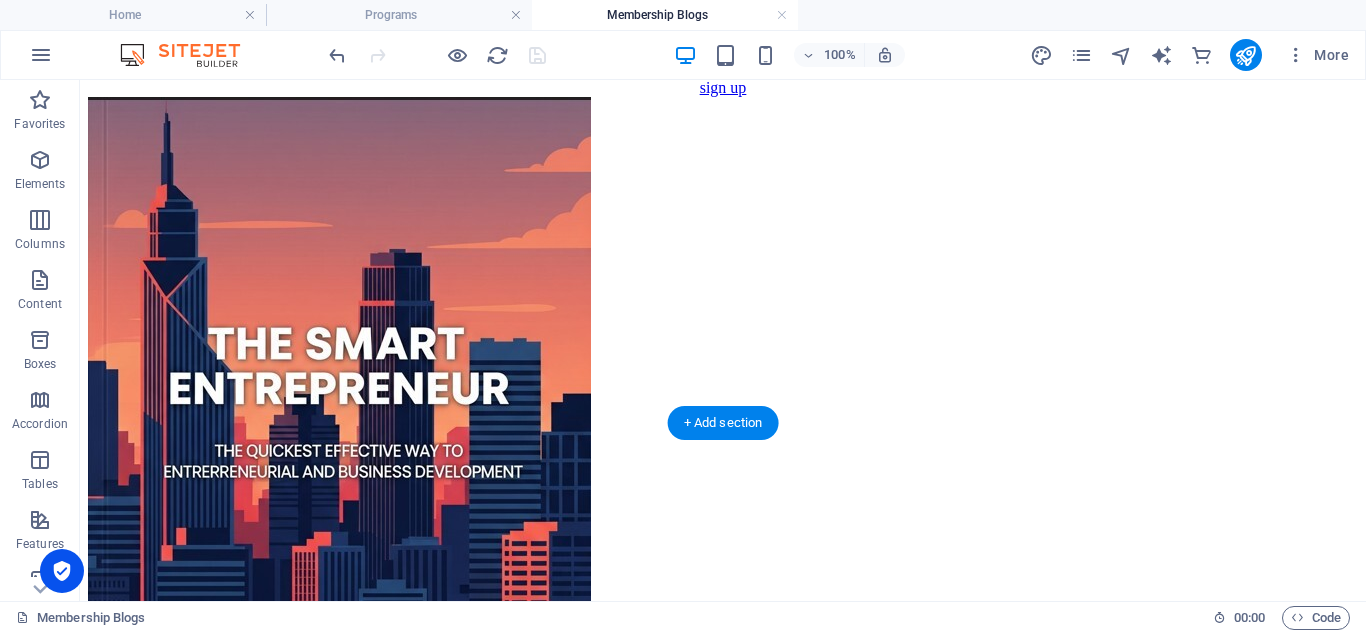 click at bounding box center [723, 1215] 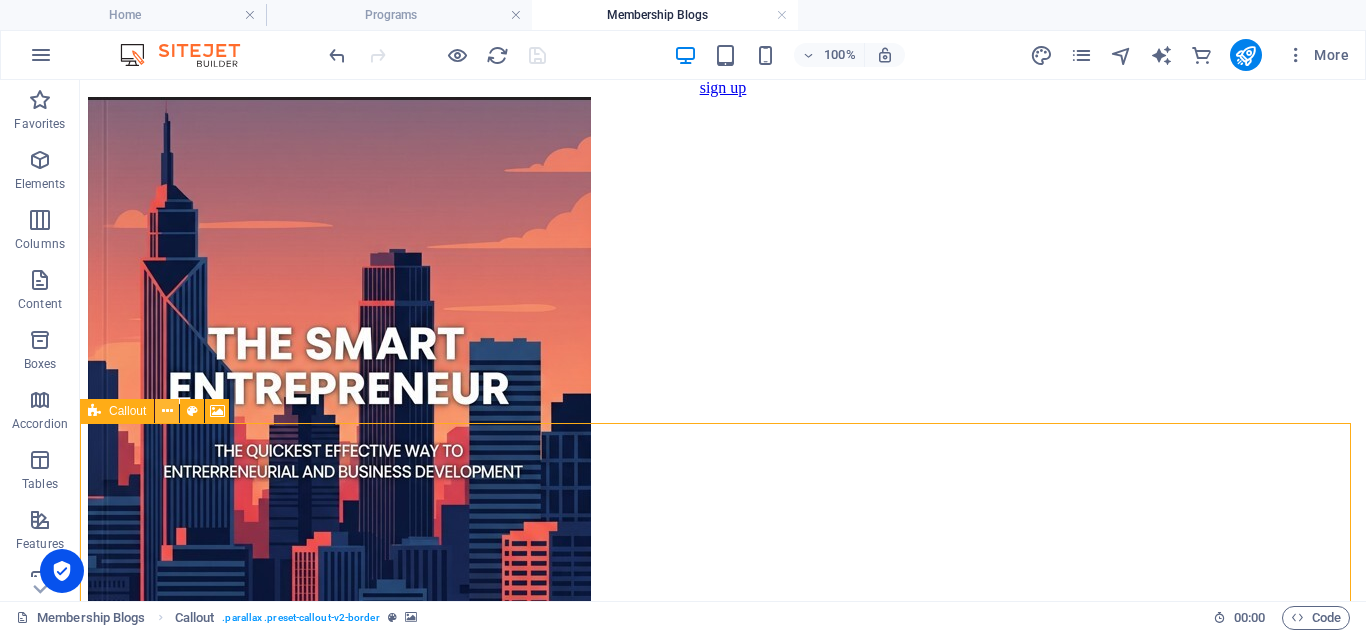 click at bounding box center [167, 411] 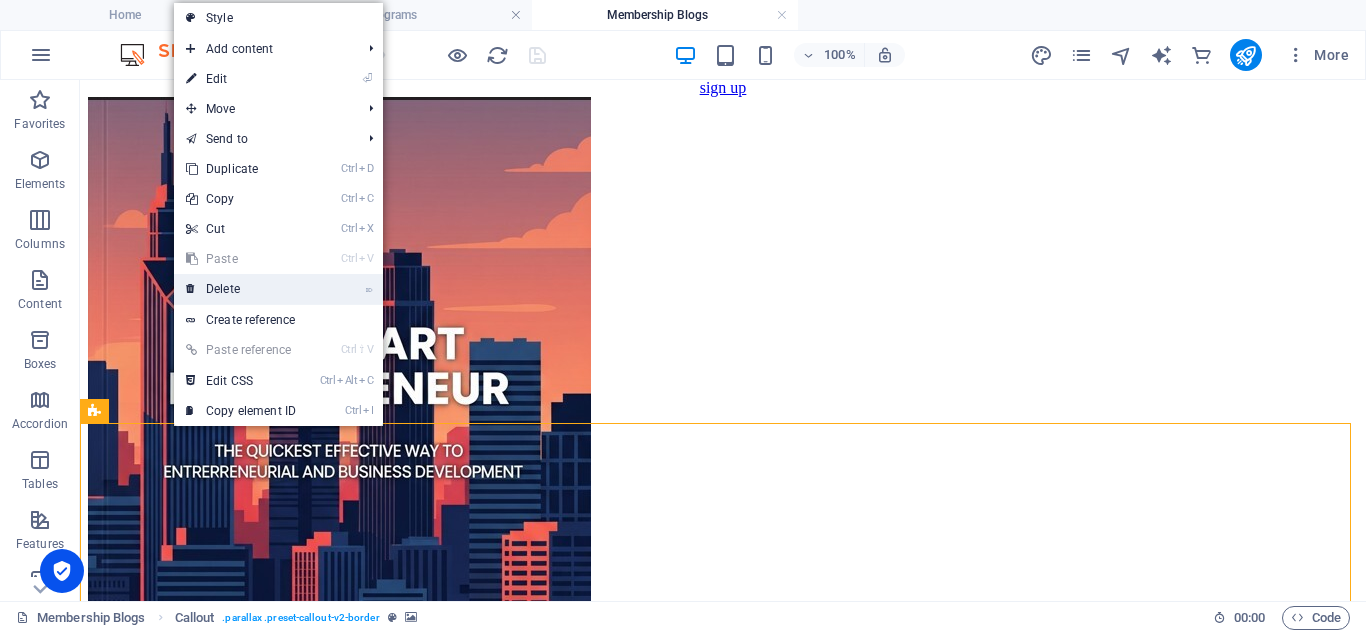click on "⌦  Delete" at bounding box center (241, 289) 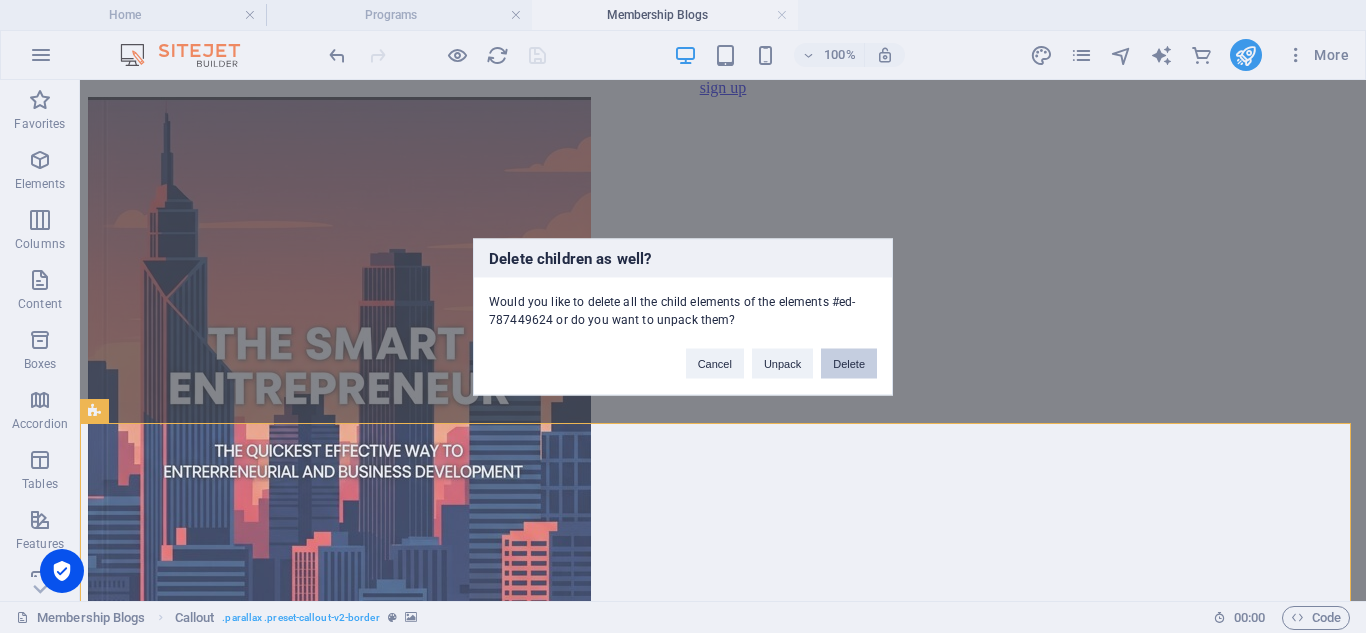 click on "Delete" at bounding box center [849, 363] 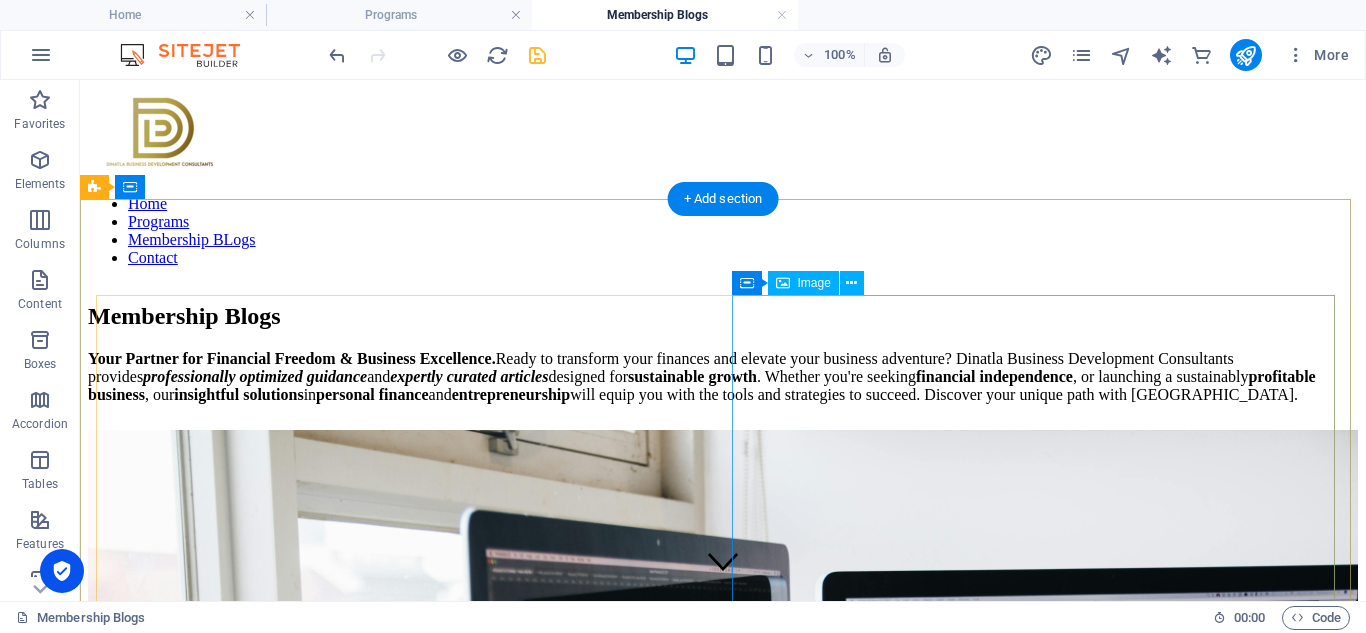 scroll, scrollTop: 0, scrollLeft: 0, axis: both 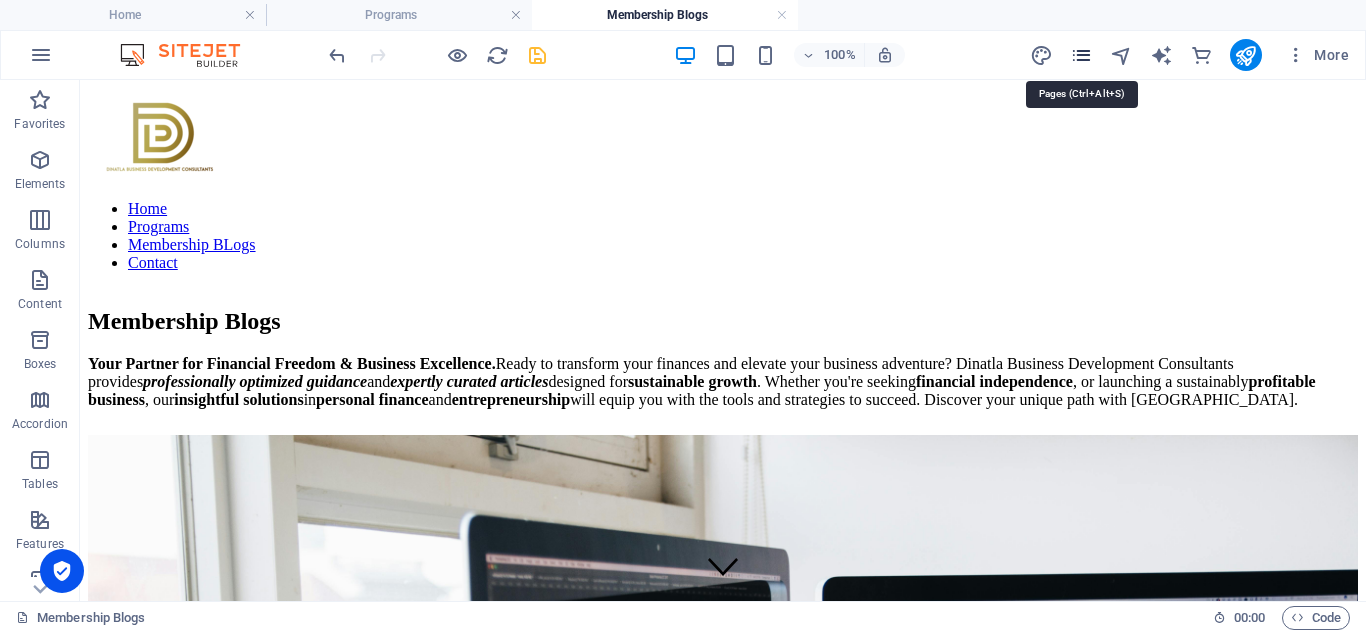 click at bounding box center (1081, 55) 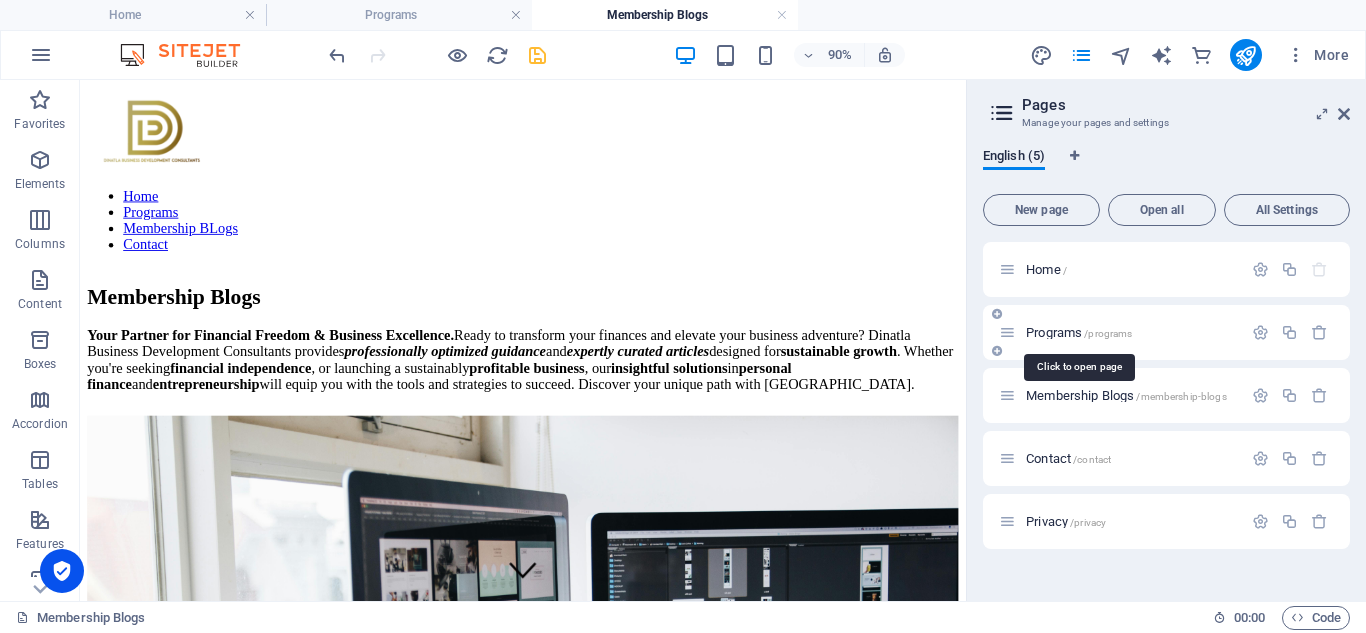 click on "Programs /programs" at bounding box center (1079, 332) 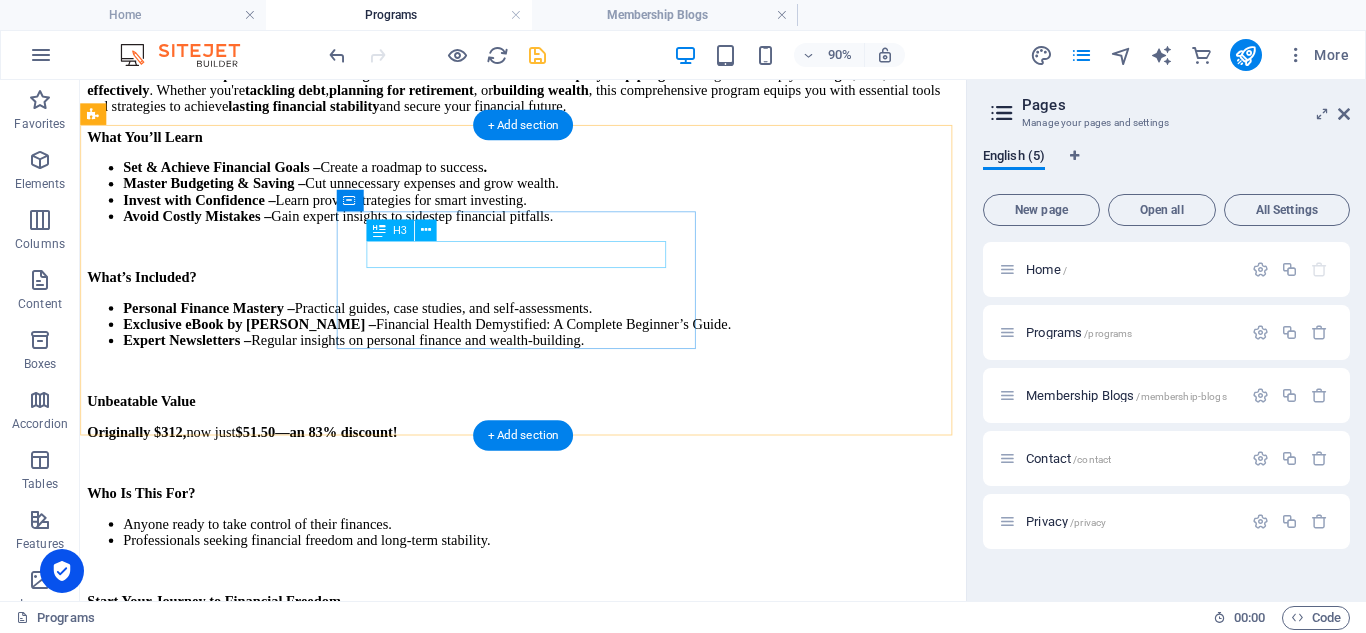 scroll, scrollTop: 5300, scrollLeft: 0, axis: vertical 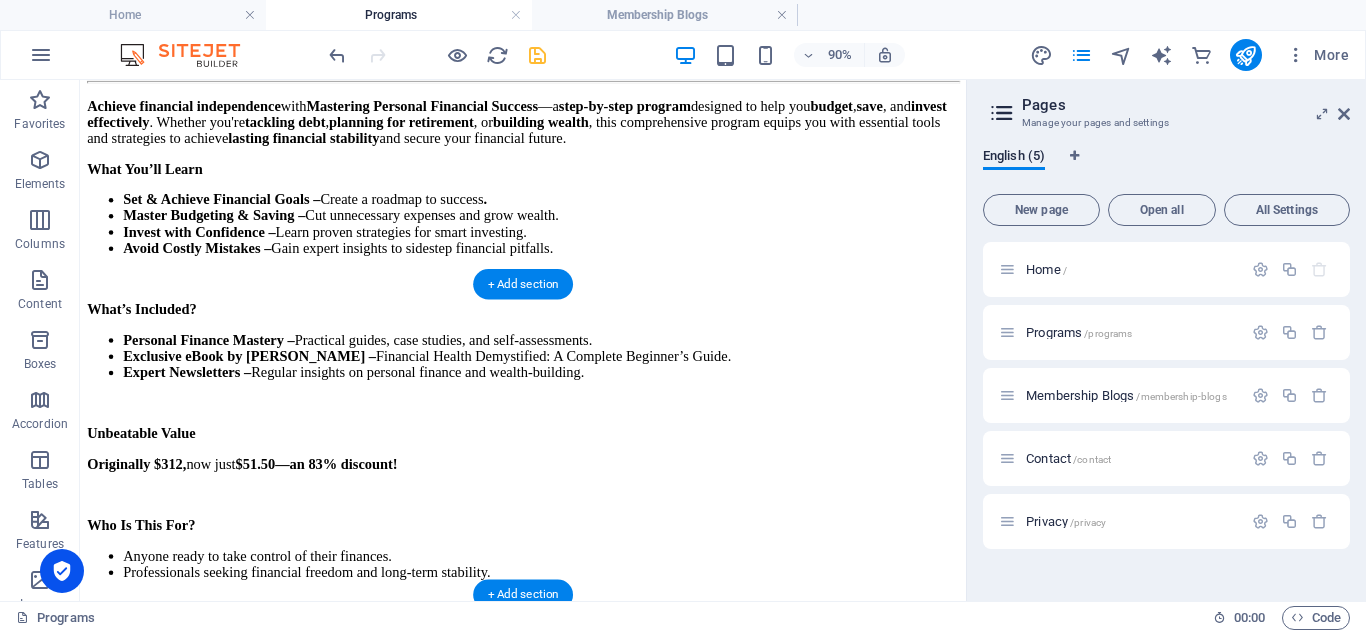 click at bounding box center [572, 3145] 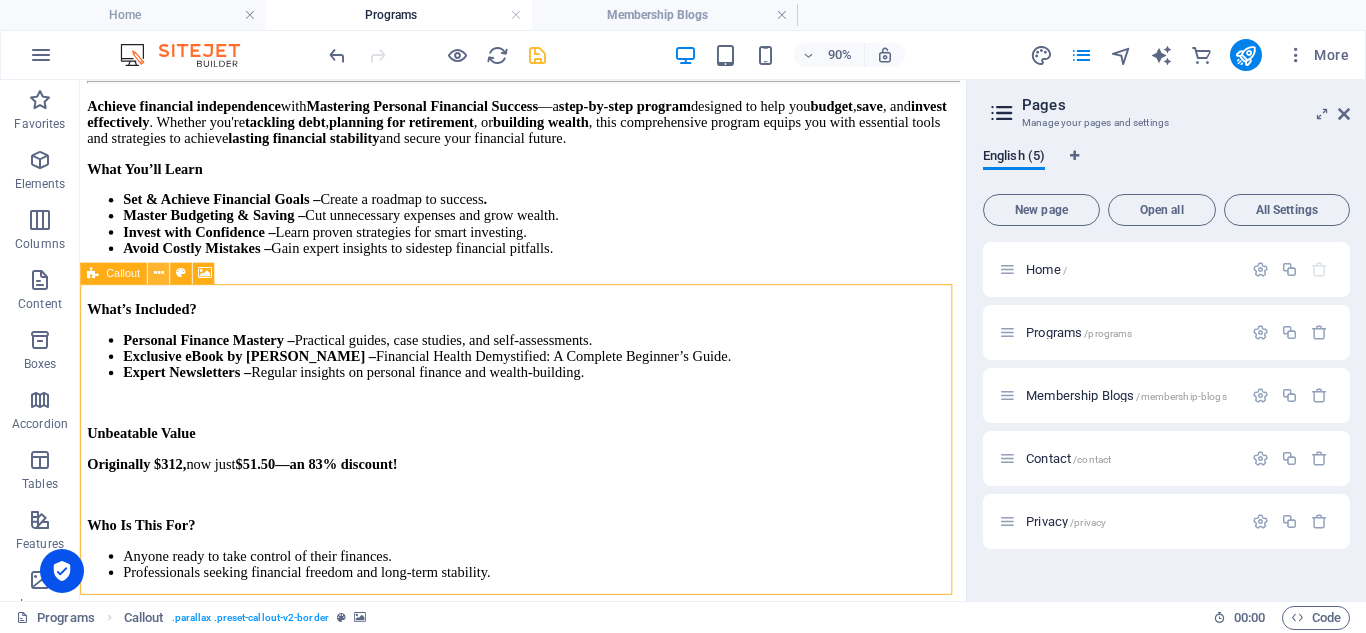 click at bounding box center [159, 273] 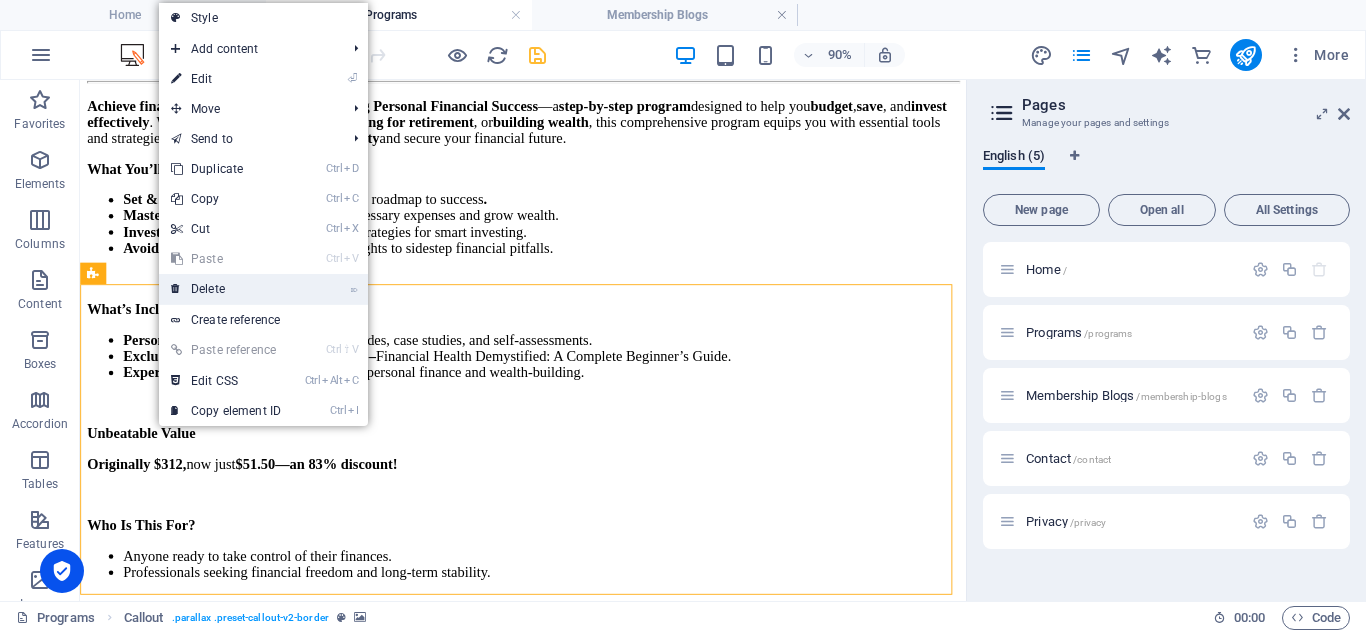 click on "⌦  Delete" at bounding box center (226, 289) 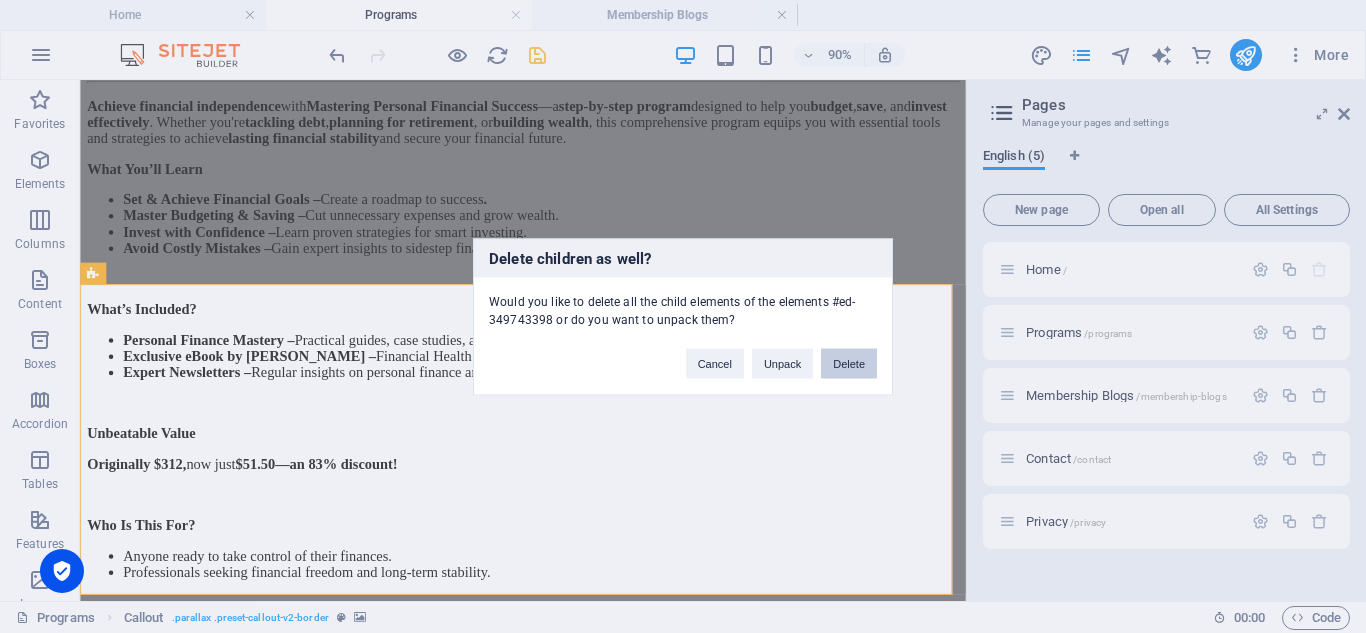 click on "Delete" at bounding box center (849, 363) 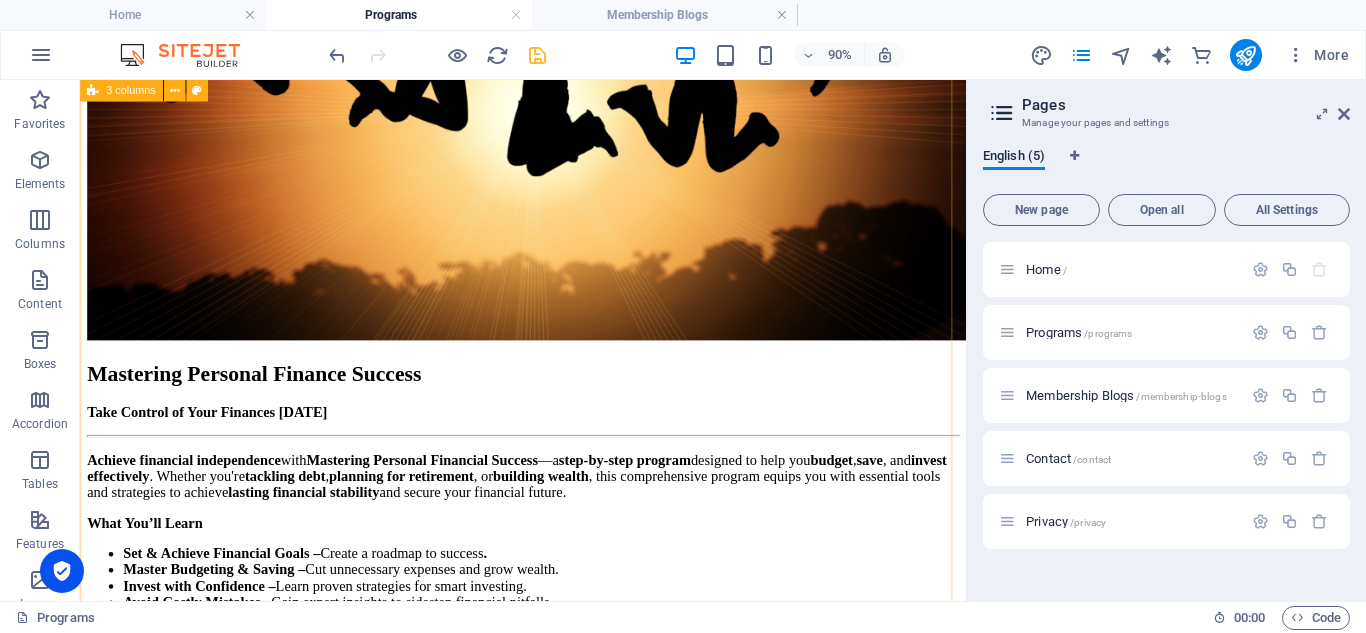 scroll, scrollTop: 4900, scrollLeft: 0, axis: vertical 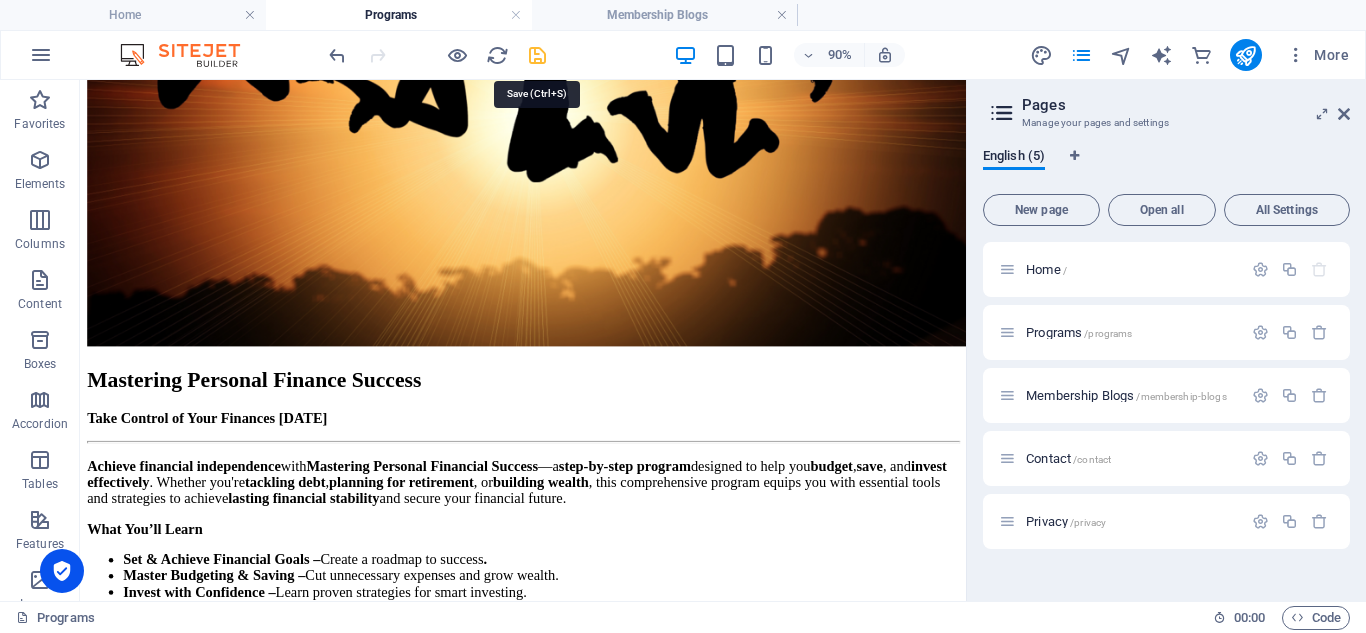 click at bounding box center (537, 55) 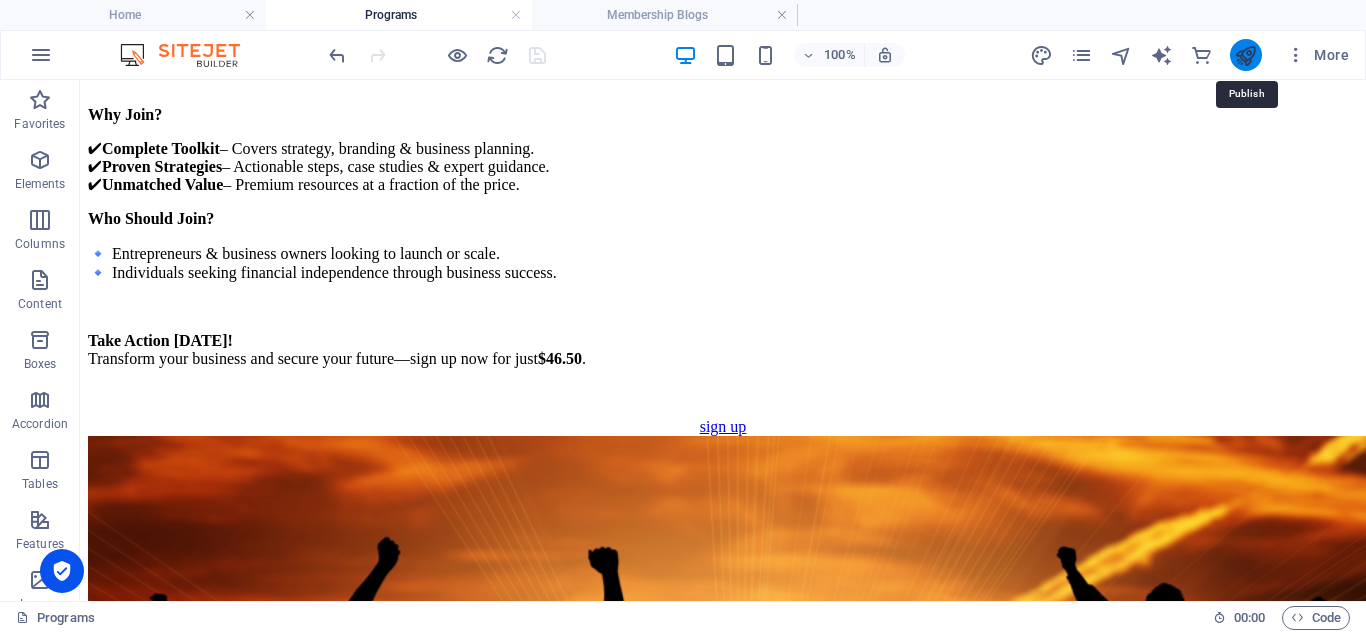 click at bounding box center (1245, 55) 